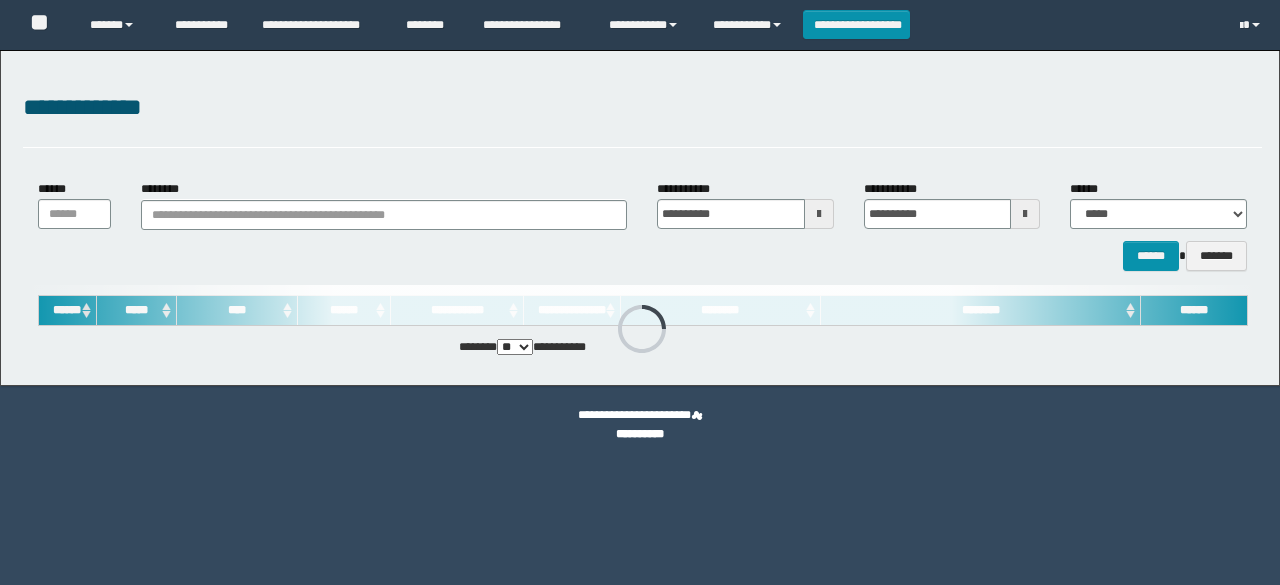 scroll, scrollTop: 0, scrollLeft: 0, axis: both 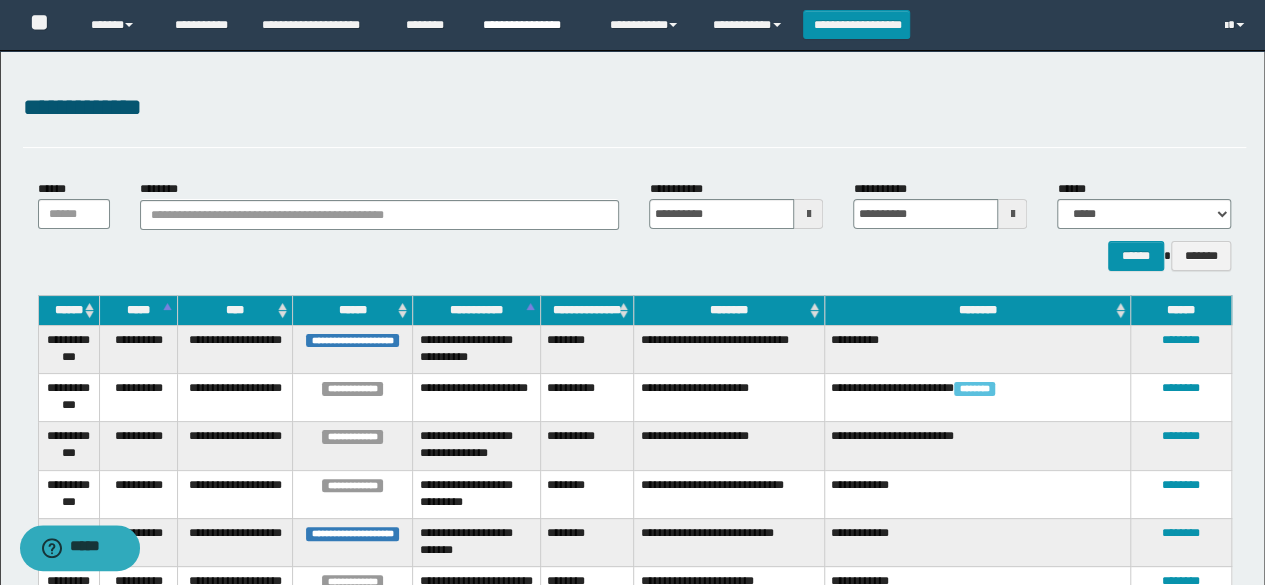 click on "**********" at bounding box center (531, 25) 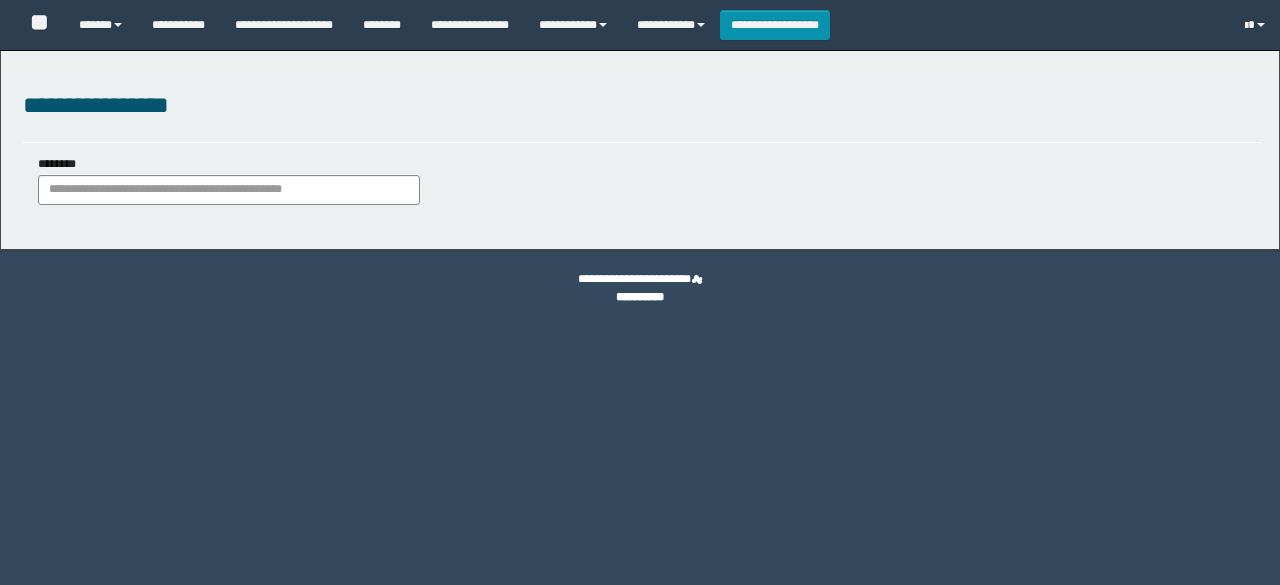 scroll, scrollTop: 0, scrollLeft: 0, axis: both 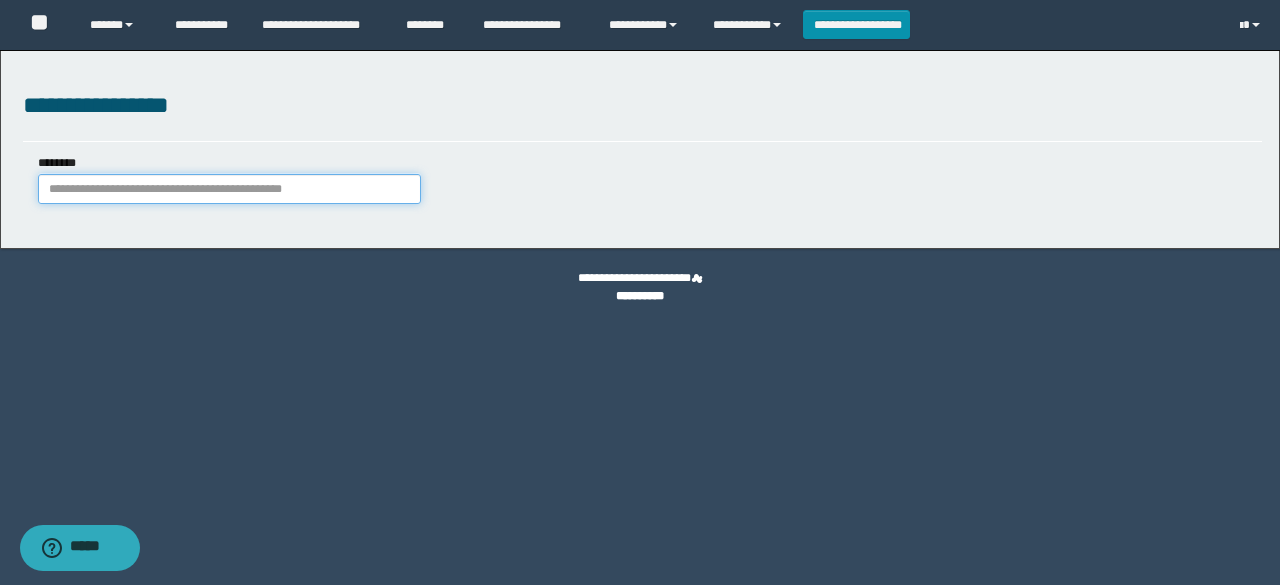 click on "********" at bounding box center (229, 189) 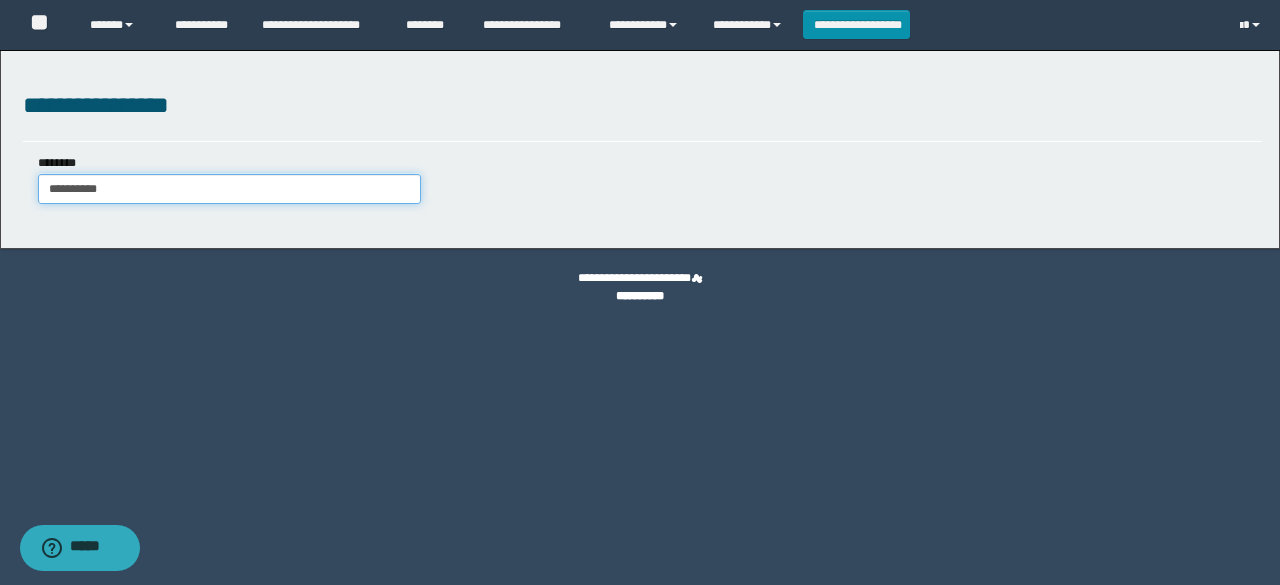 type on "**********" 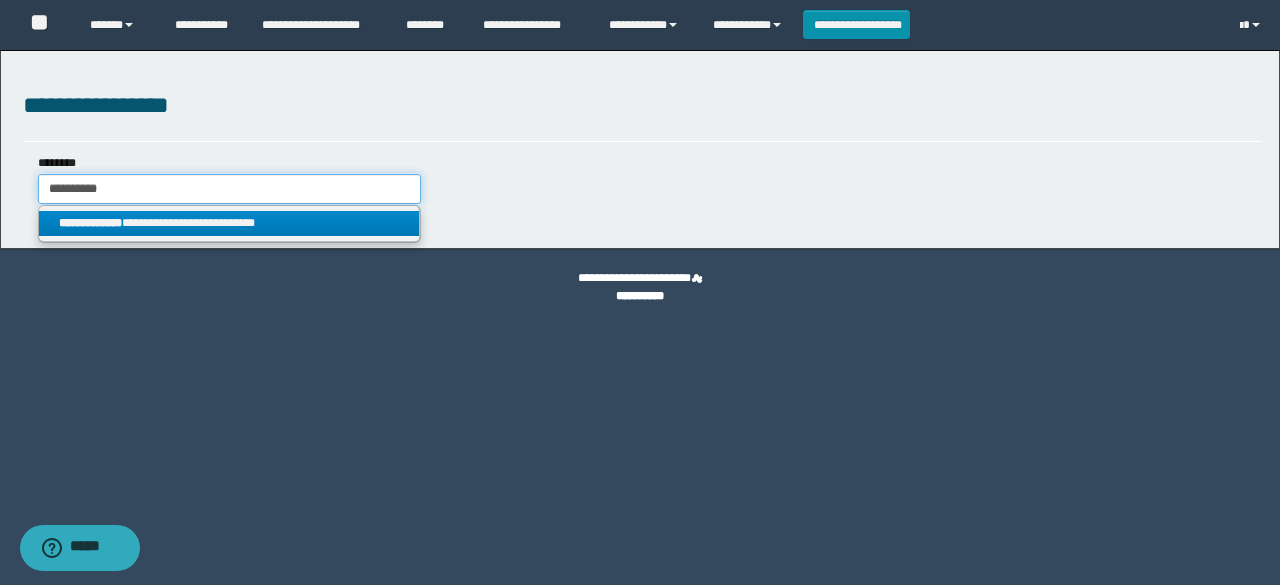 type on "**********" 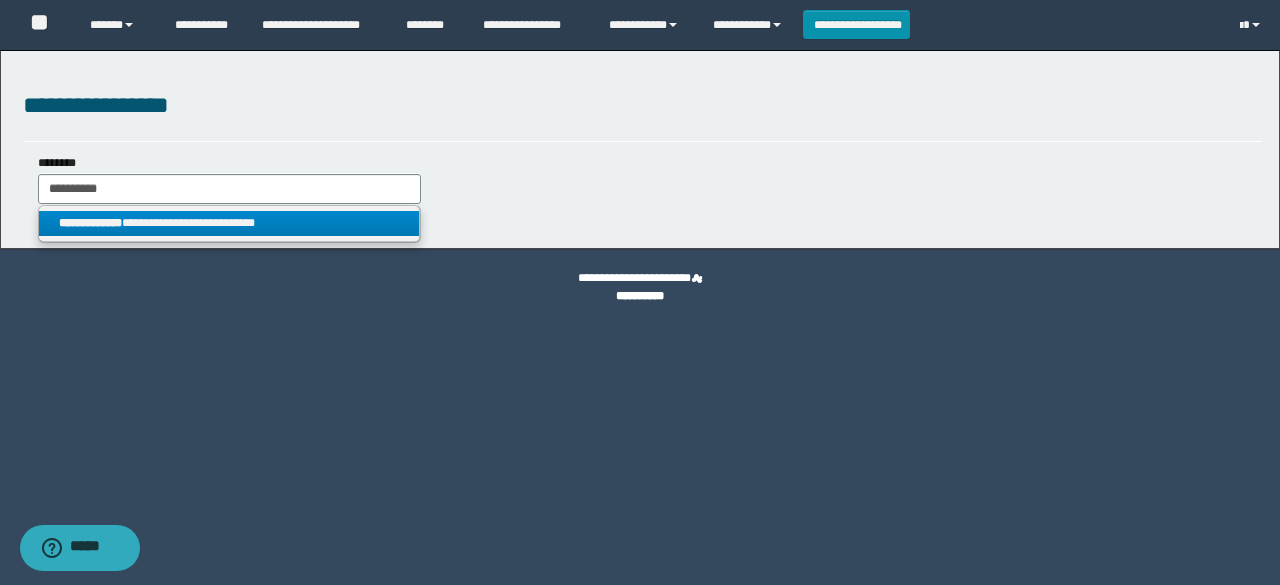 click on "**********" at bounding box center [229, 223] 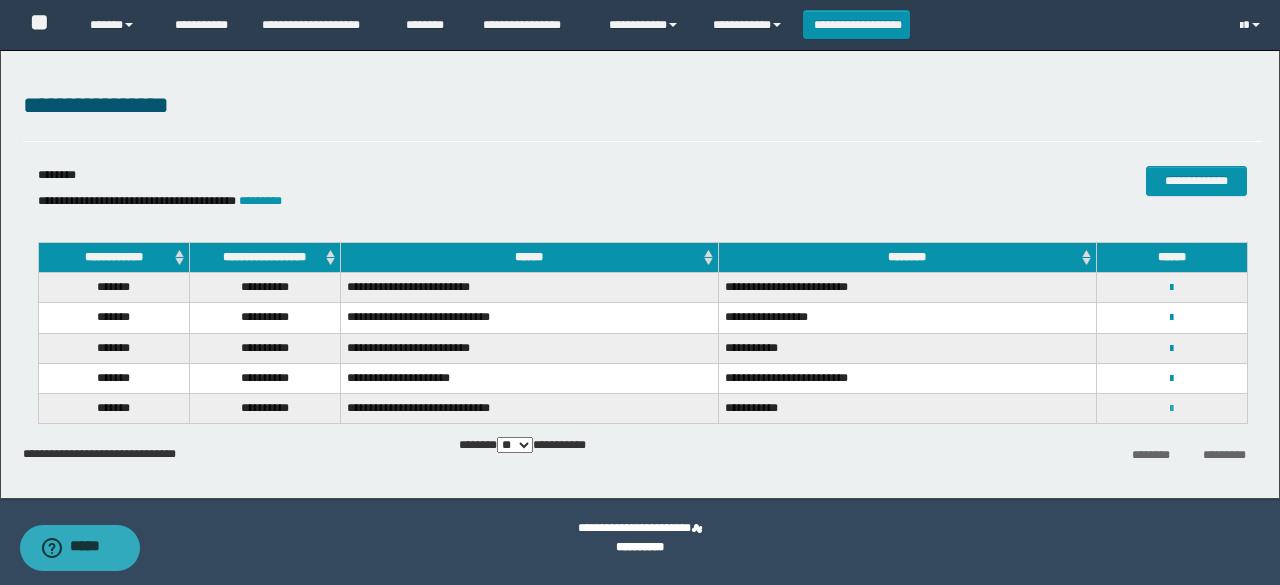 click at bounding box center (1171, 409) 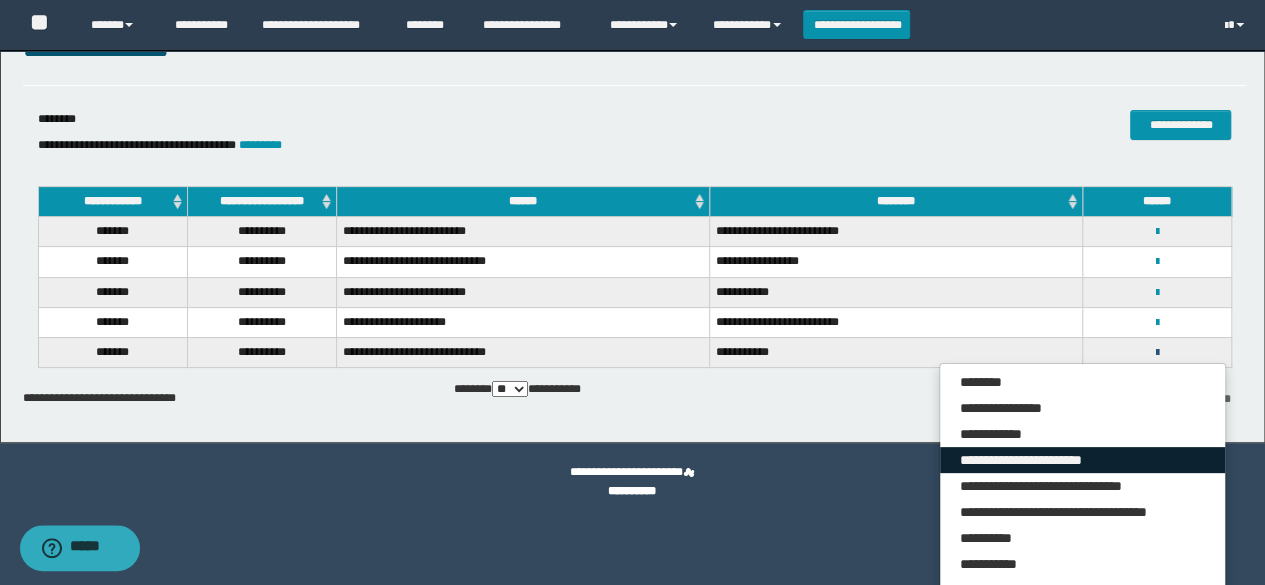 scroll, scrollTop: 102, scrollLeft: 0, axis: vertical 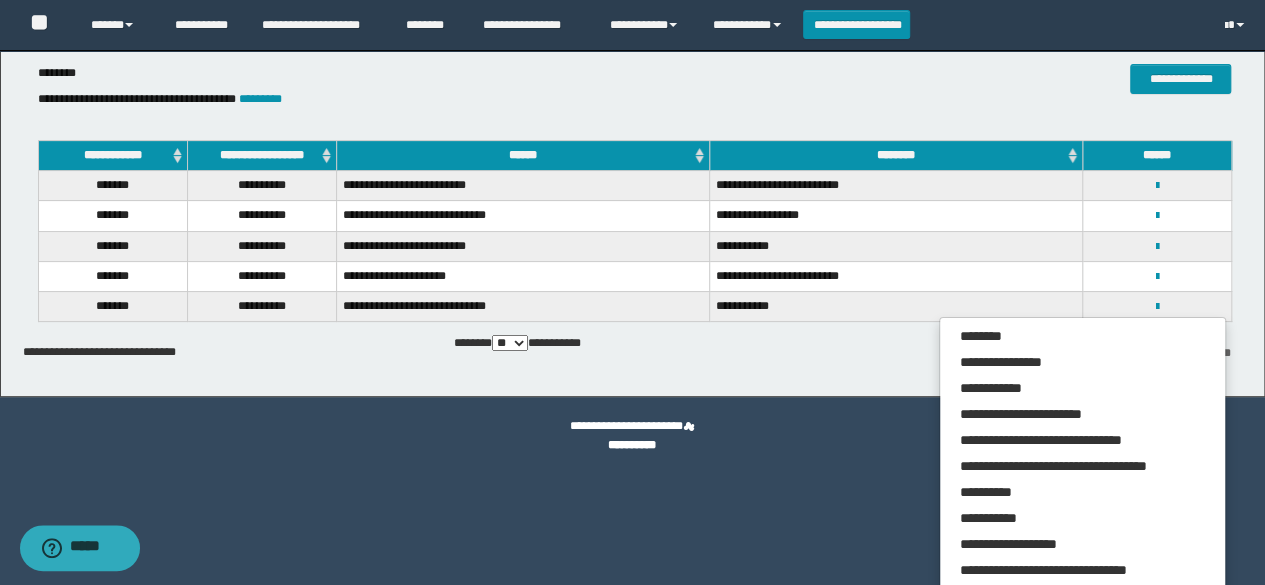 click on "**********" at bounding box center (896, 306) 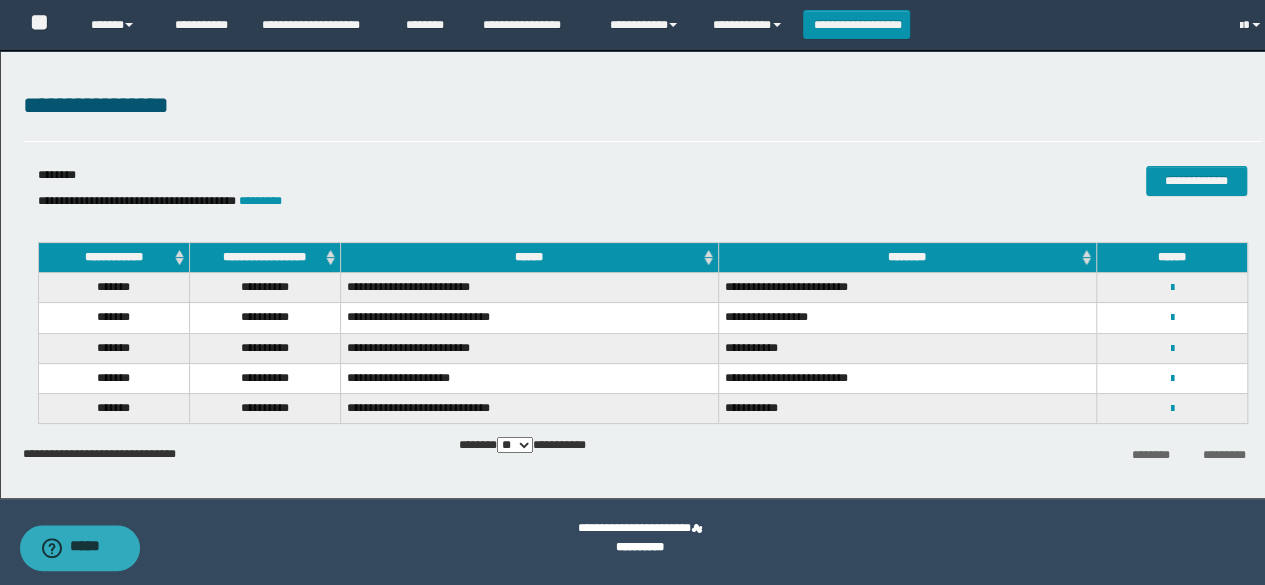 scroll, scrollTop: 0, scrollLeft: 0, axis: both 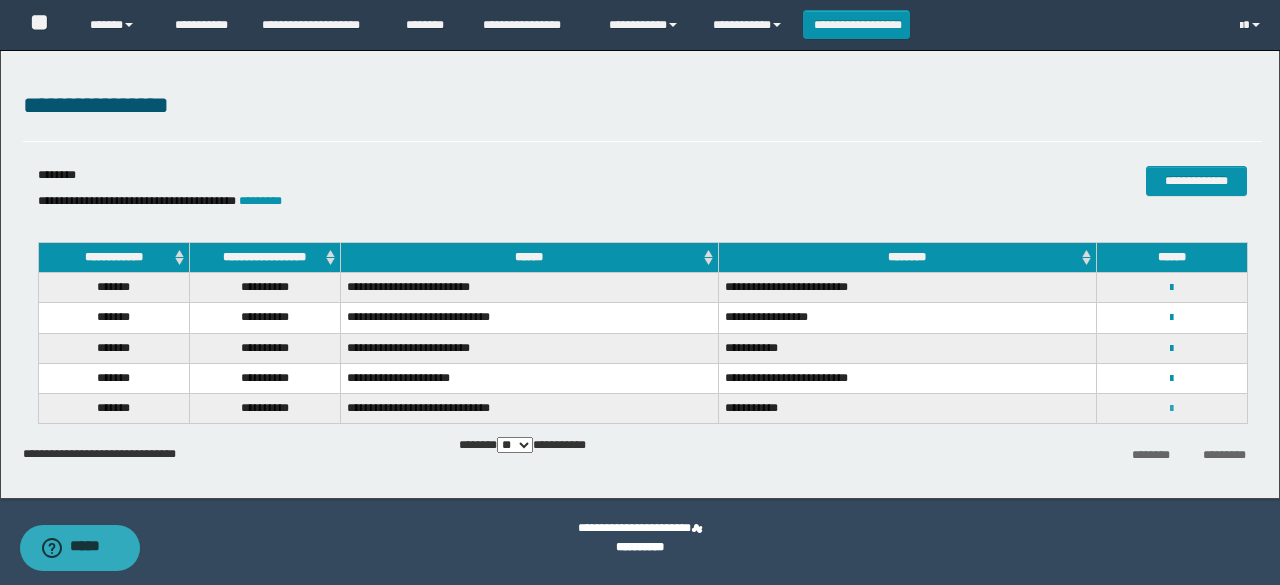 click at bounding box center [1171, 409] 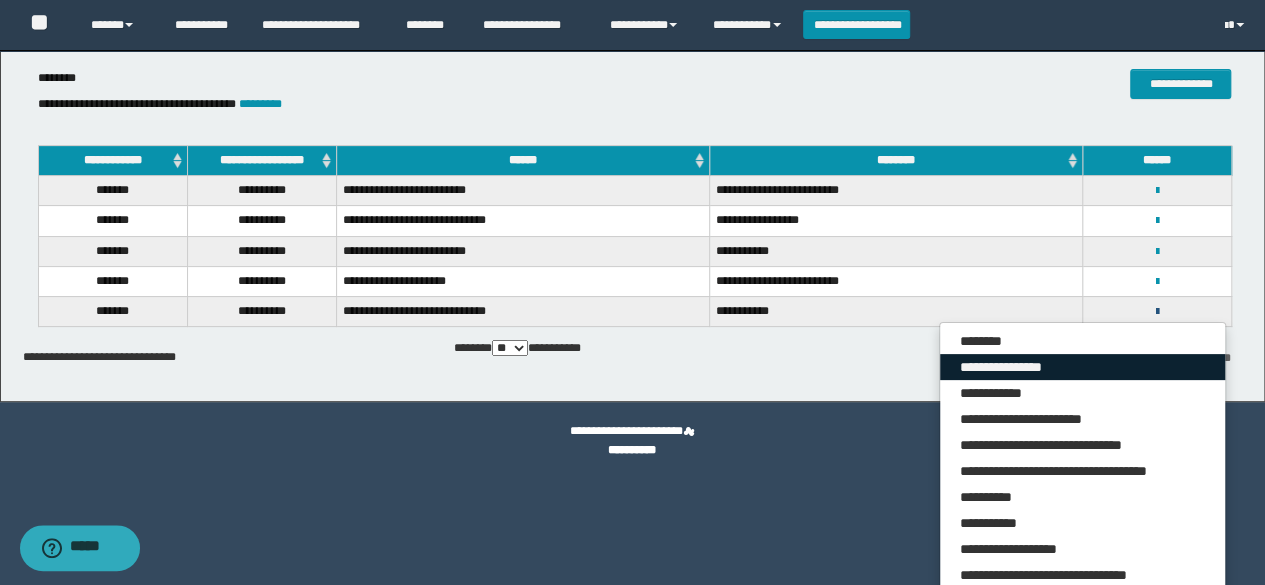 scroll, scrollTop: 102, scrollLeft: 0, axis: vertical 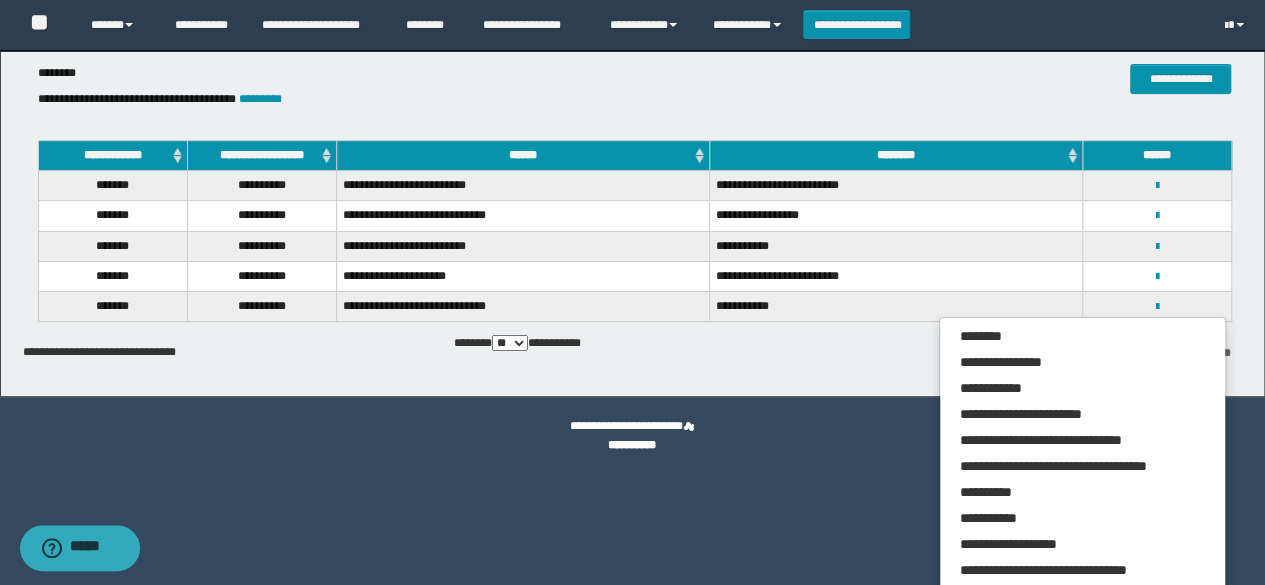 click on "**********" at bounding box center [523, 306] 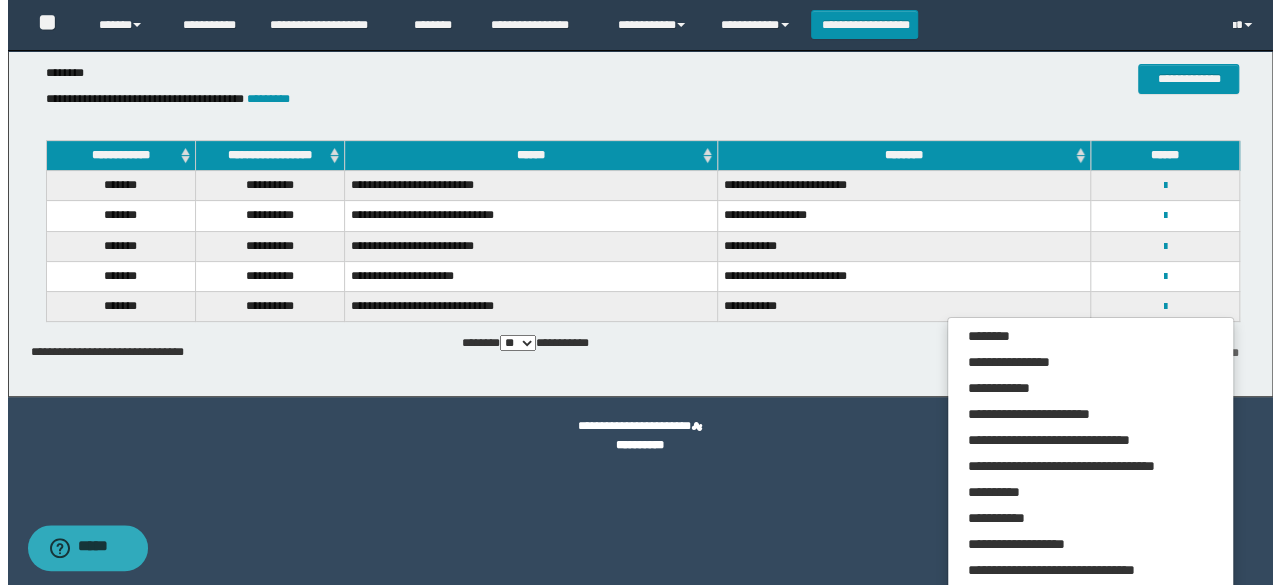 scroll, scrollTop: 0, scrollLeft: 0, axis: both 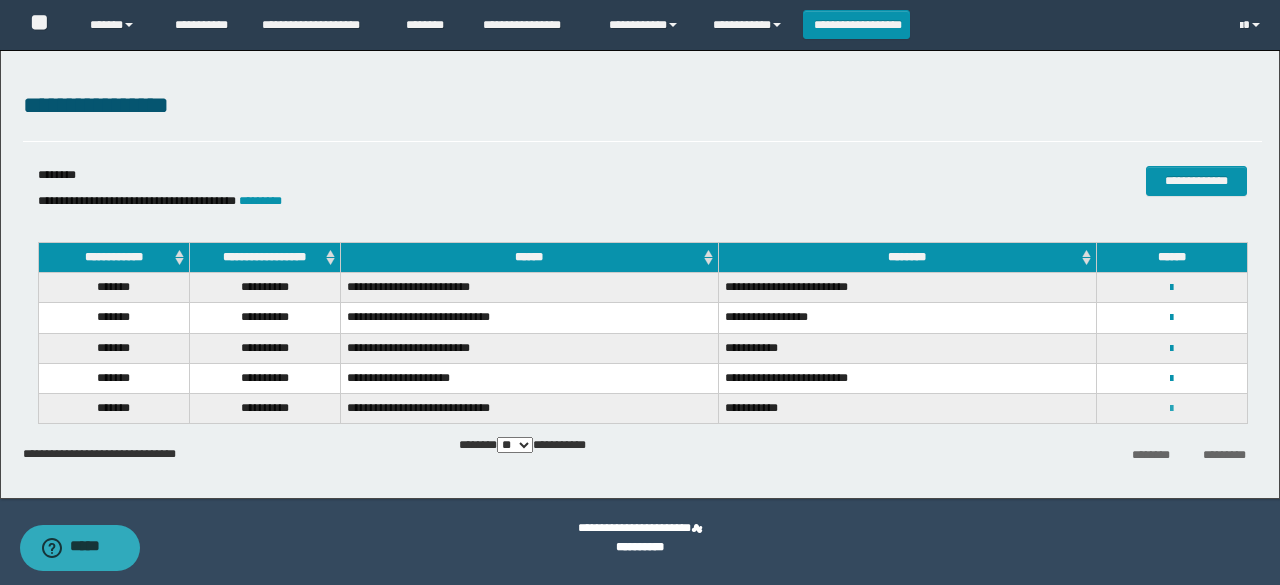 click at bounding box center [1171, 409] 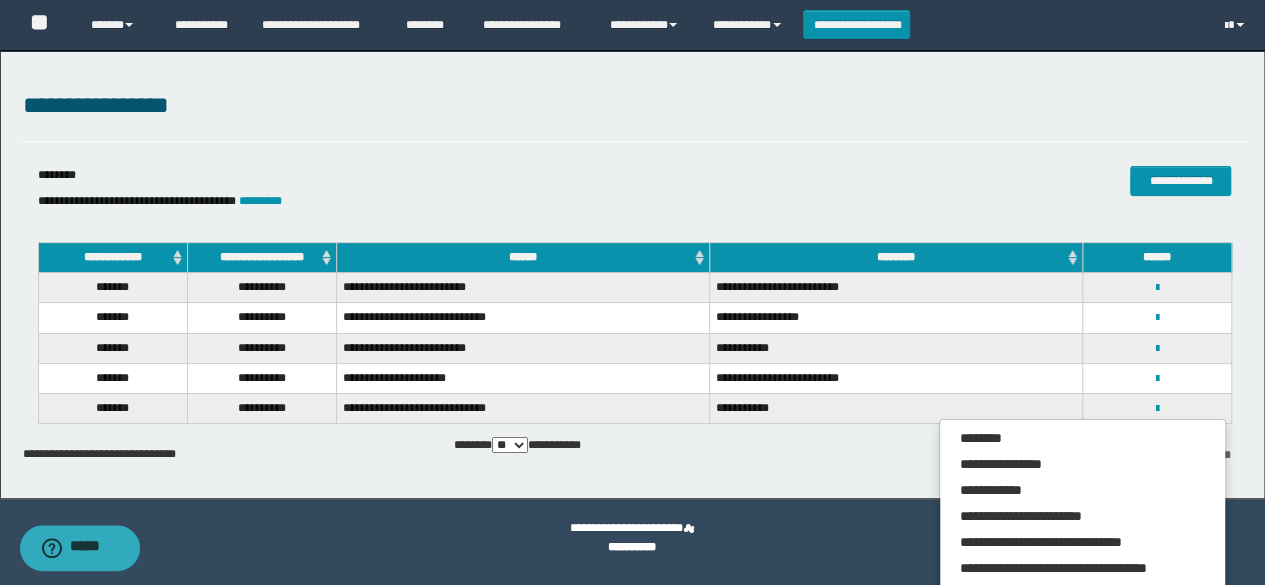 click on "**********" at bounding box center [896, 408] 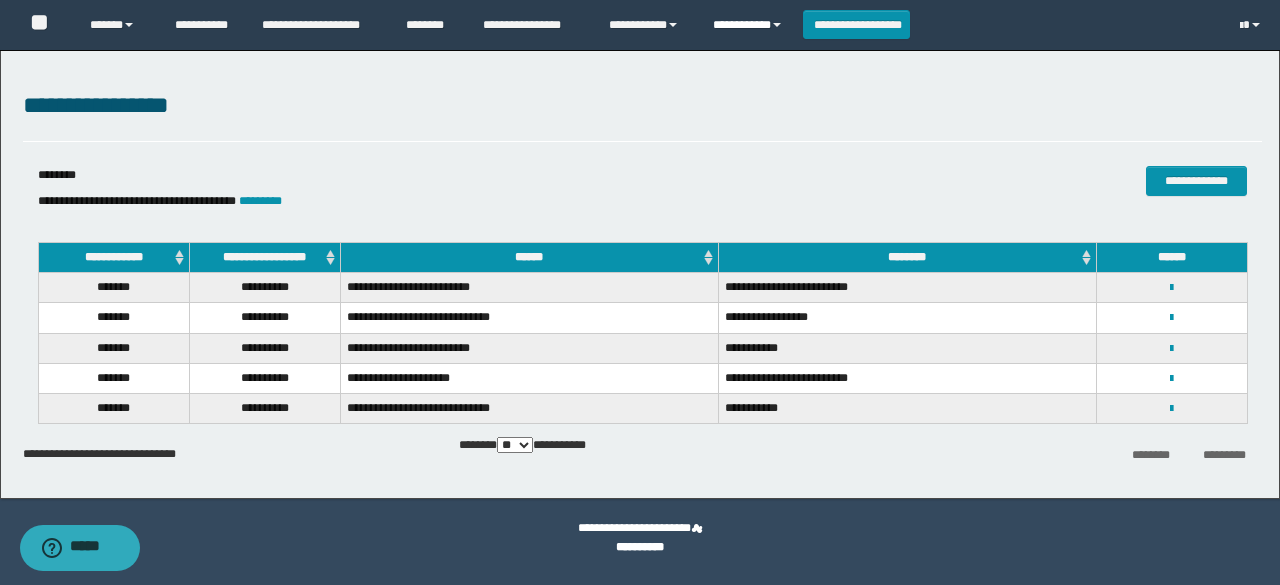 click on "**********" at bounding box center (750, 25) 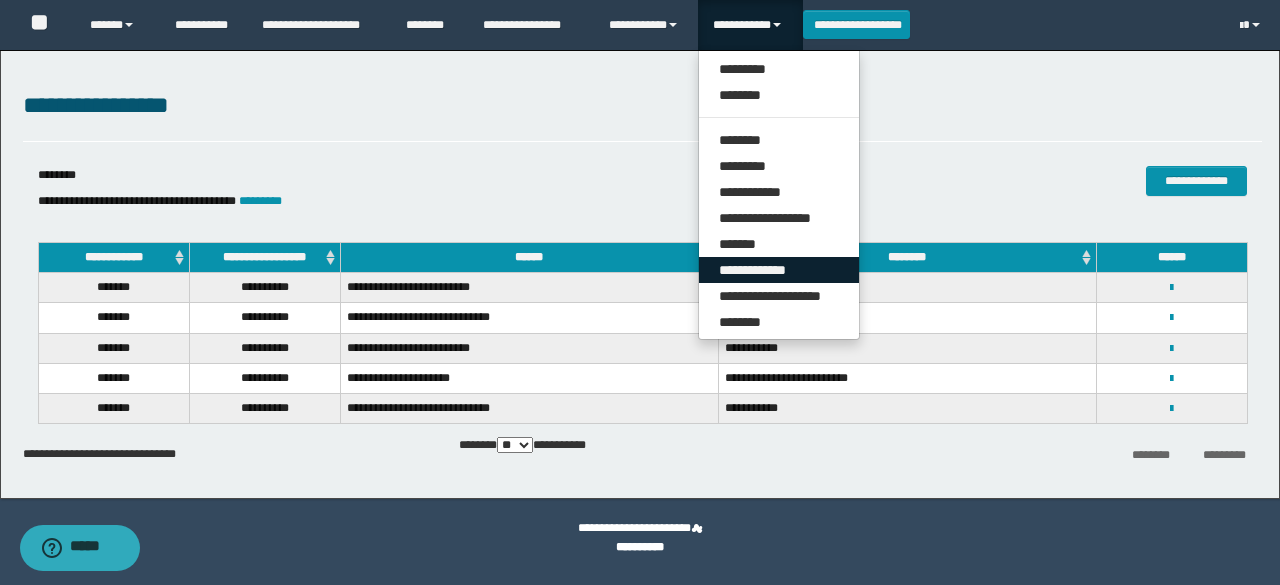 click on "**********" at bounding box center [779, 270] 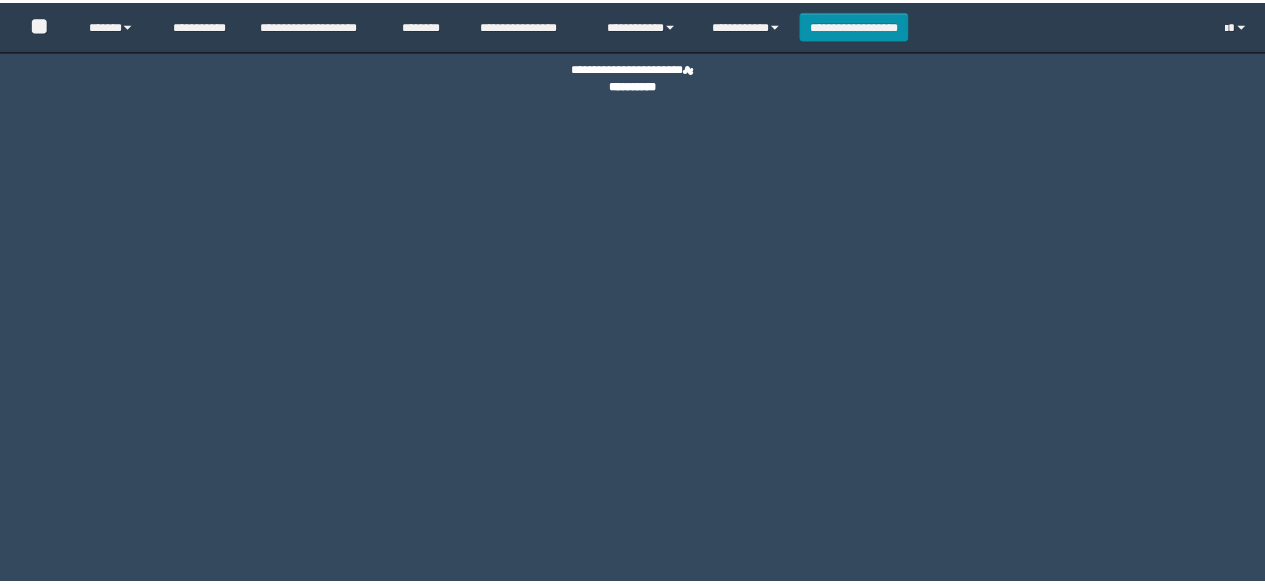 scroll, scrollTop: 0, scrollLeft: 0, axis: both 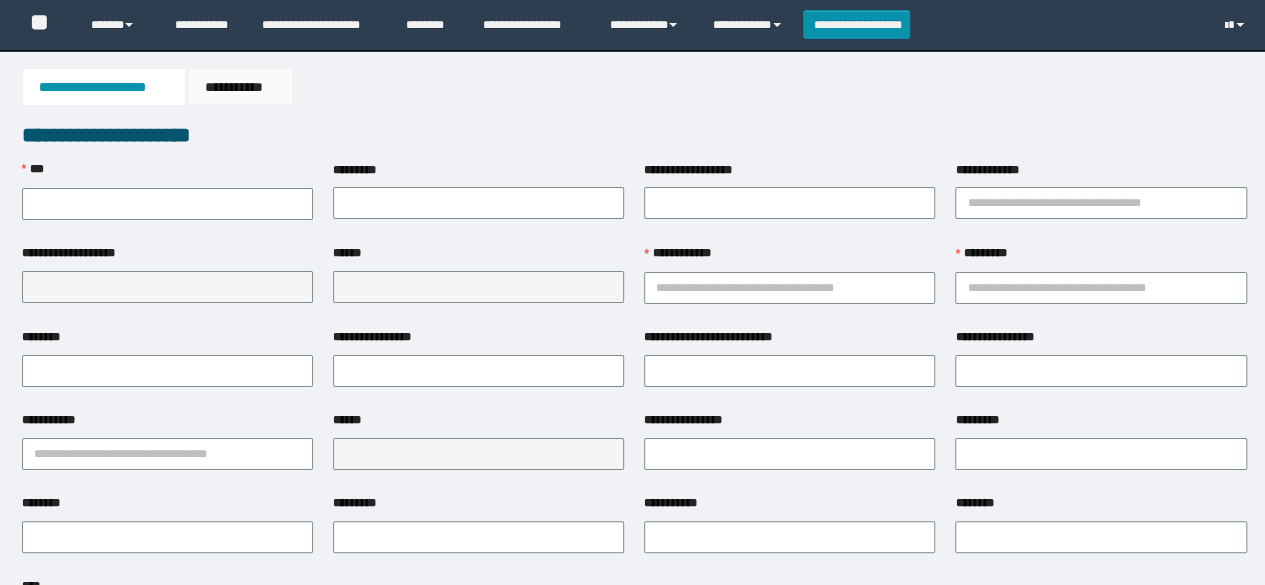 type on "*********" 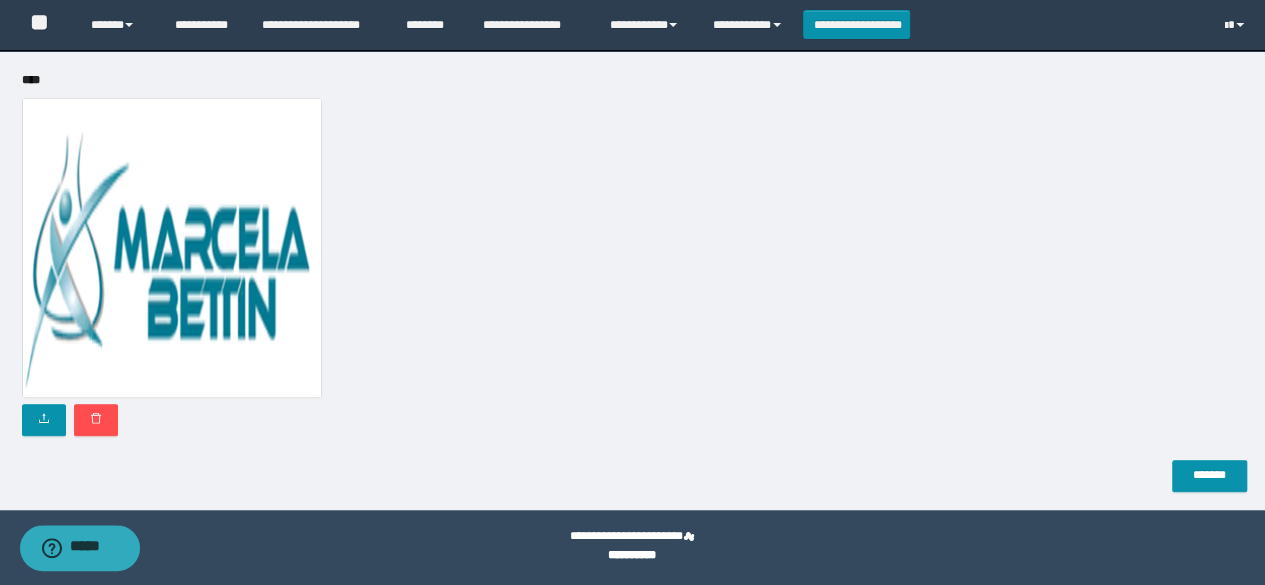 scroll, scrollTop: 0, scrollLeft: 0, axis: both 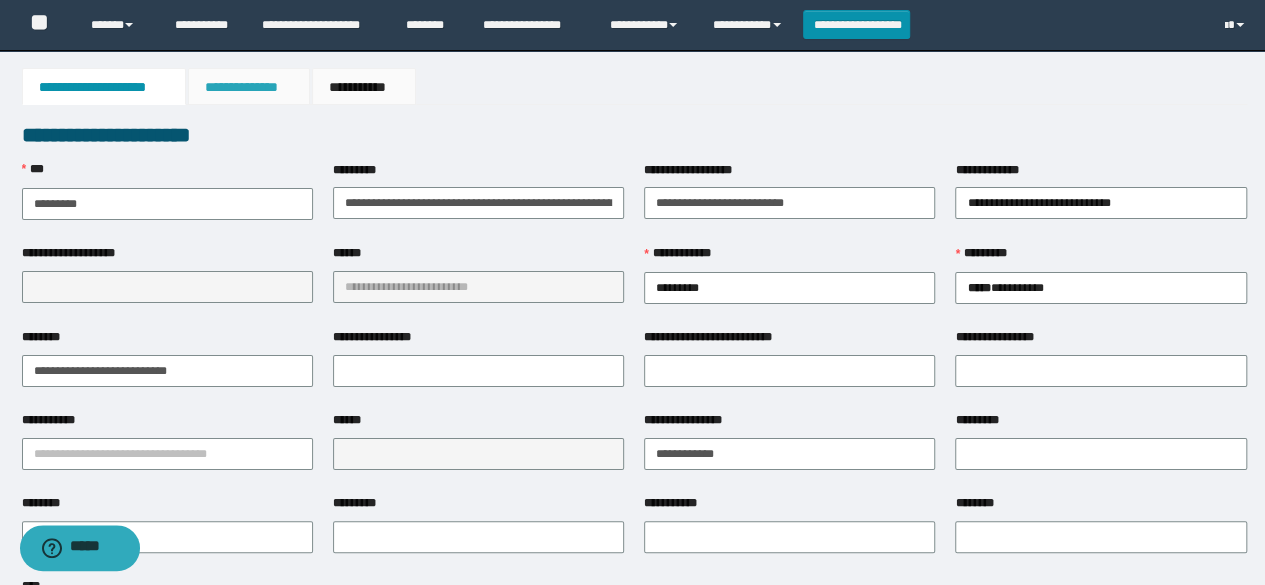 click on "**********" at bounding box center [248, 86] 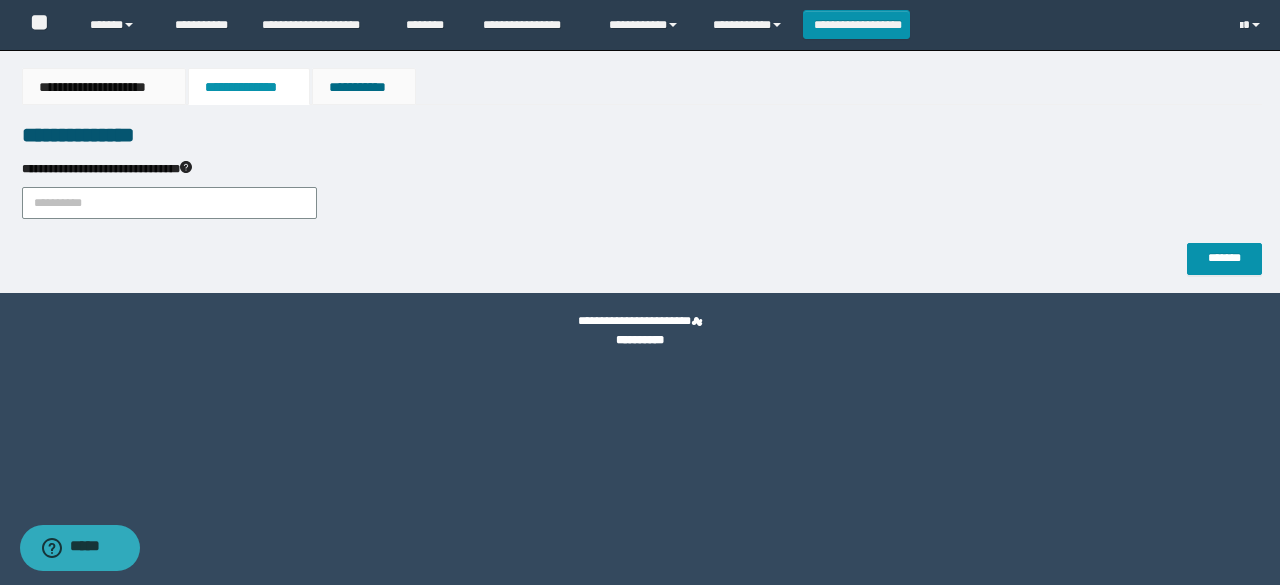 click on "**********" at bounding box center [364, 87] 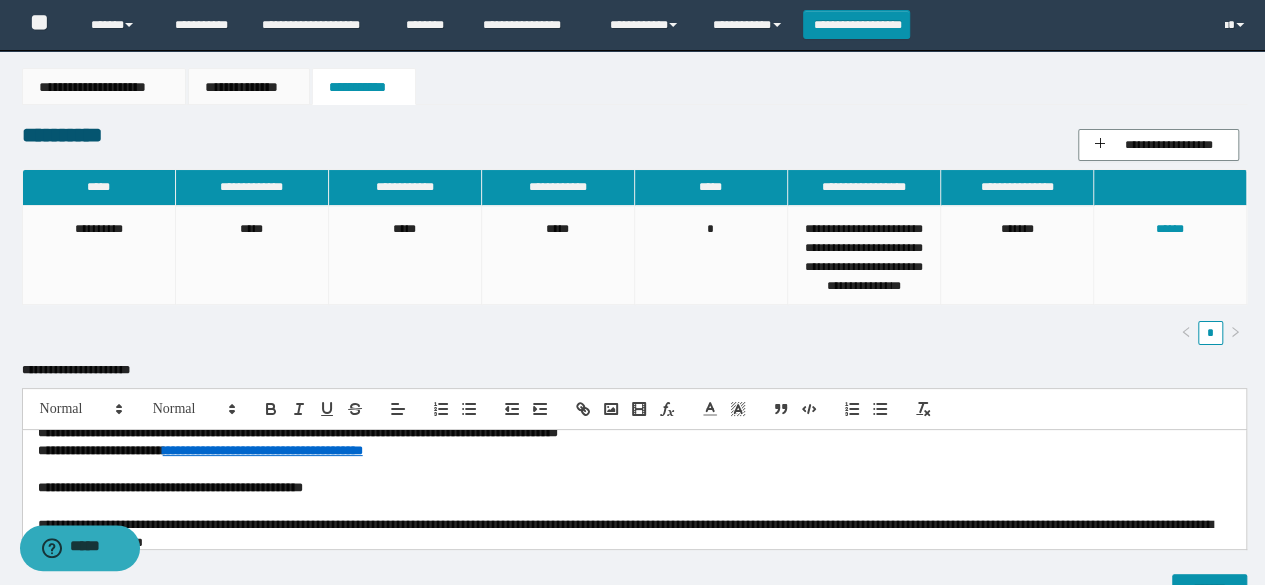 scroll, scrollTop: 0, scrollLeft: 0, axis: both 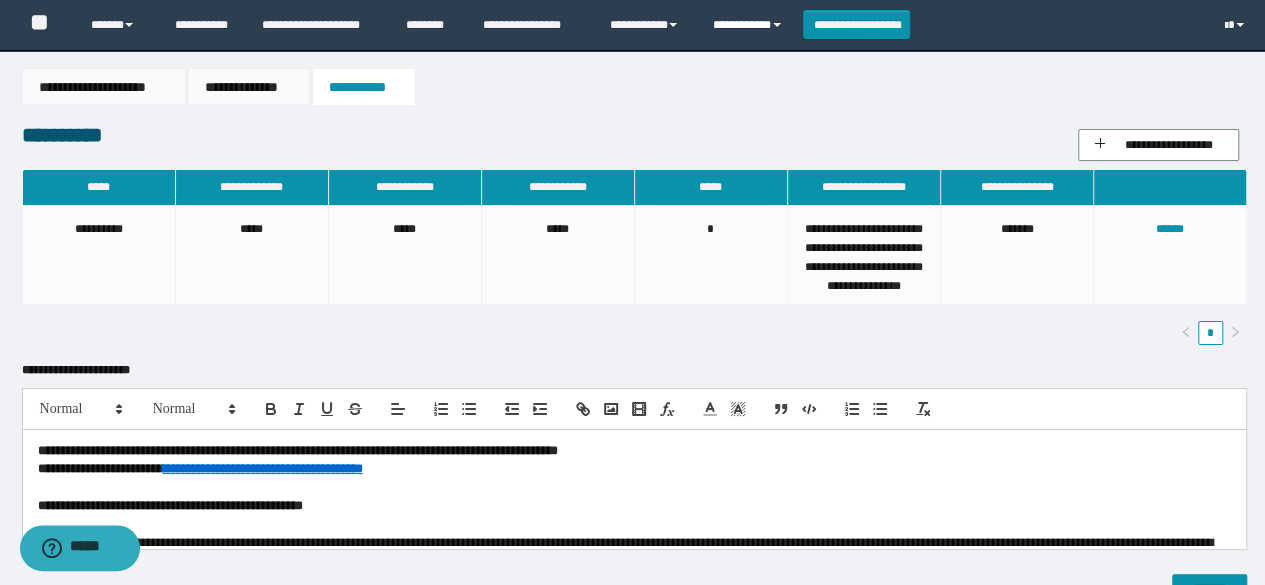 click on "**********" at bounding box center (750, 25) 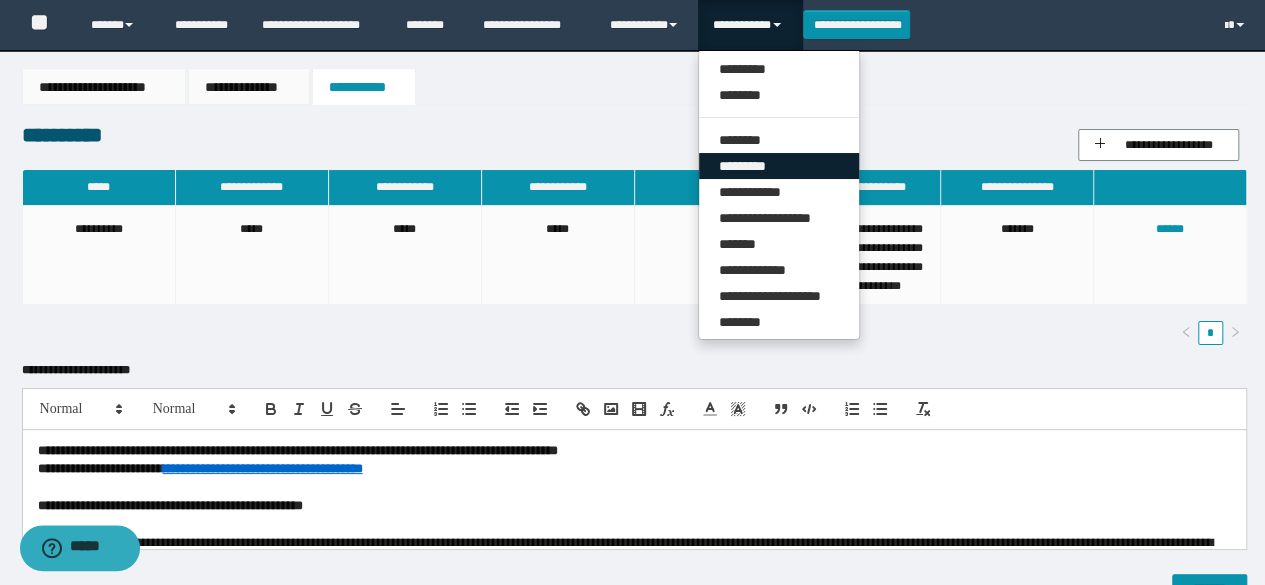 click on "*********" at bounding box center [779, 166] 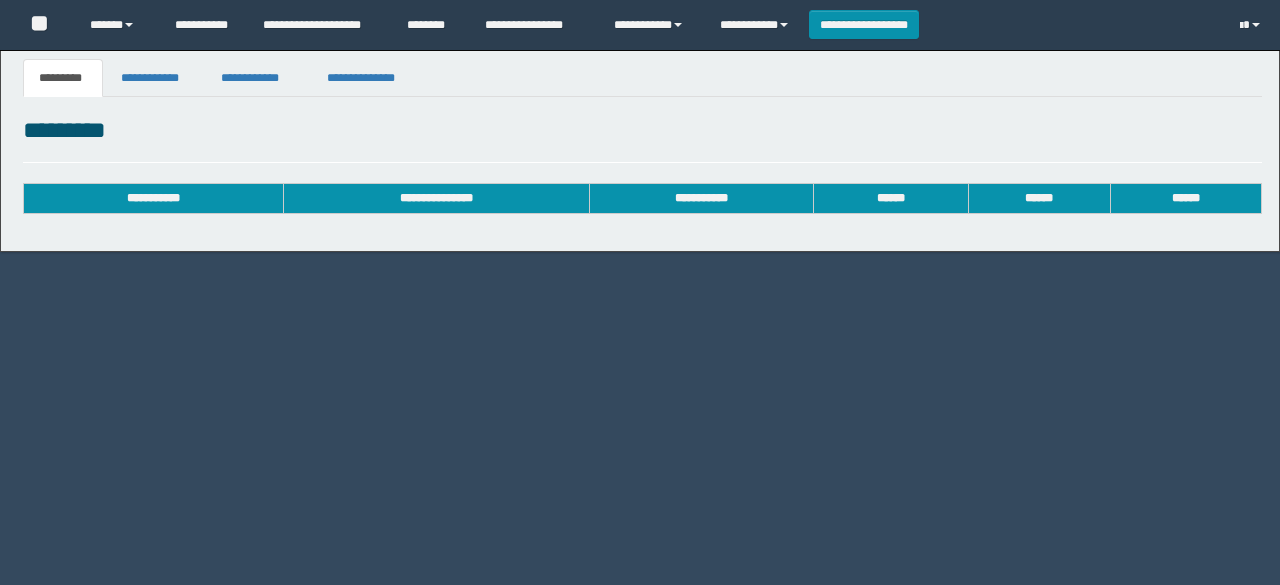 scroll, scrollTop: 0, scrollLeft: 0, axis: both 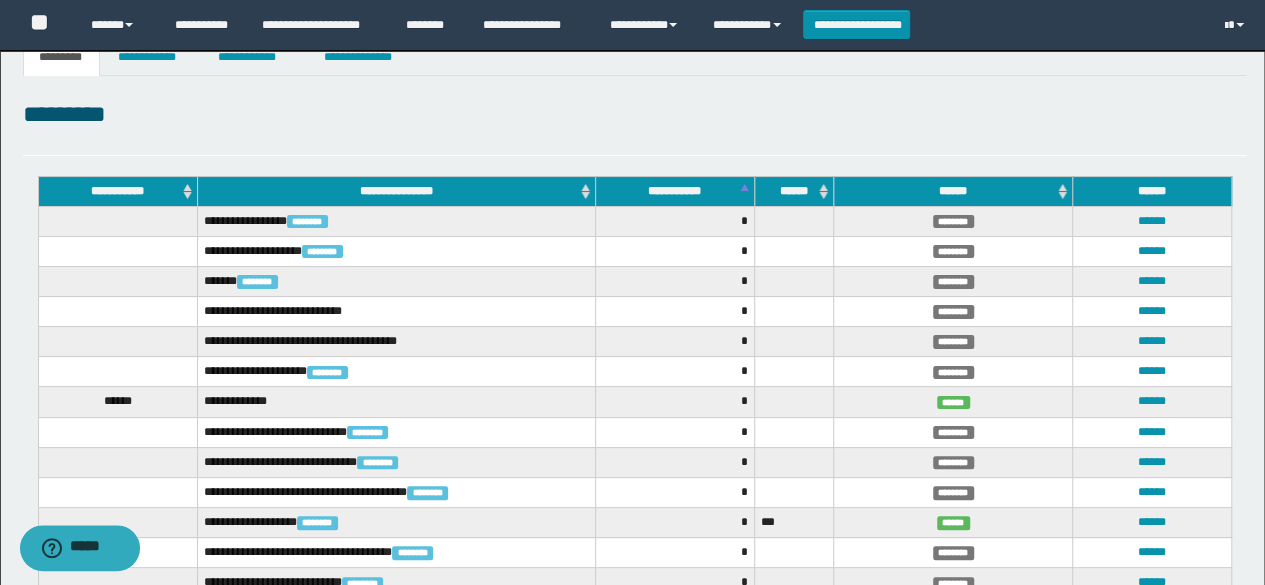 click on "******" at bounding box center (794, 191) 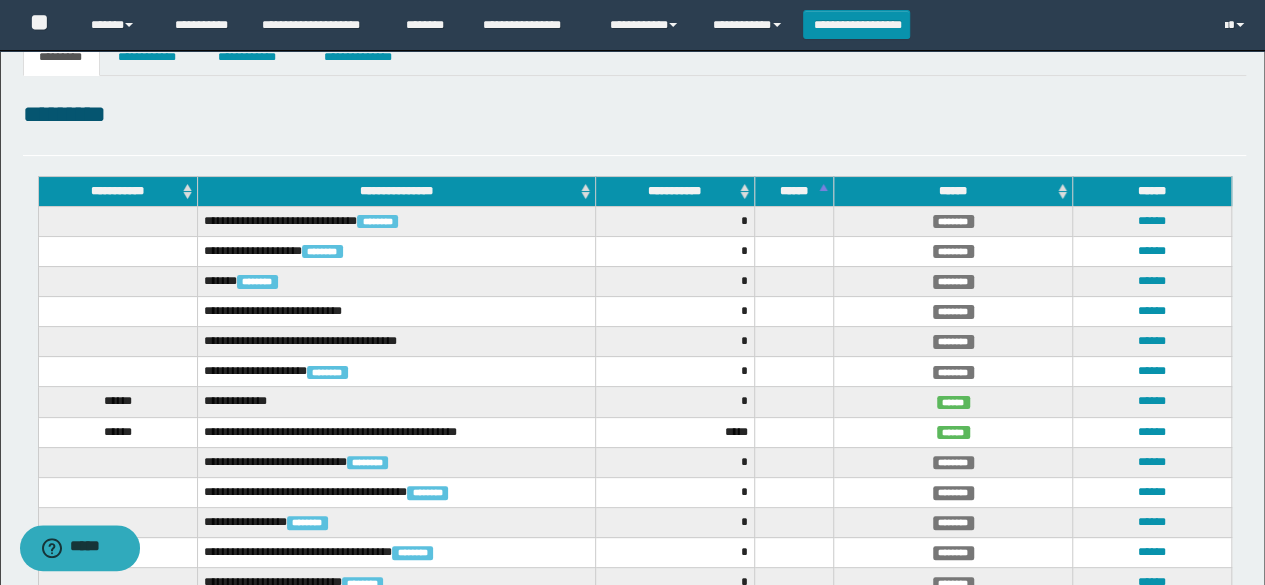 click on "******" at bounding box center [794, 191] 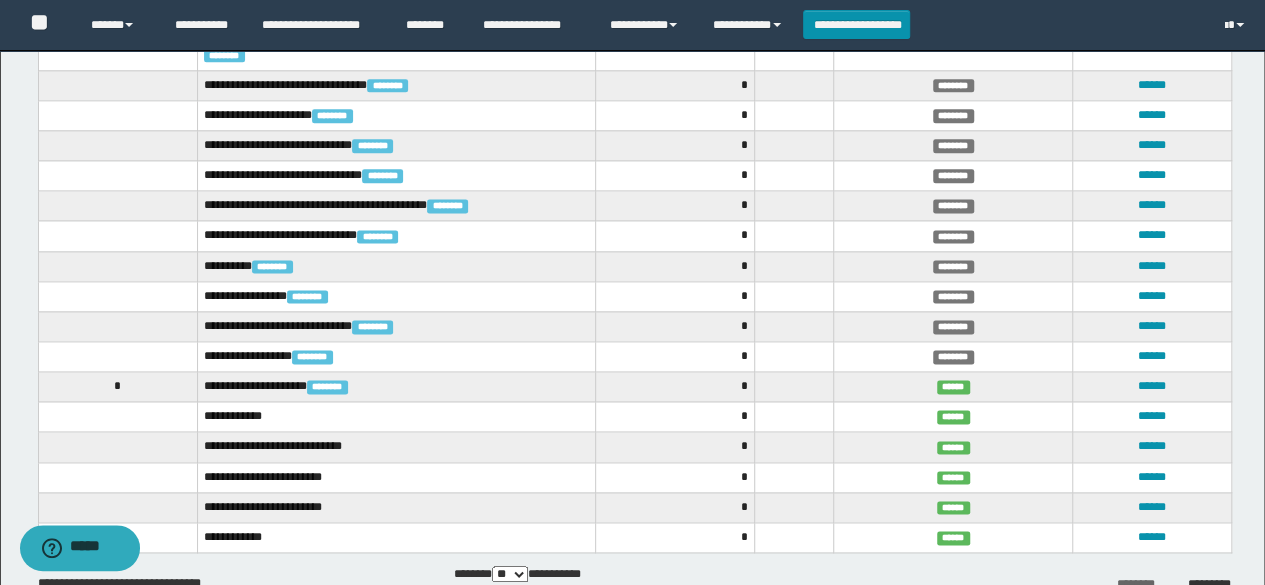 scroll, scrollTop: 1331, scrollLeft: 0, axis: vertical 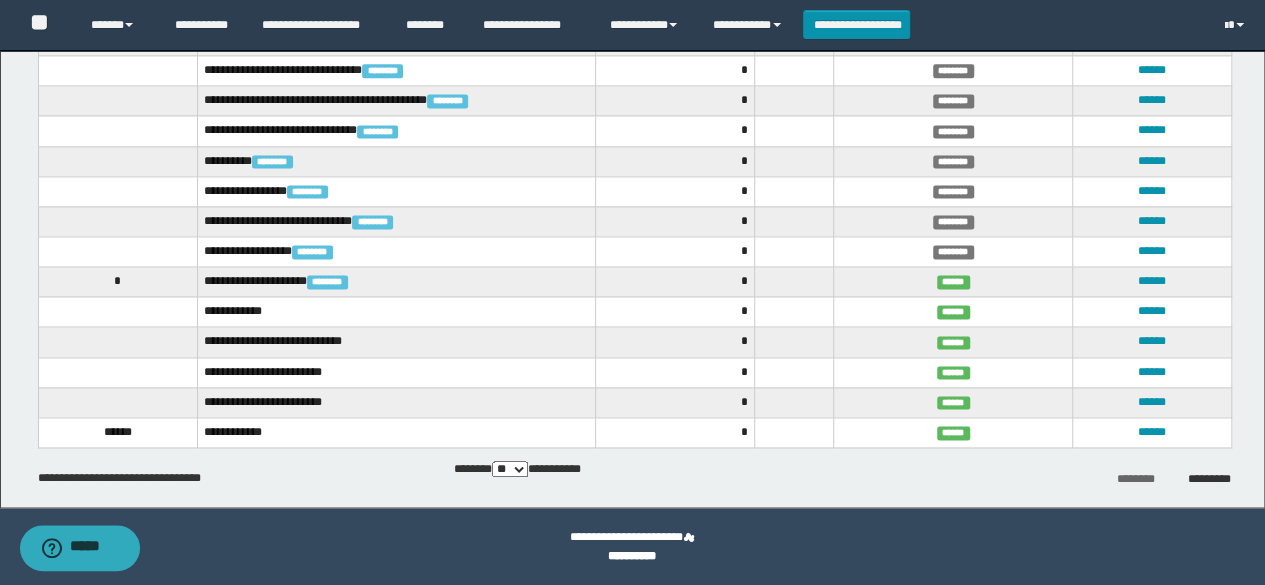 click on "********" at bounding box center (1135, 479) 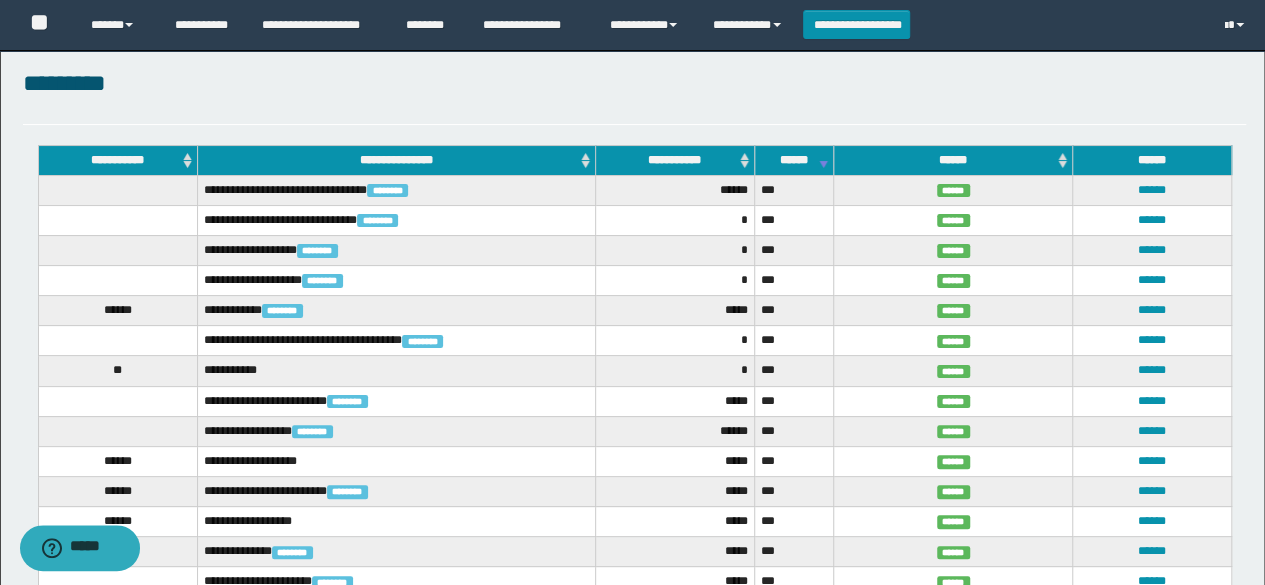 scroll, scrollTop: 31, scrollLeft: 0, axis: vertical 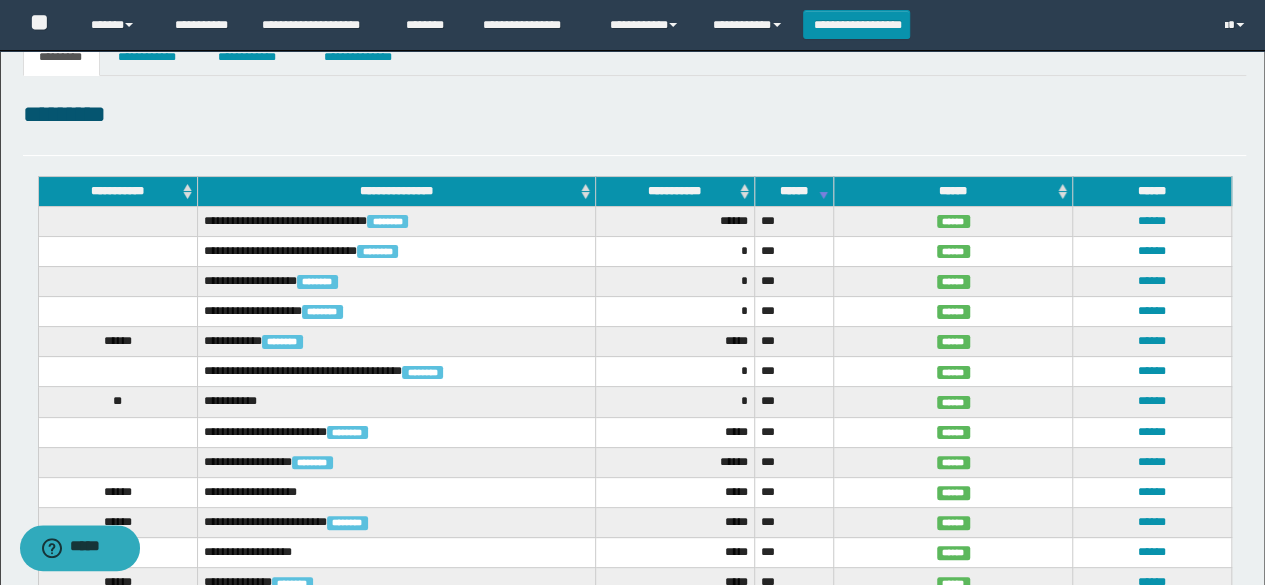 click on "******" at bounding box center (794, 191) 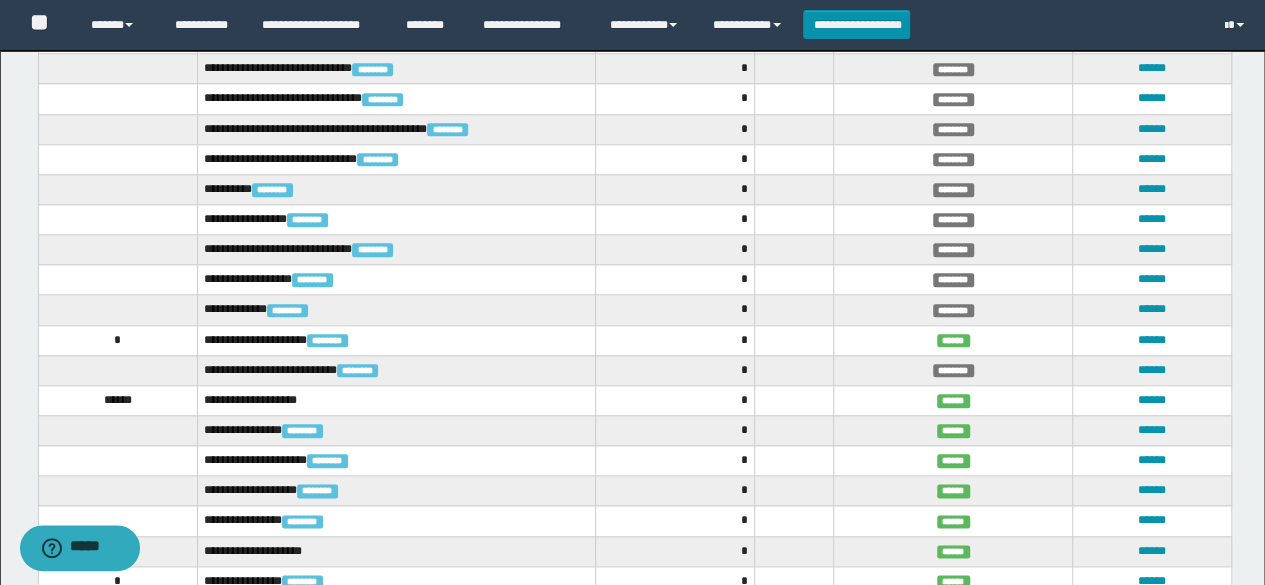 scroll, scrollTop: 1331, scrollLeft: 0, axis: vertical 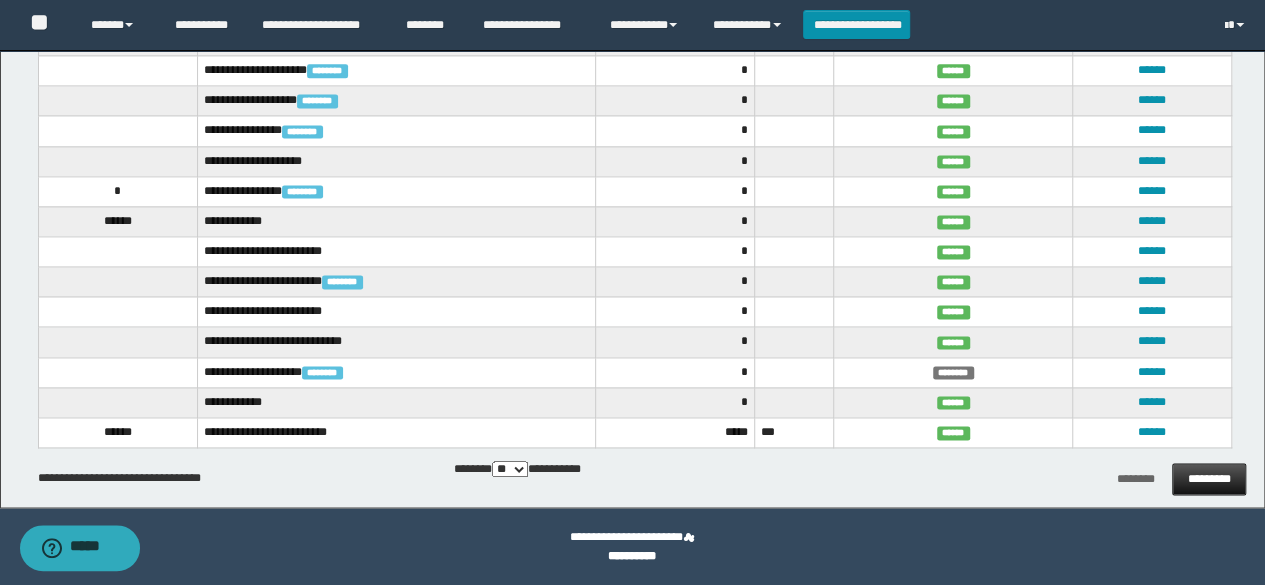 click on "*********" at bounding box center (1209, 479) 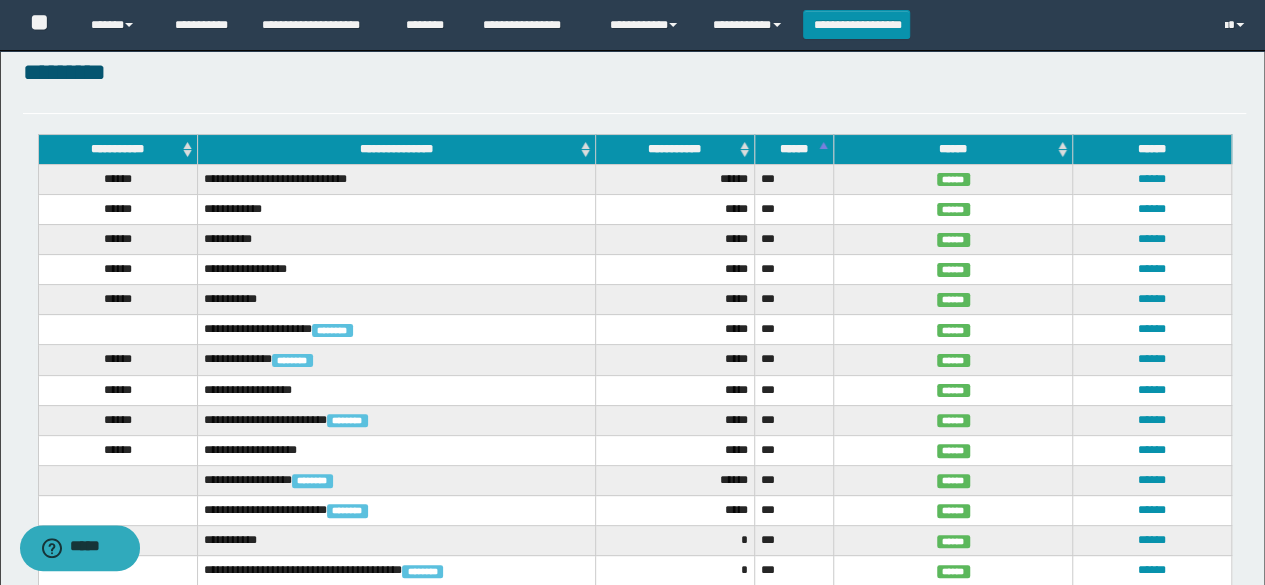 scroll, scrollTop: 373, scrollLeft: 0, axis: vertical 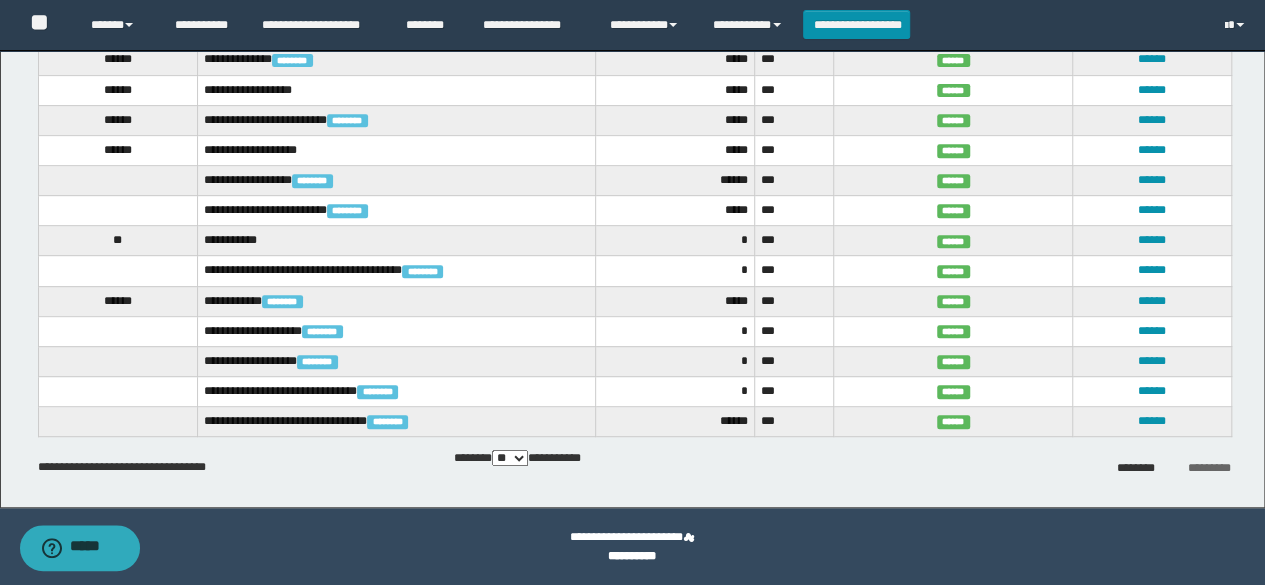 click on "*********" at bounding box center [1209, 468] 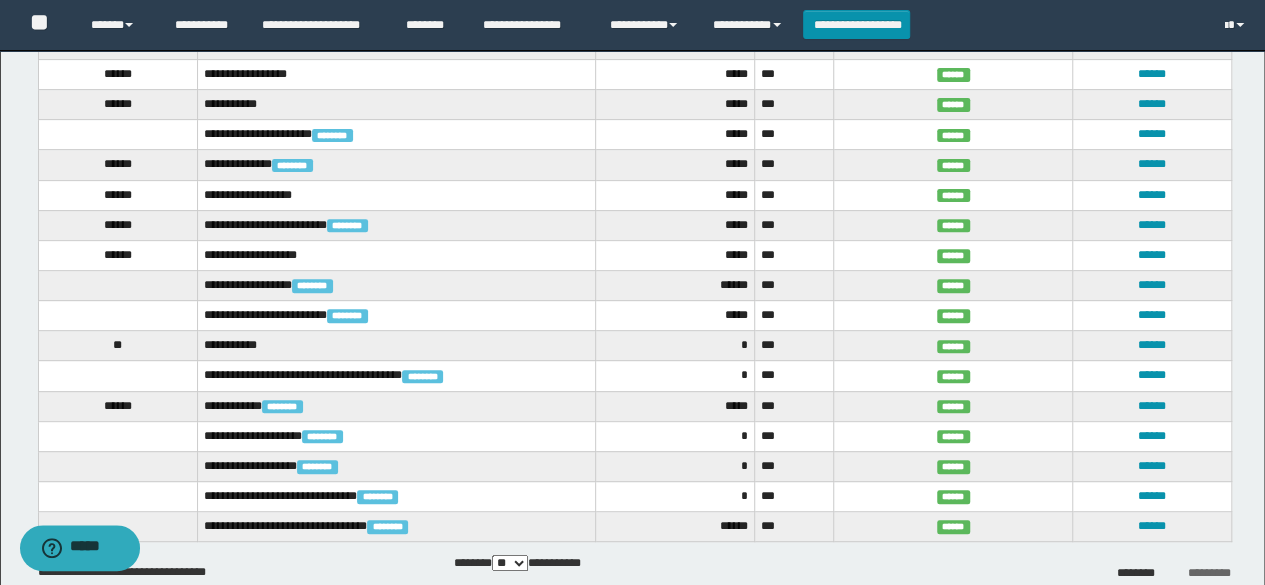 scroll, scrollTop: 300, scrollLeft: 0, axis: vertical 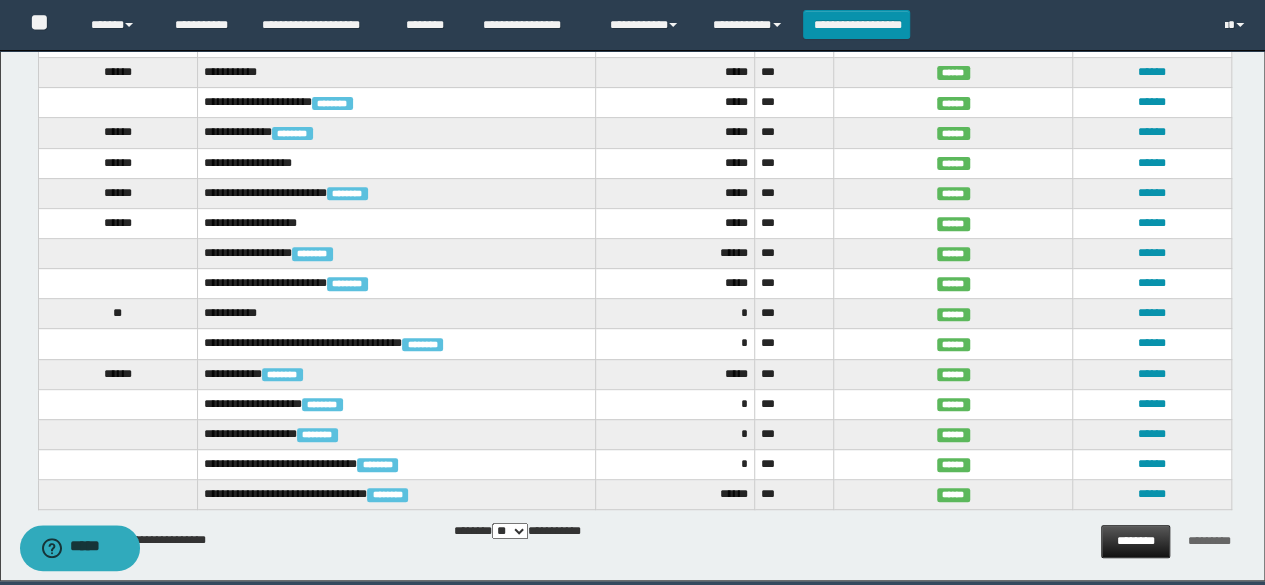 click on "********" at bounding box center (1135, 541) 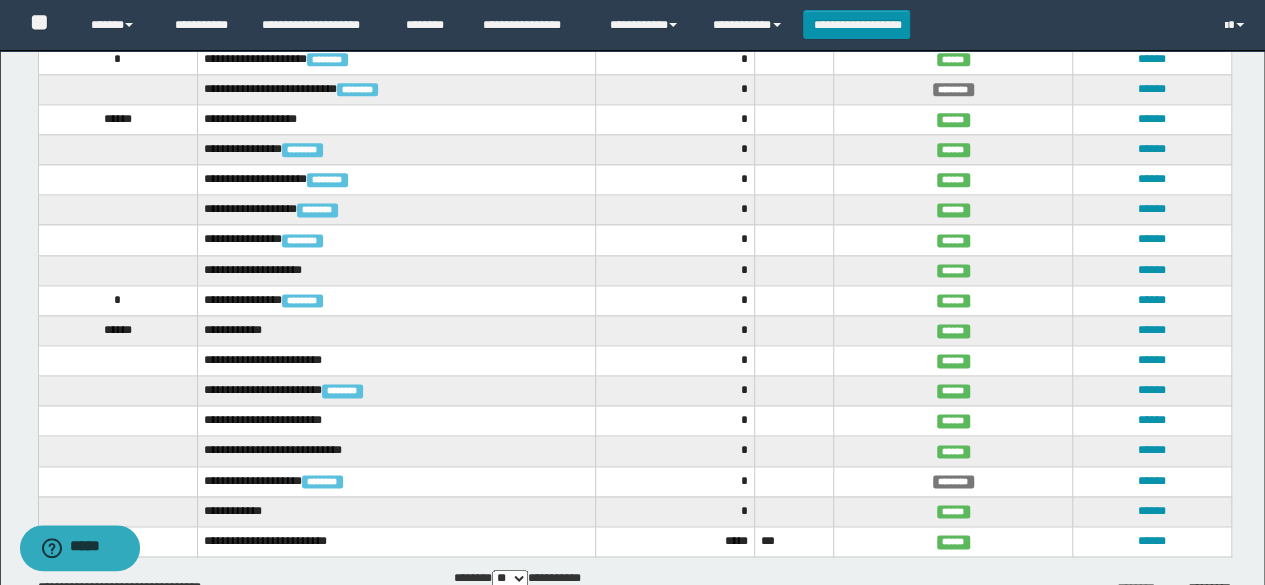 scroll, scrollTop: 1331, scrollLeft: 0, axis: vertical 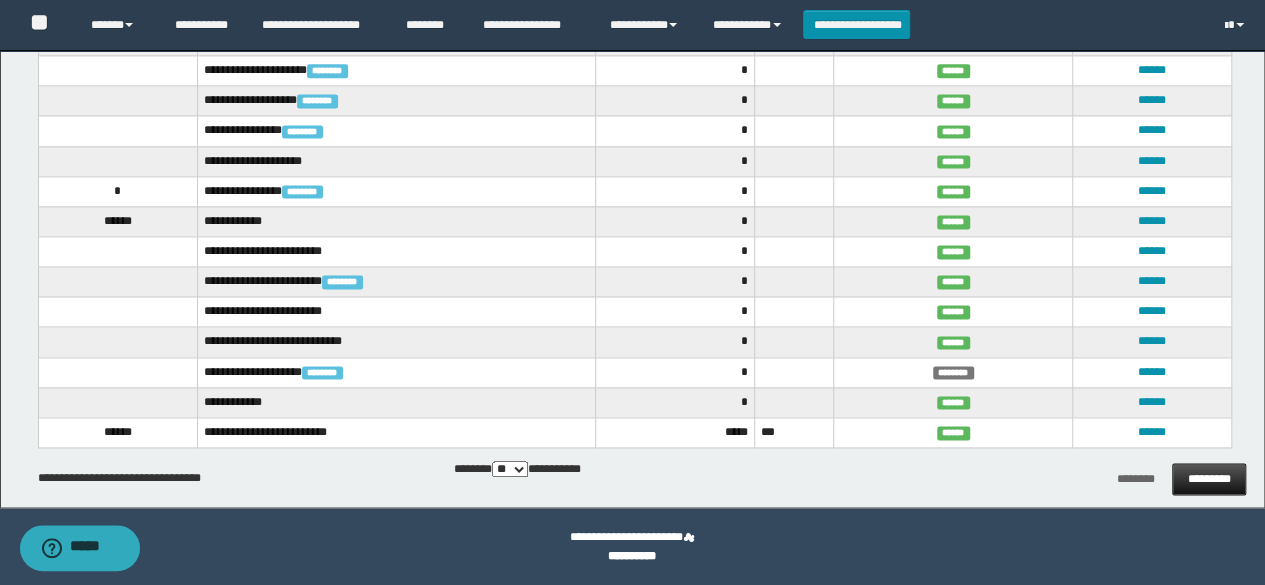 click on "*********" at bounding box center (1209, 479) 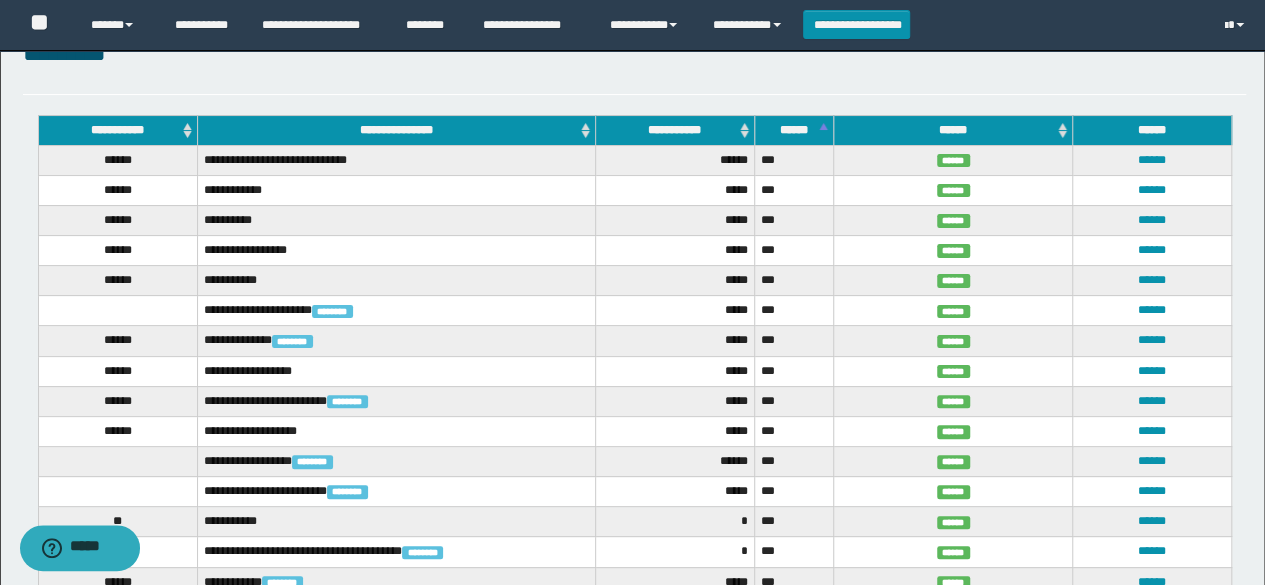 scroll, scrollTop: 300, scrollLeft: 0, axis: vertical 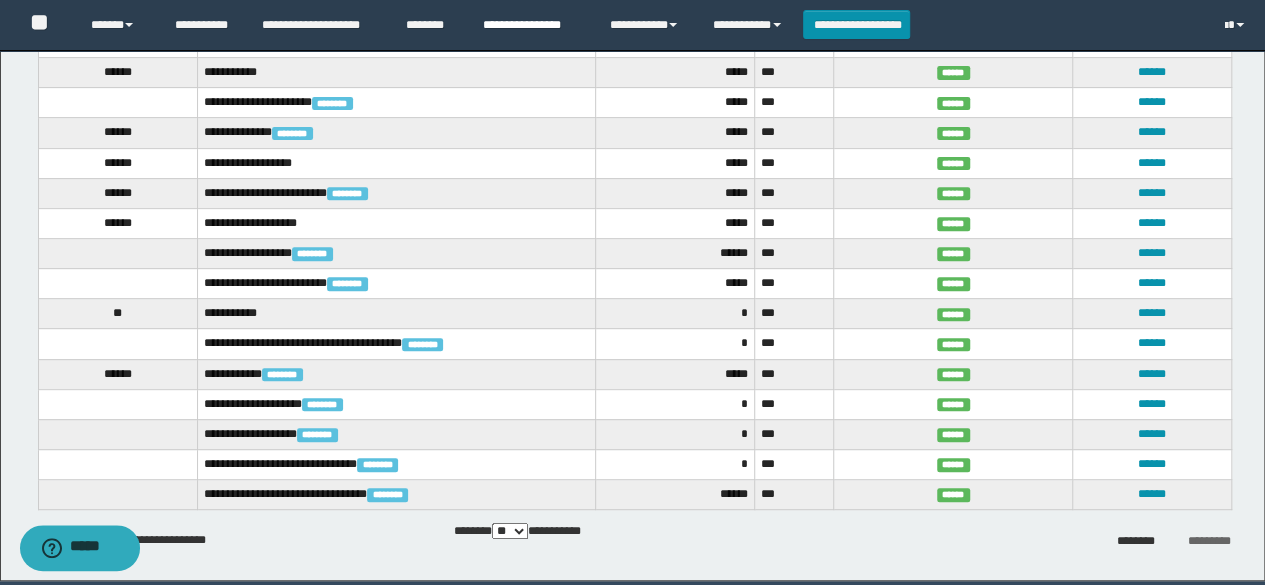 click on "**********" at bounding box center (531, 25) 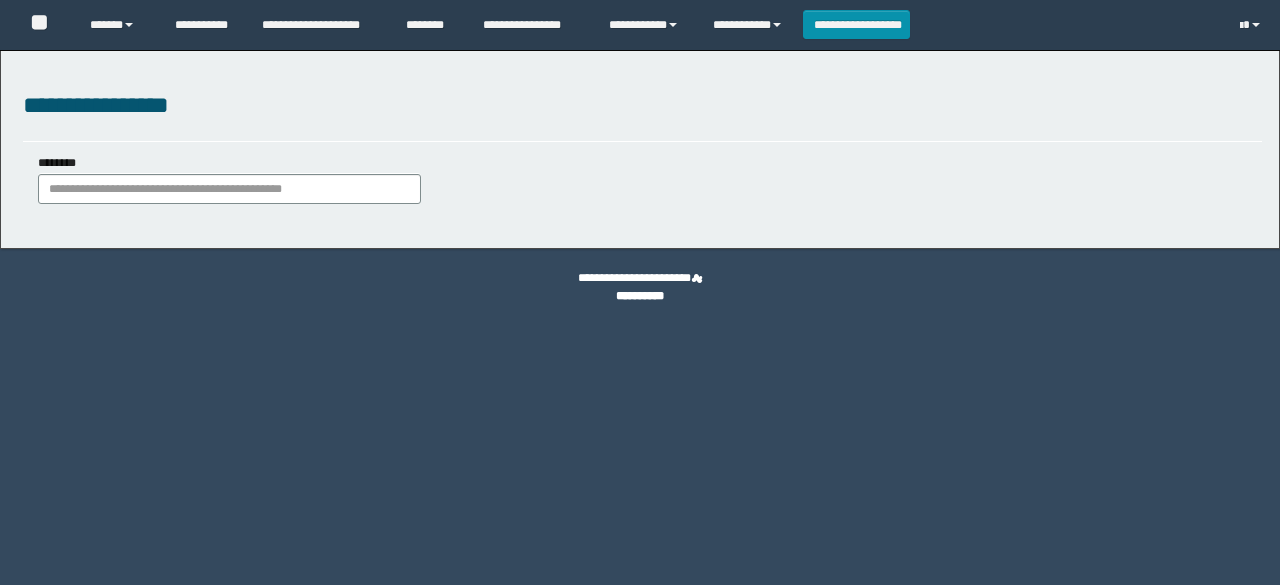 scroll, scrollTop: 0, scrollLeft: 0, axis: both 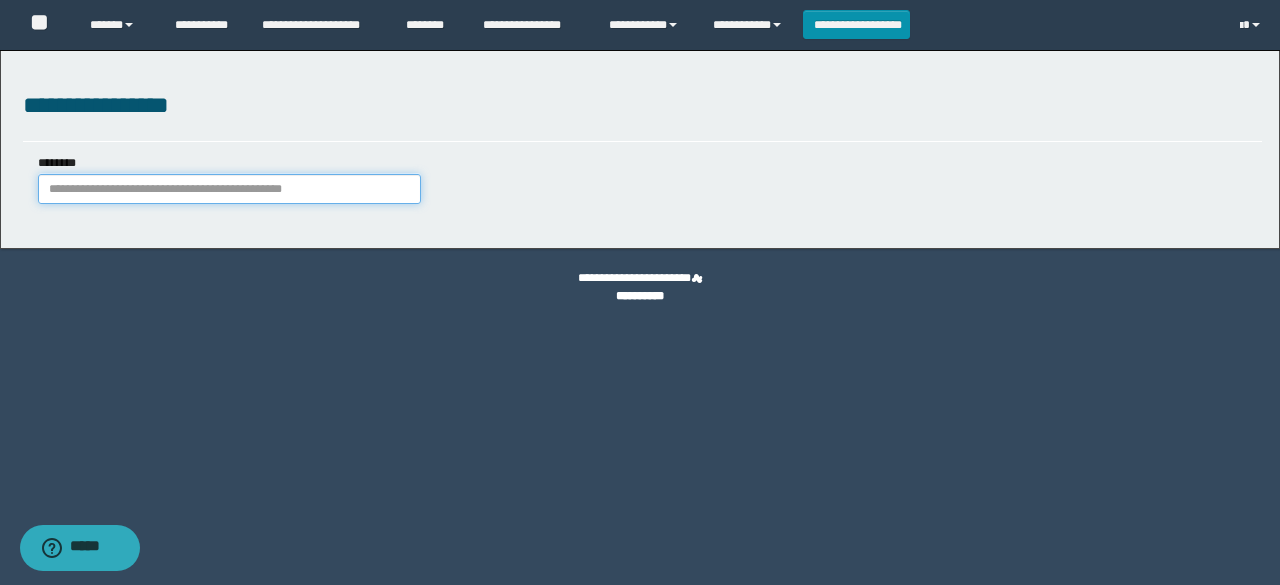 click on "********" at bounding box center (229, 189) 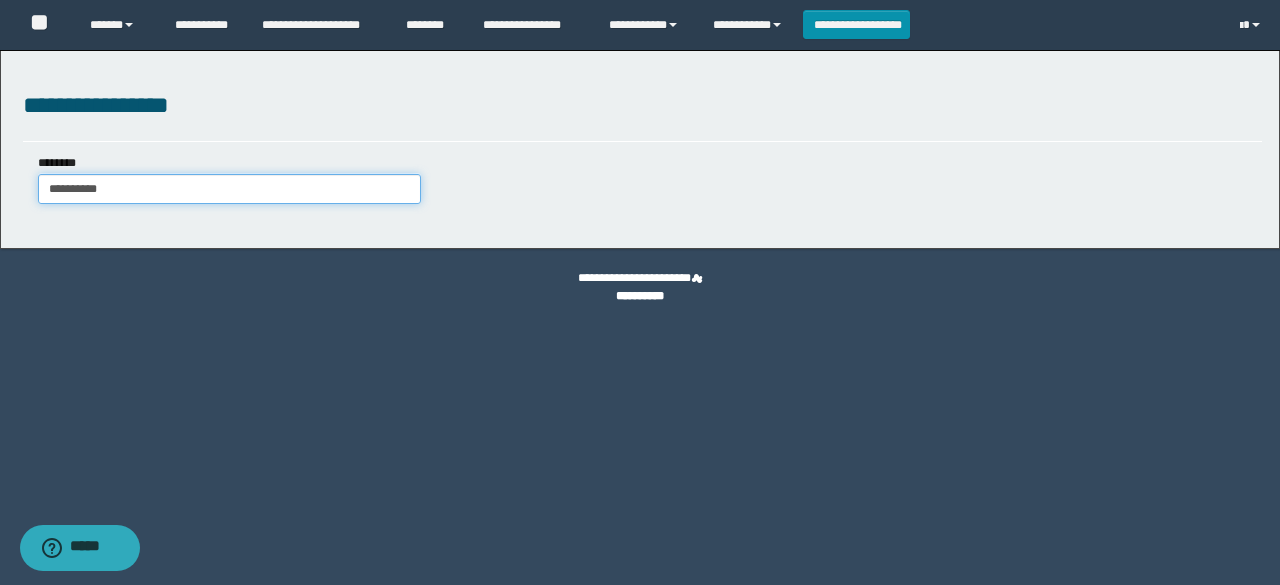 type on "**********" 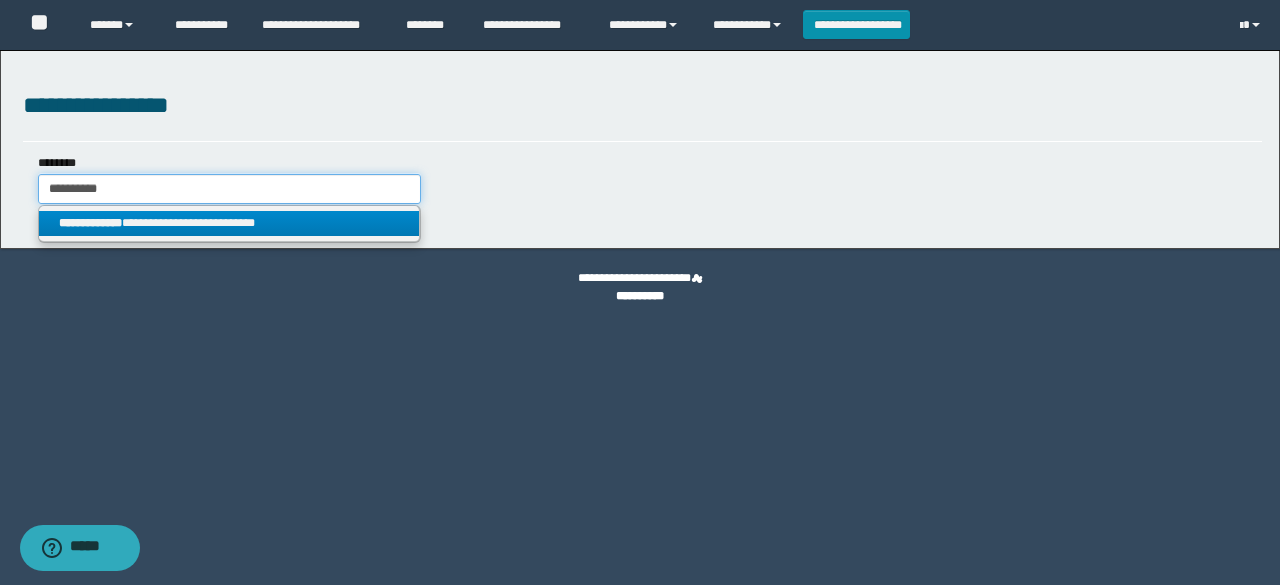 type on "**********" 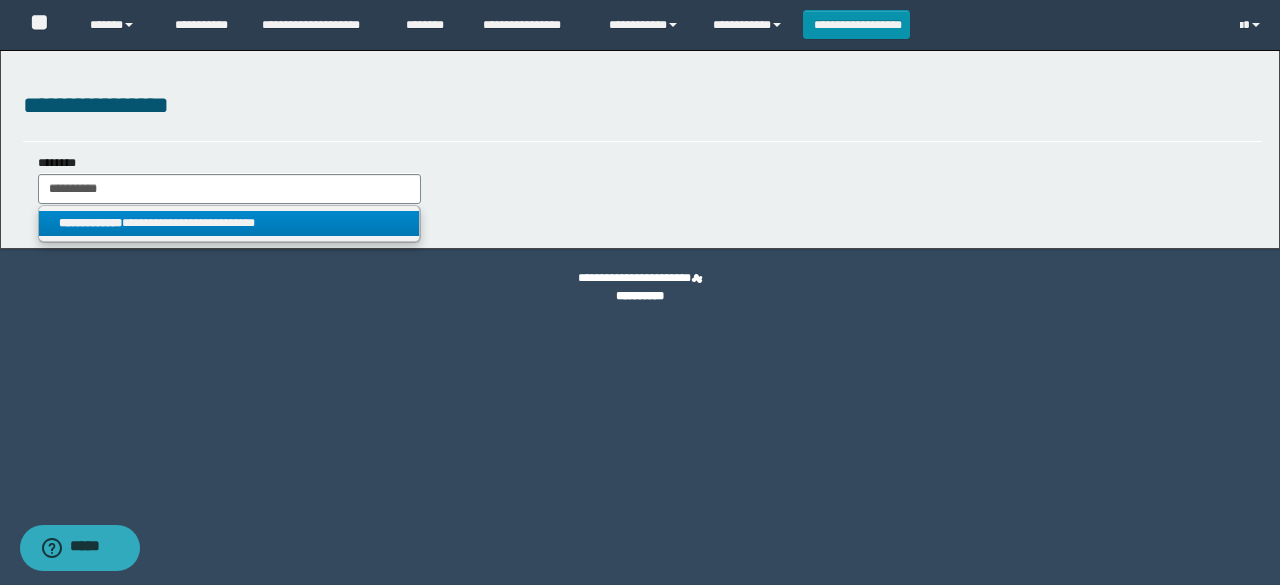 click on "**********" at bounding box center (229, 223) 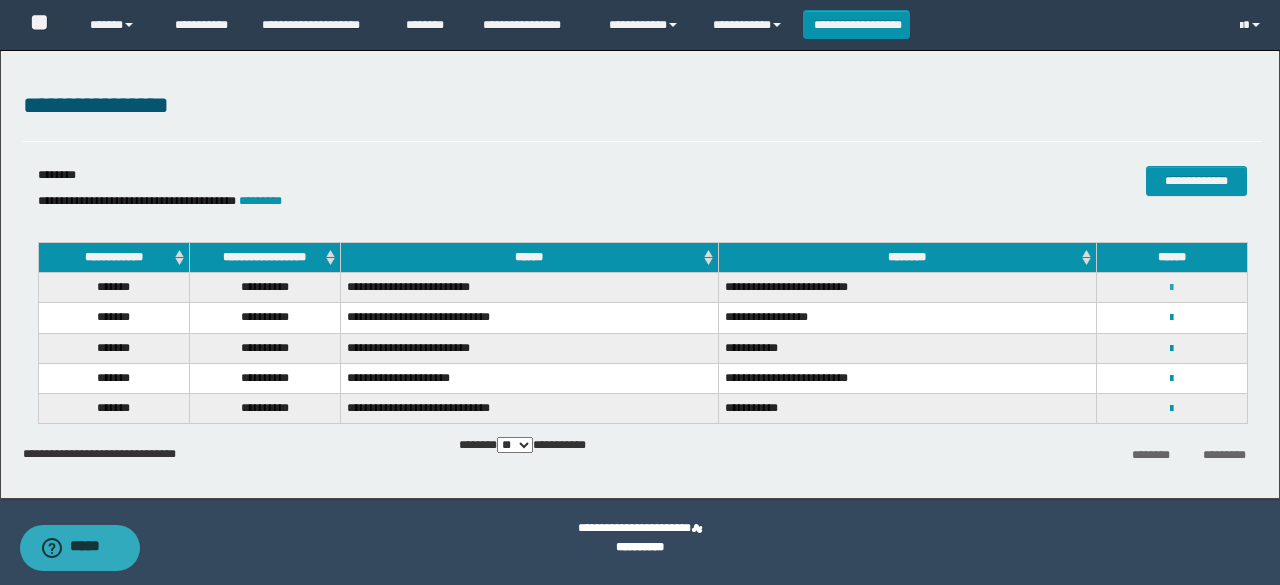click at bounding box center [1171, 288] 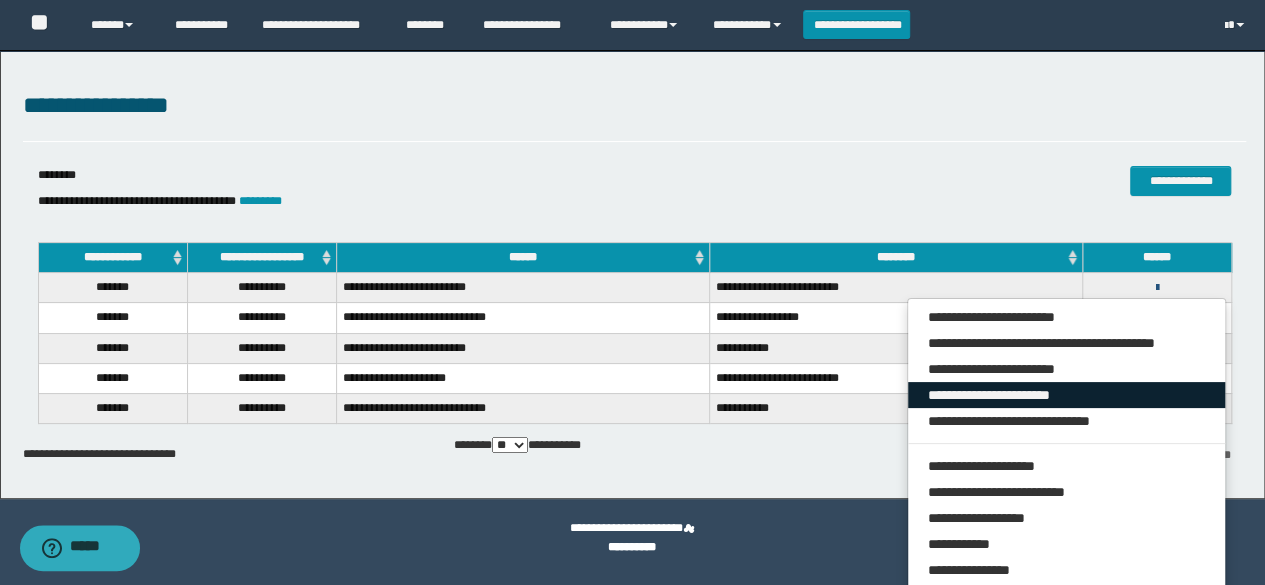 scroll, scrollTop: 132, scrollLeft: 0, axis: vertical 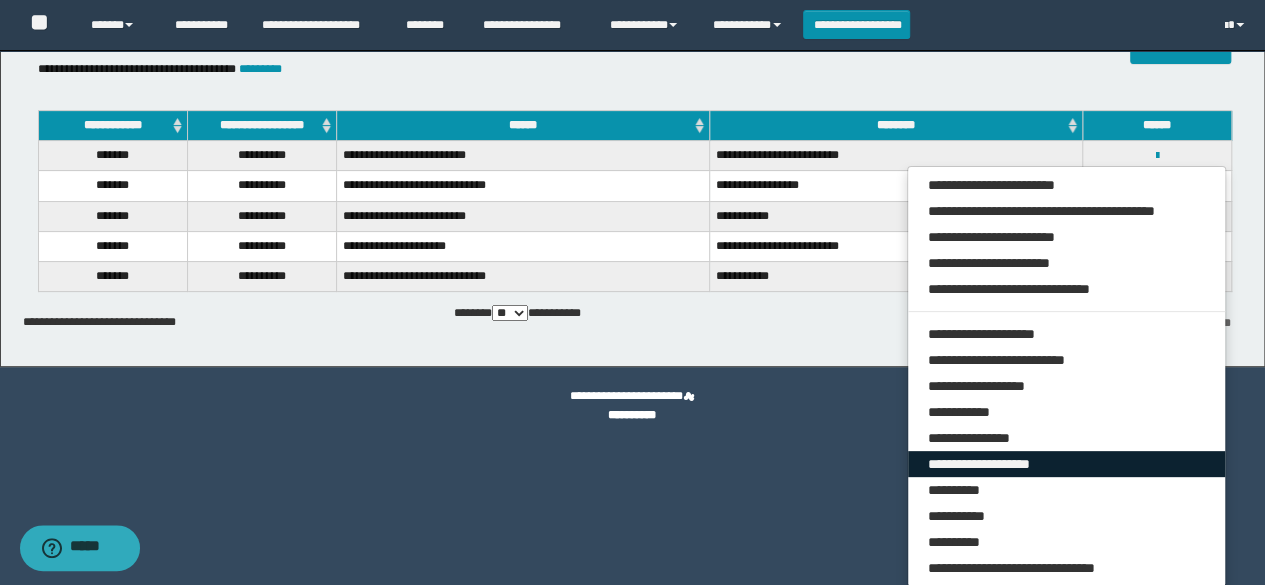 click on "**********" at bounding box center [1067, 464] 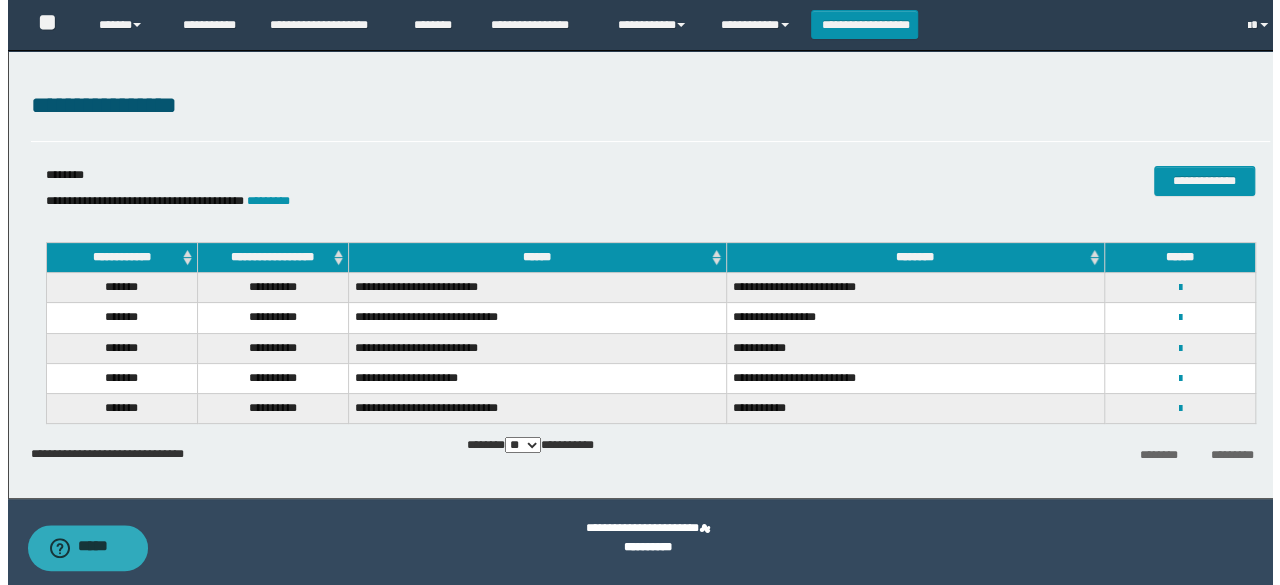 scroll, scrollTop: 0, scrollLeft: 0, axis: both 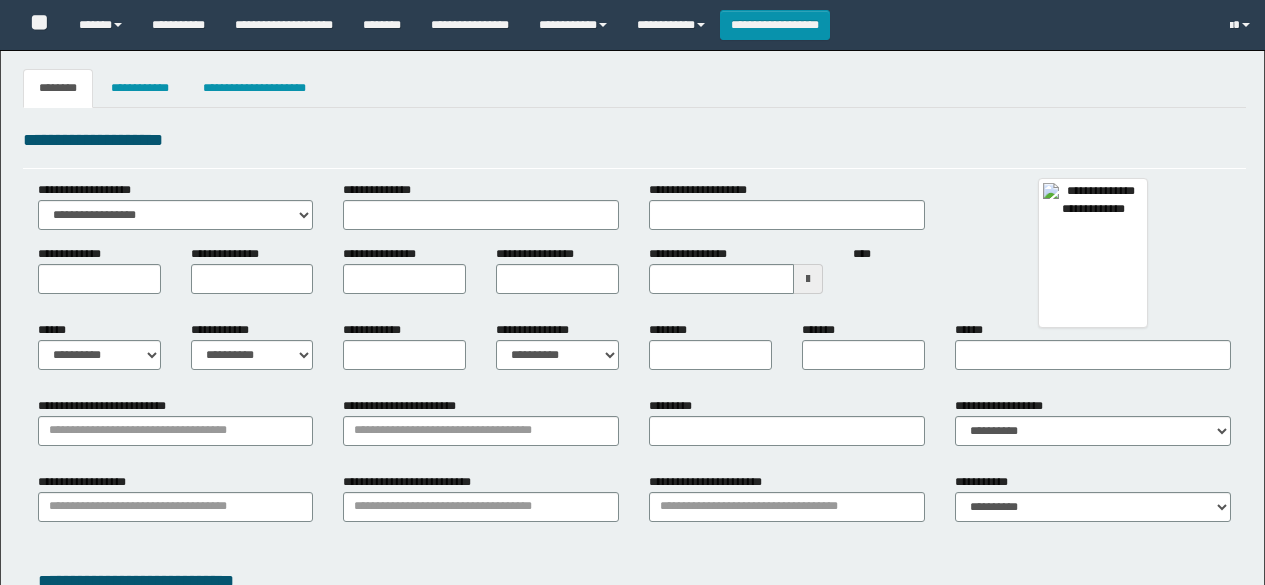 type 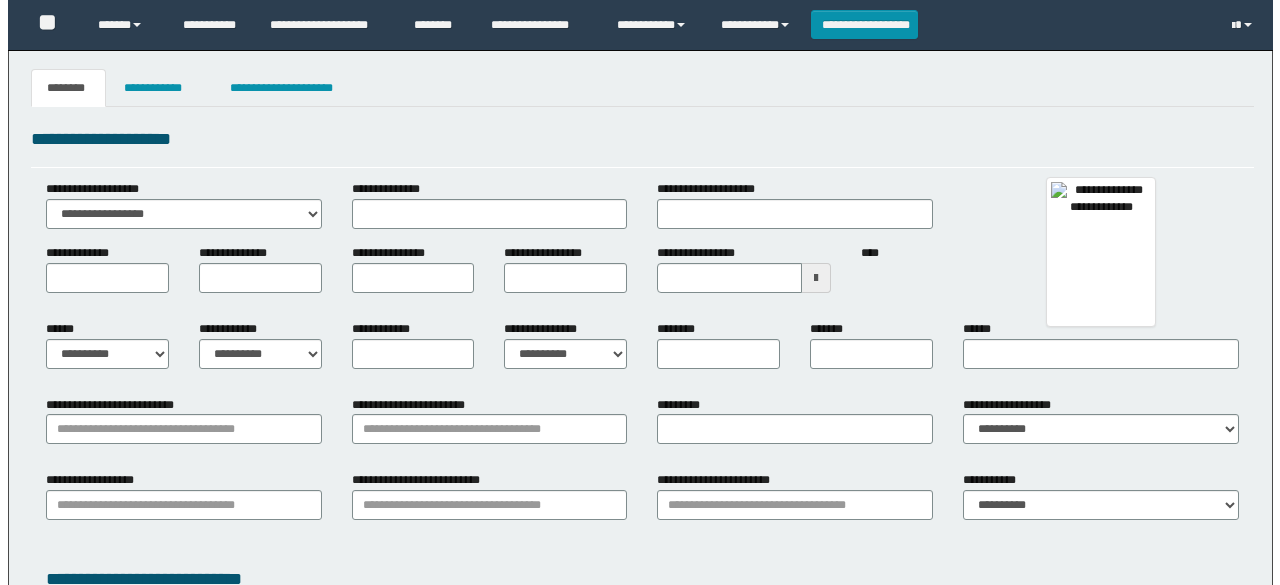 scroll, scrollTop: 0, scrollLeft: 0, axis: both 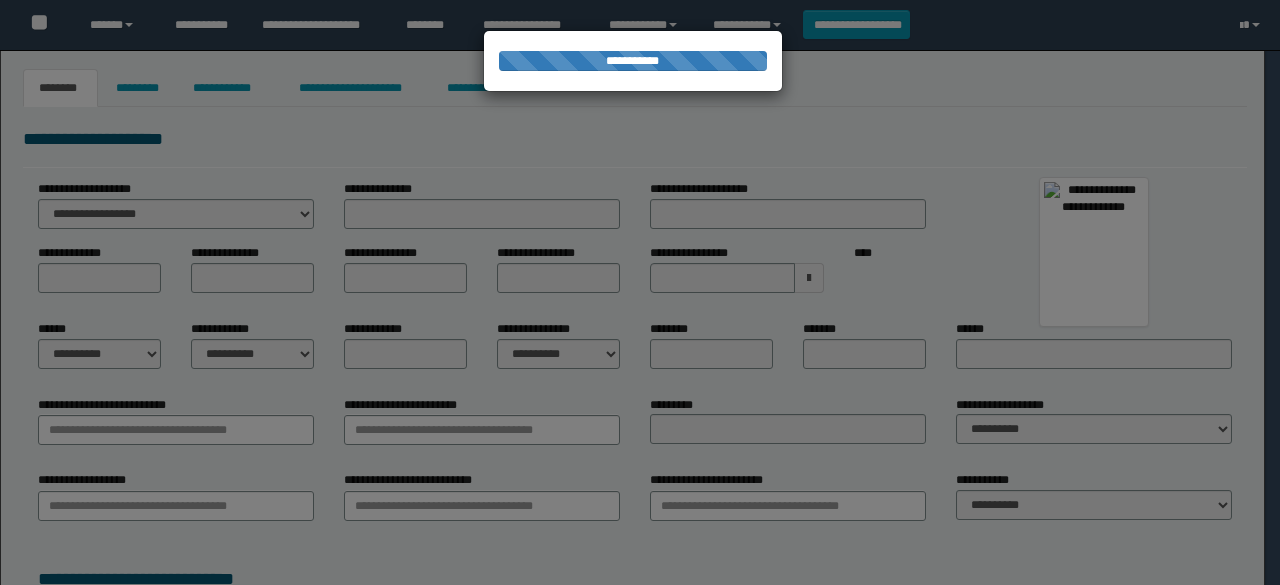 type on "**********" 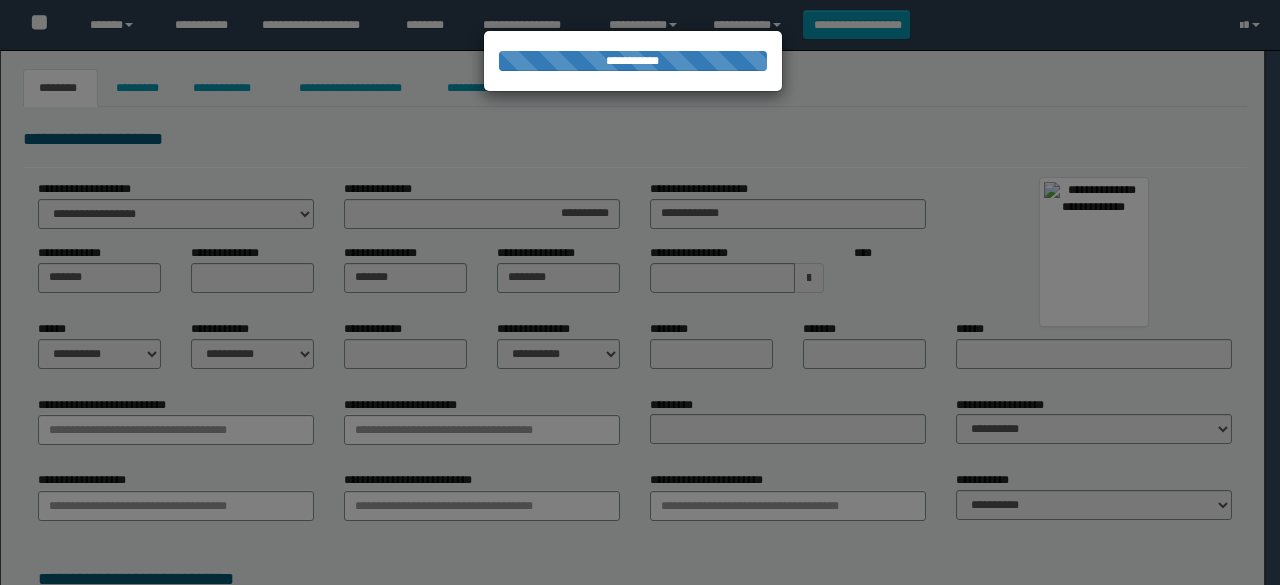 type on "**********" 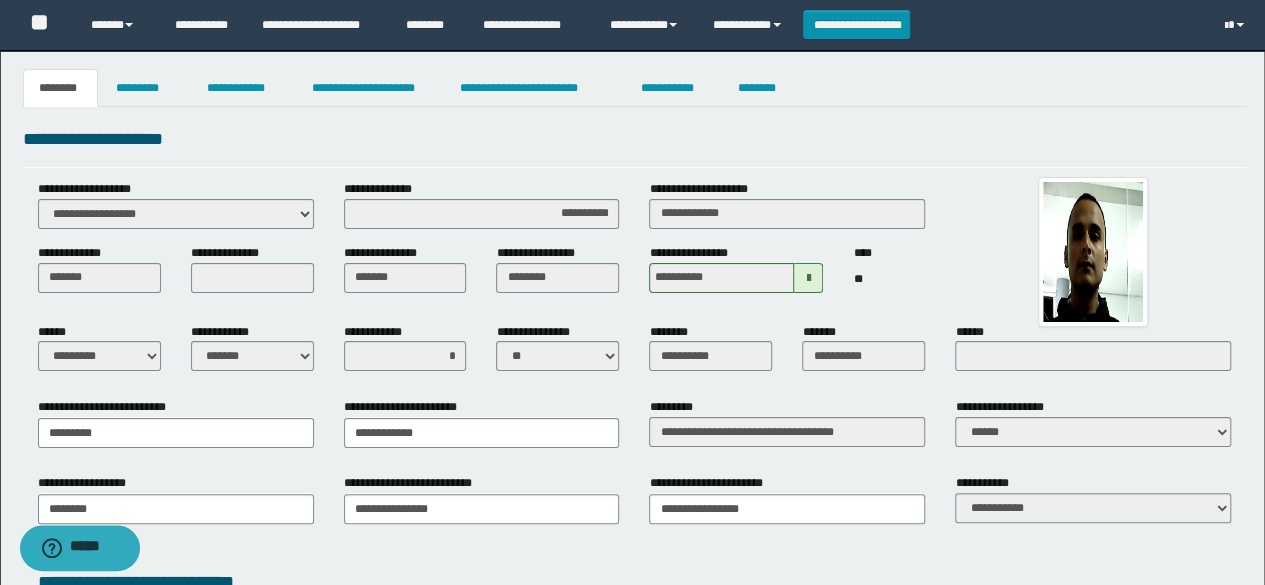 scroll, scrollTop: 0, scrollLeft: 0, axis: both 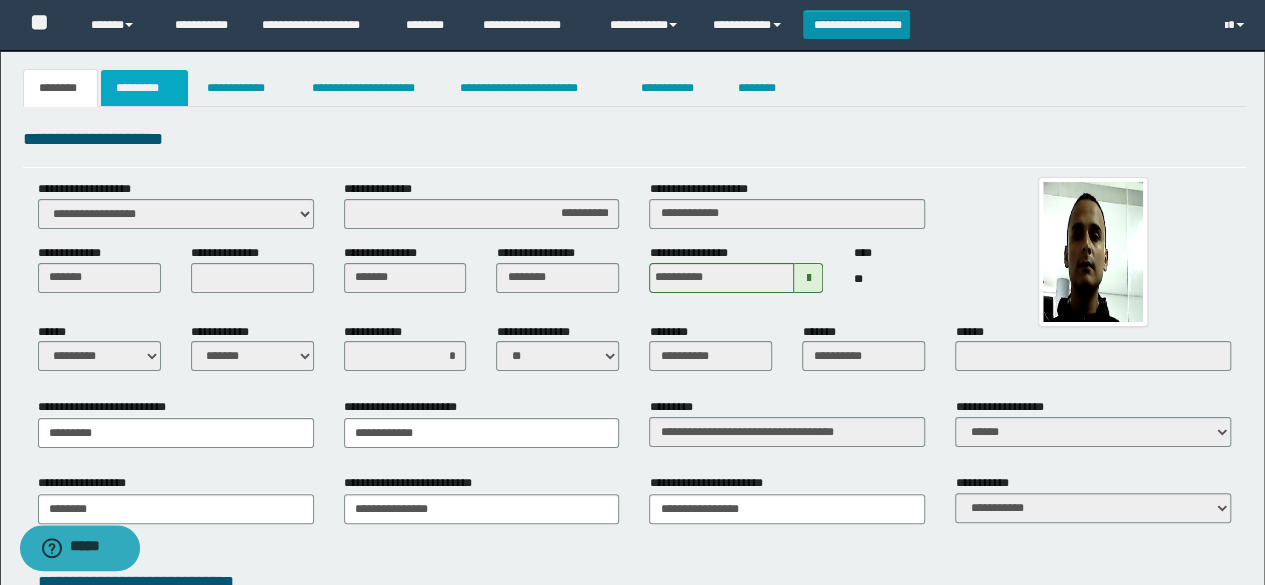 click on "*********" at bounding box center (144, 88) 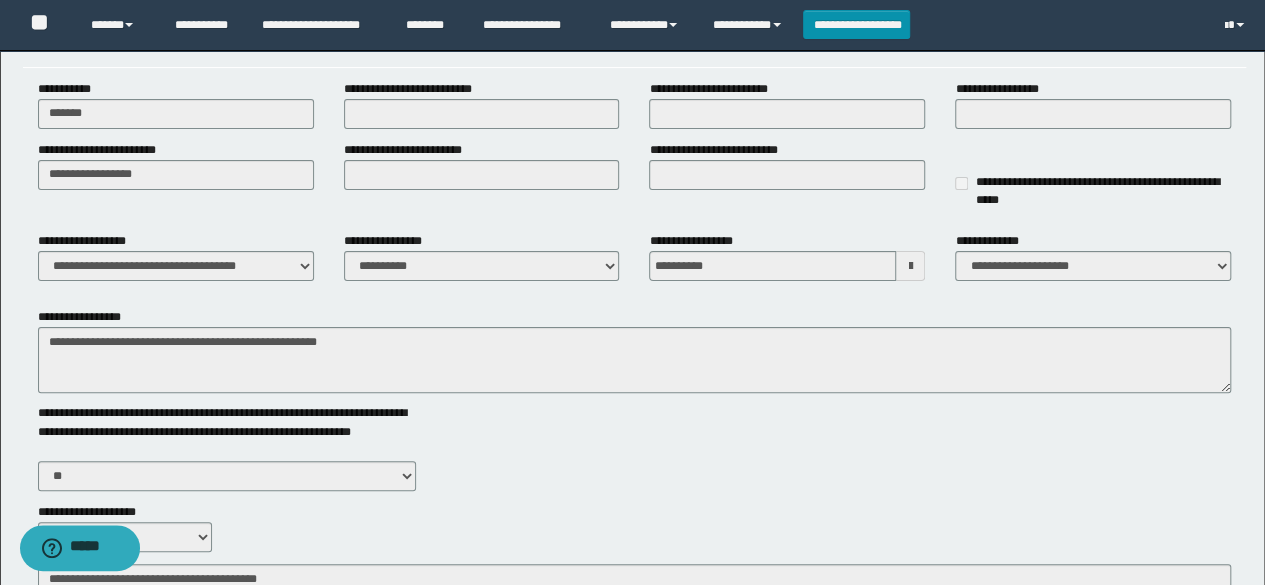 scroll, scrollTop: 0, scrollLeft: 0, axis: both 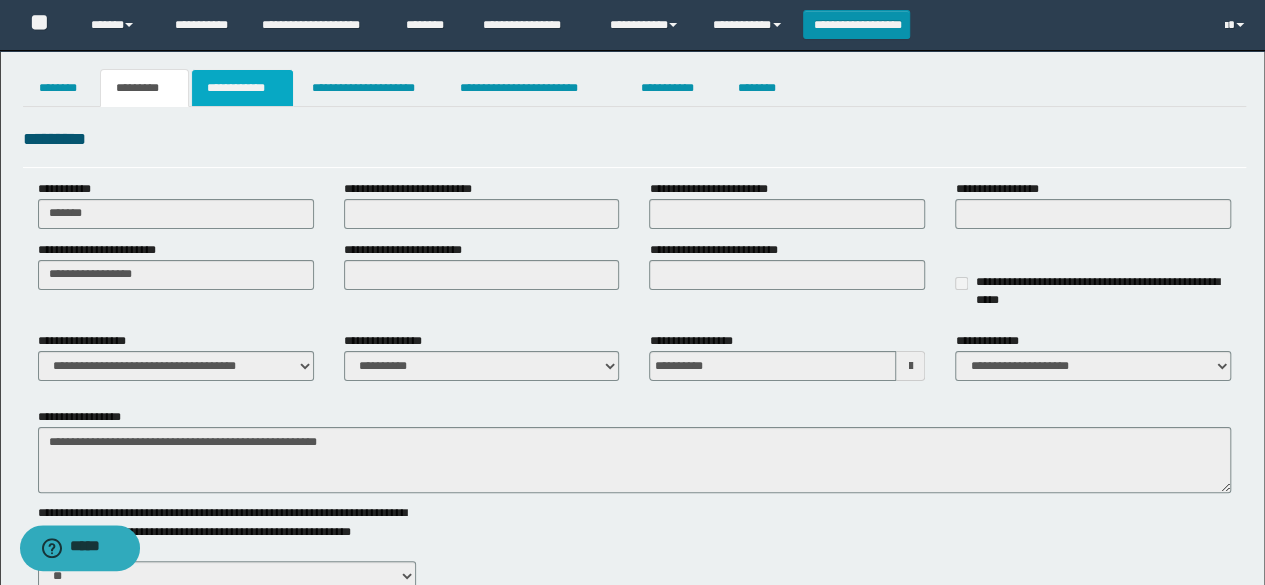 click on "**********" at bounding box center [243, 88] 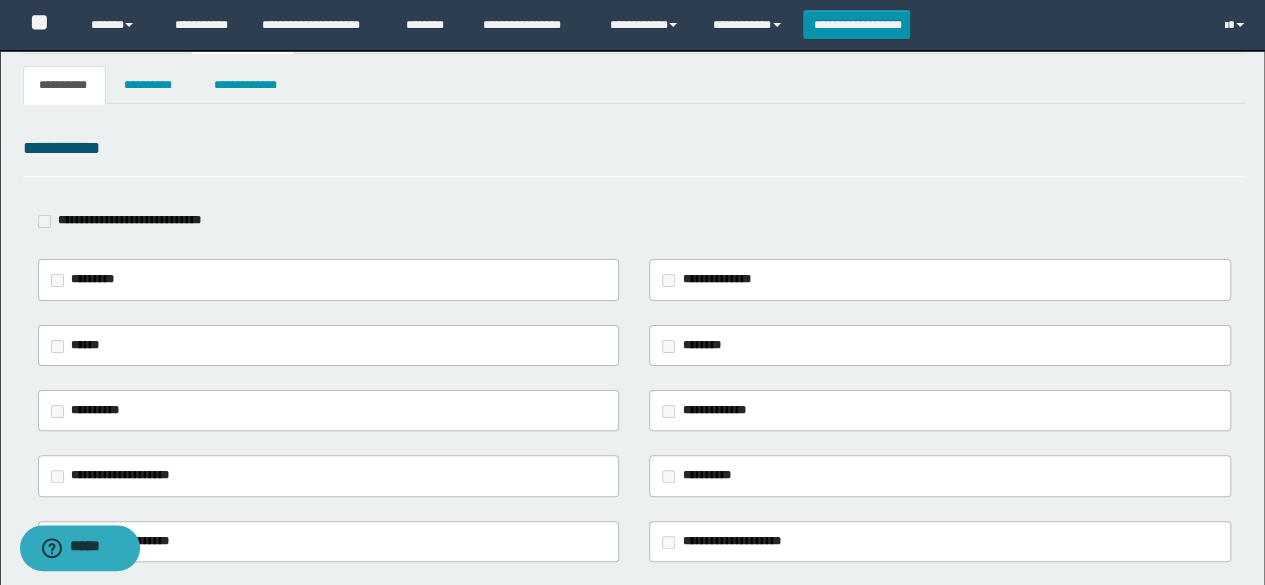 scroll, scrollTop: 0, scrollLeft: 0, axis: both 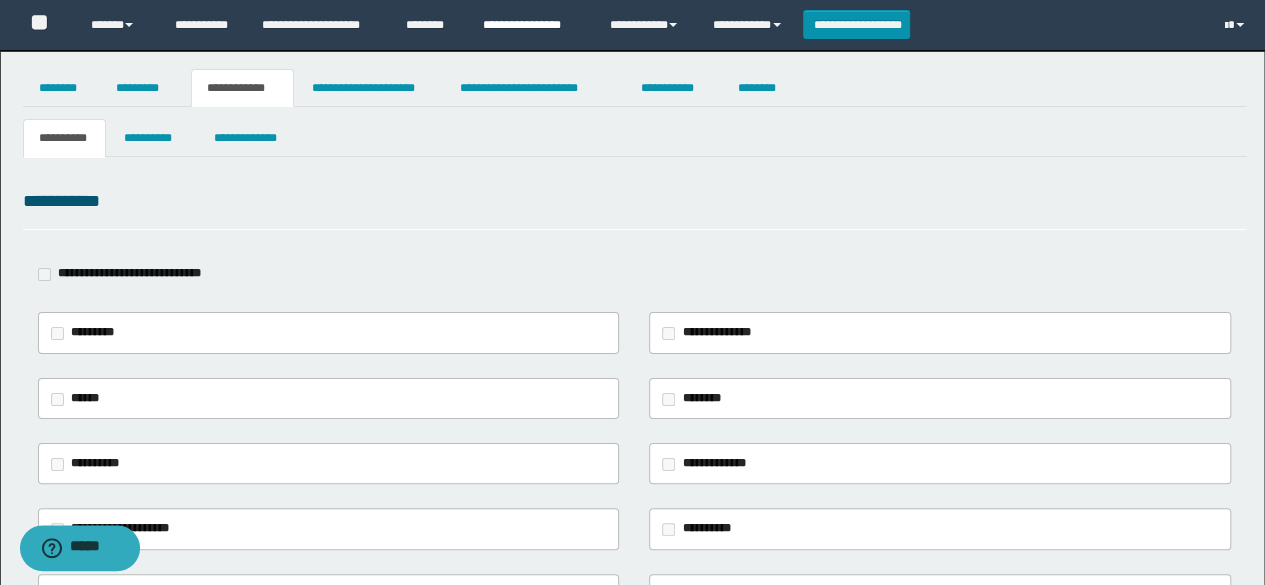 click on "**********" at bounding box center [531, 25] 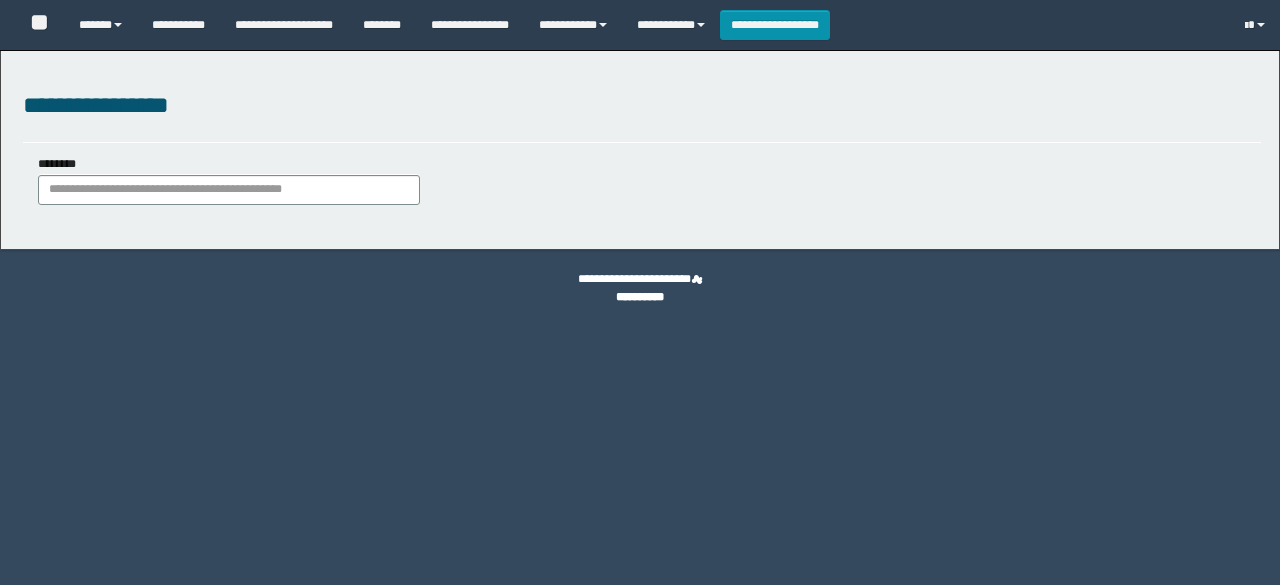 scroll, scrollTop: 0, scrollLeft: 0, axis: both 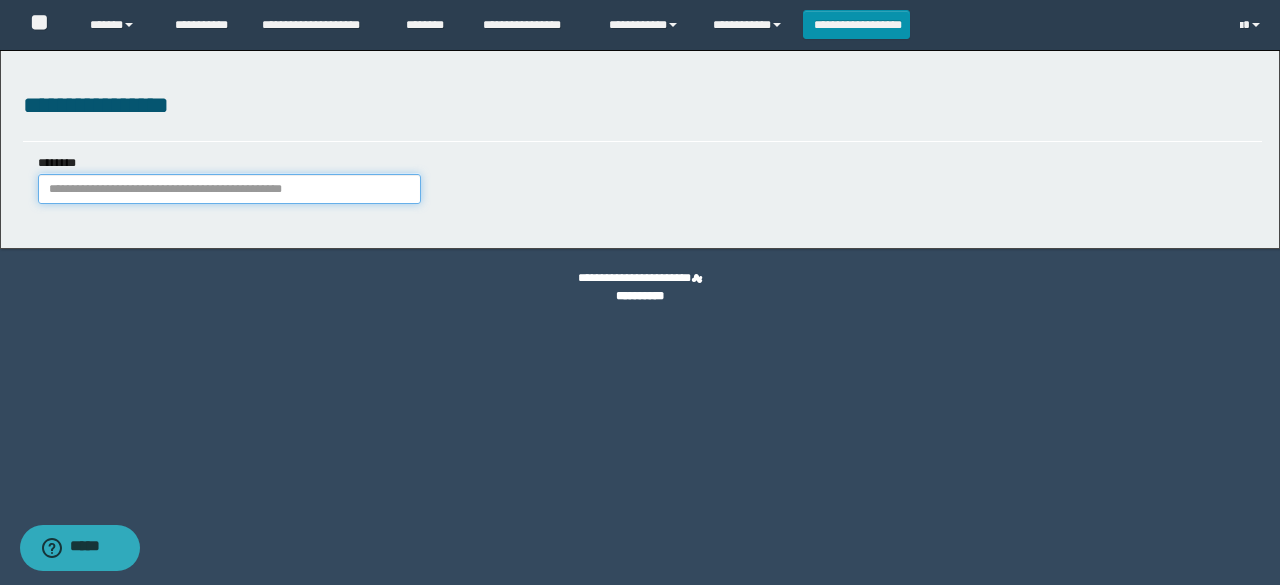 click on "********" at bounding box center (229, 189) 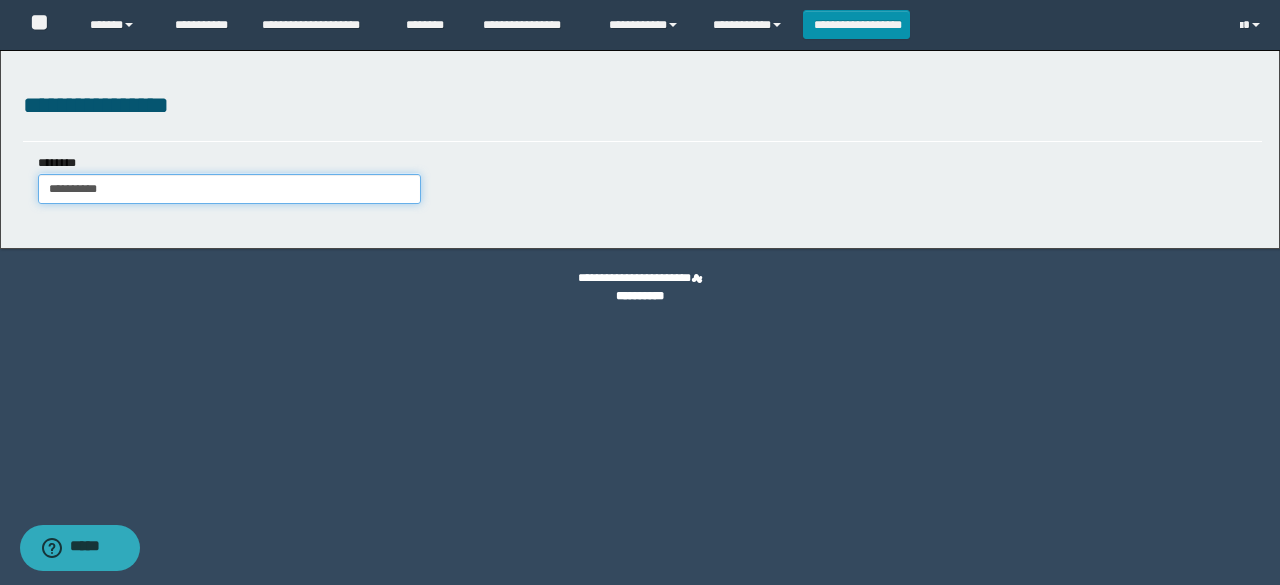 type on "**********" 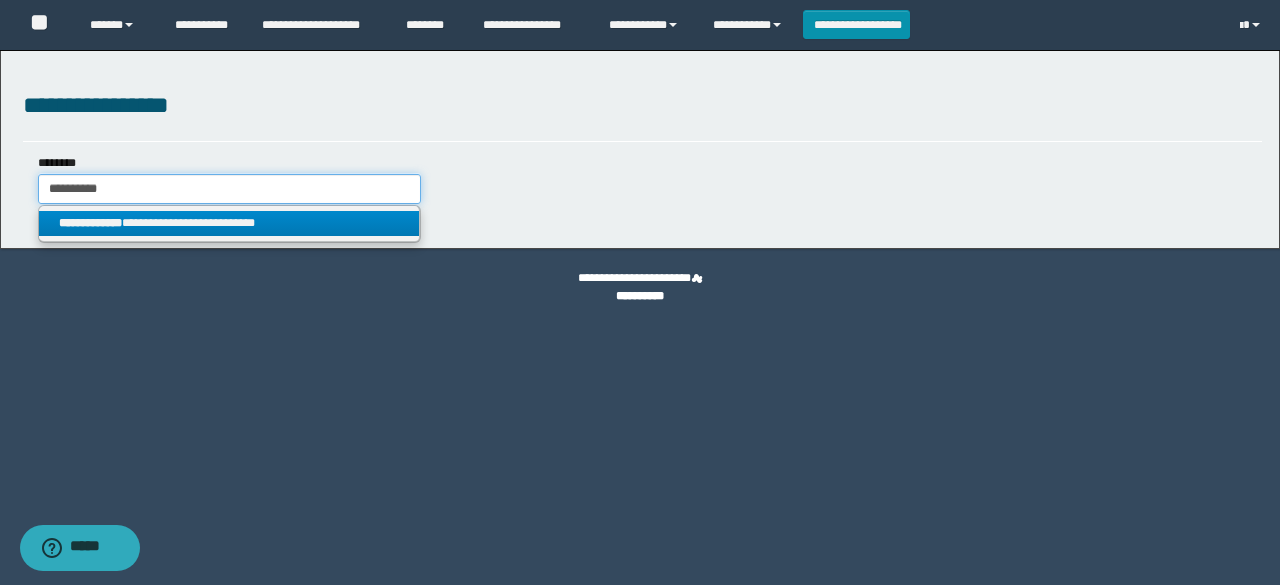 type on "**********" 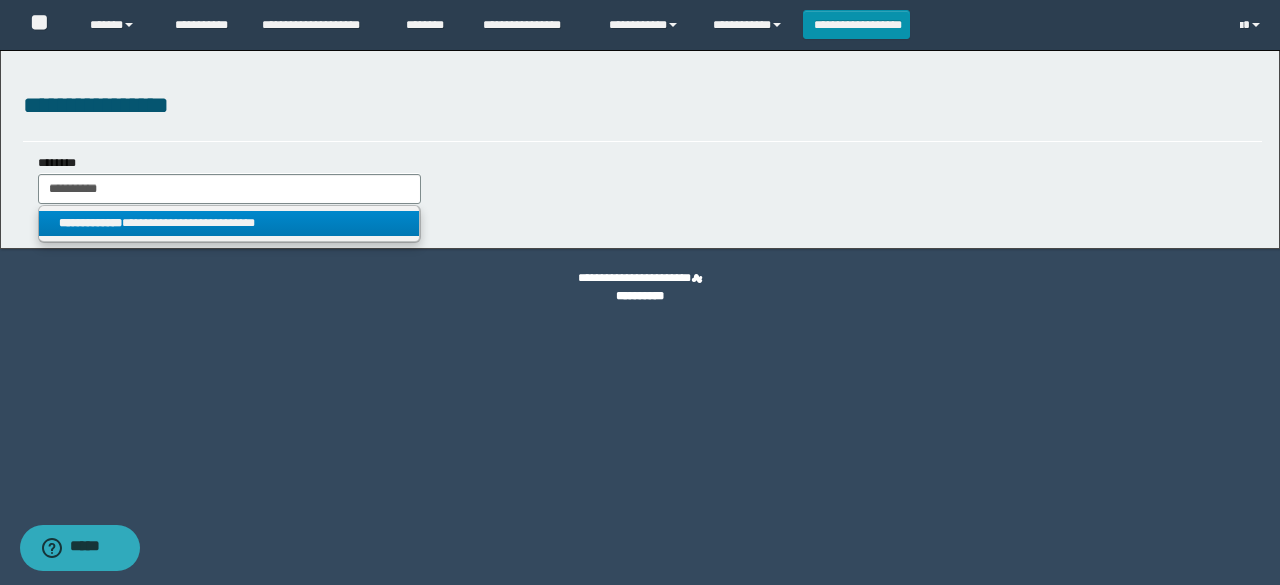 click on "**********" at bounding box center (229, 223) 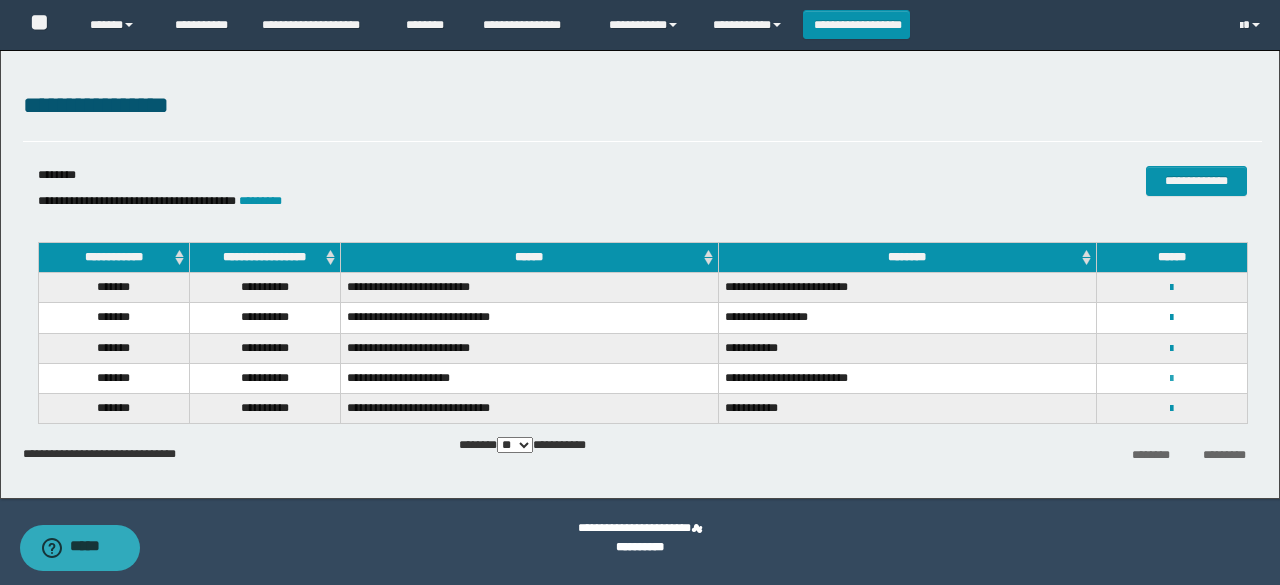 click at bounding box center [1171, 379] 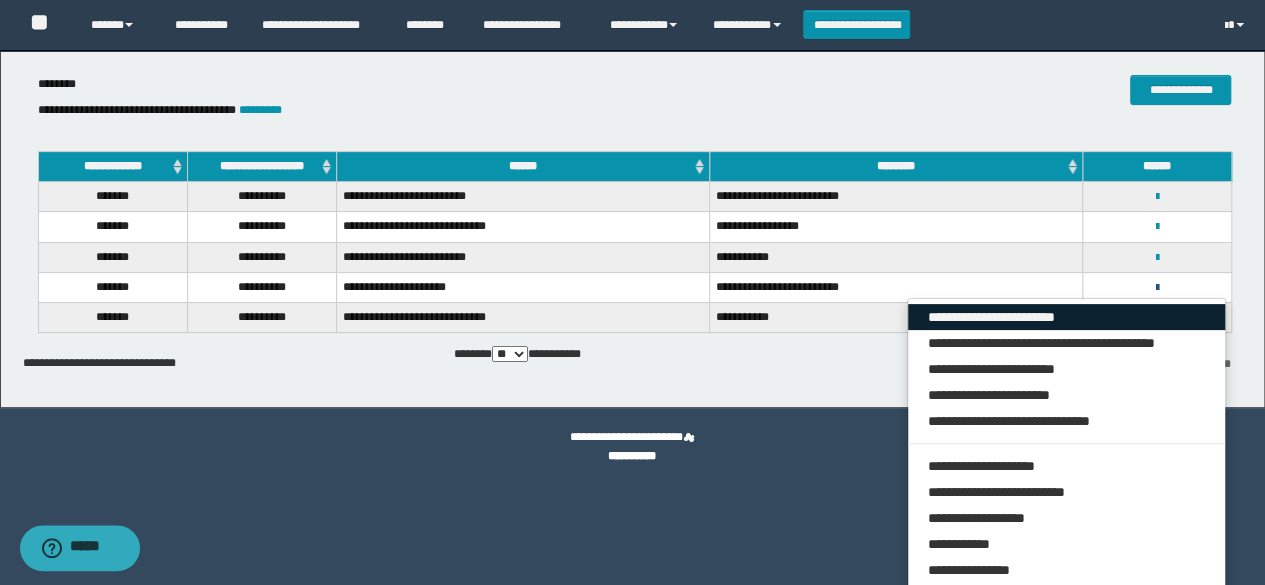 scroll, scrollTop: 200, scrollLeft: 0, axis: vertical 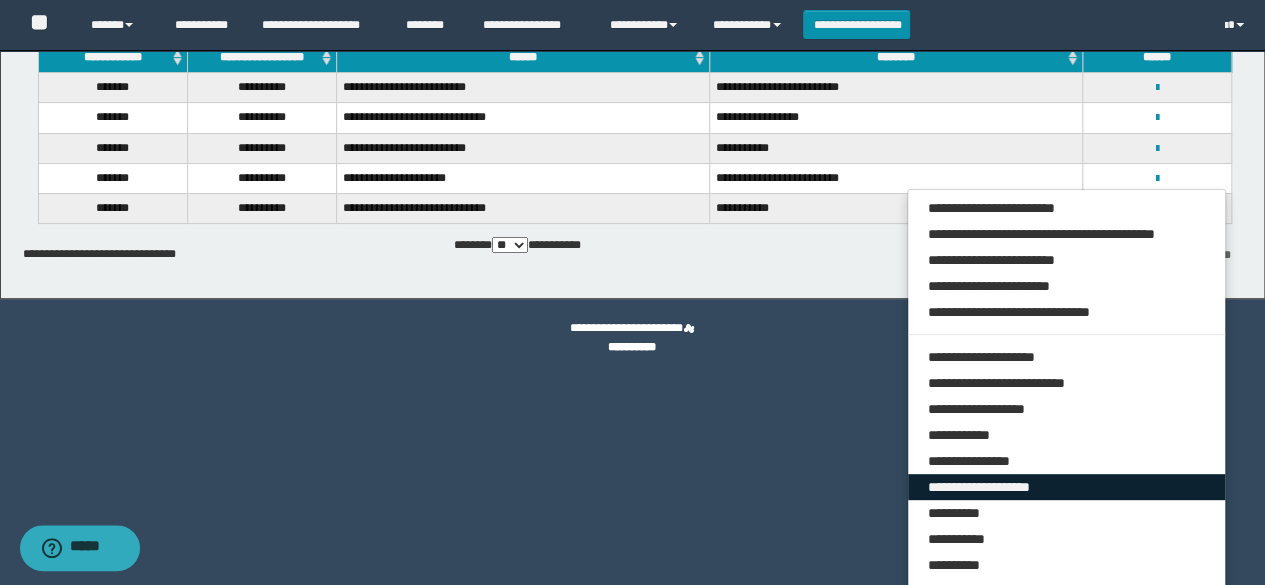 click on "**********" at bounding box center [1067, 487] 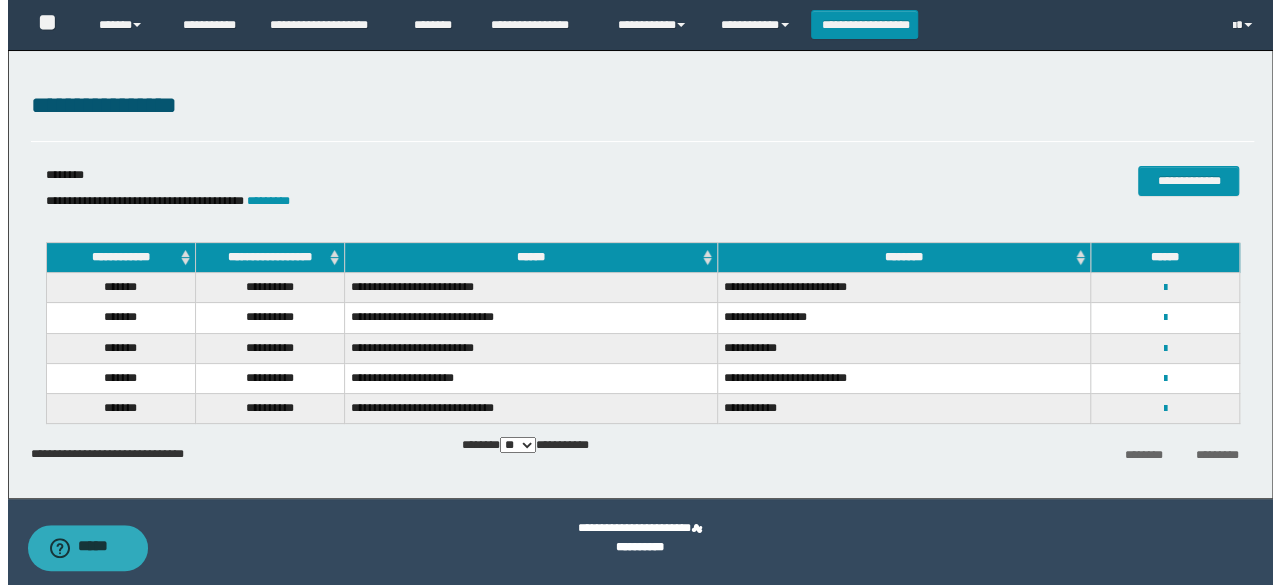 scroll, scrollTop: 0, scrollLeft: 0, axis: both 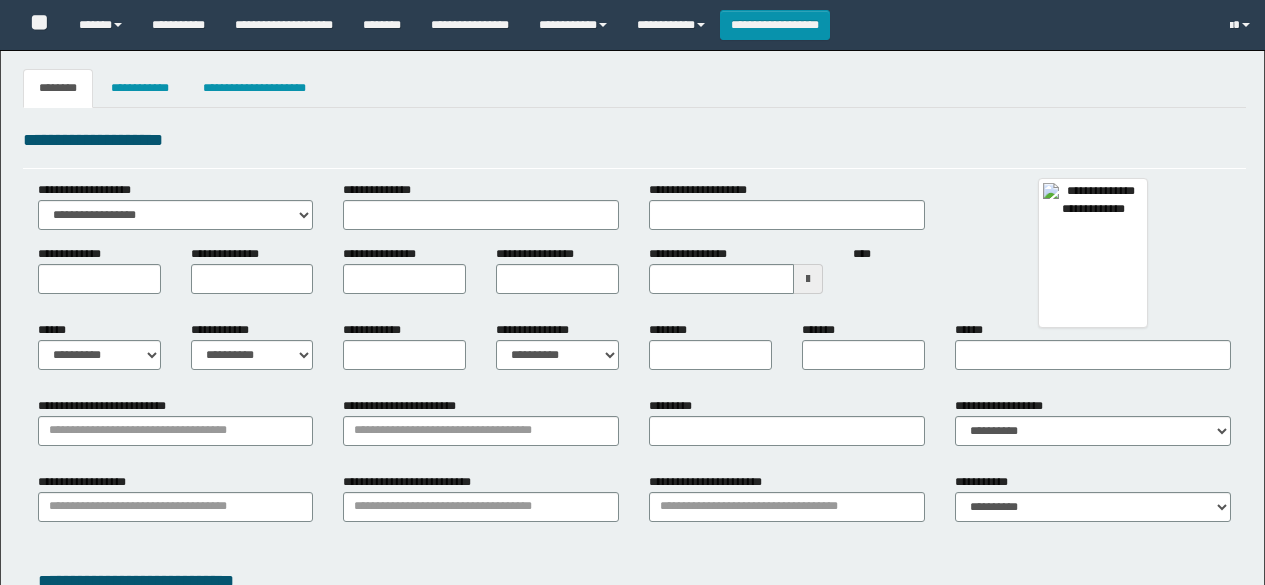 type 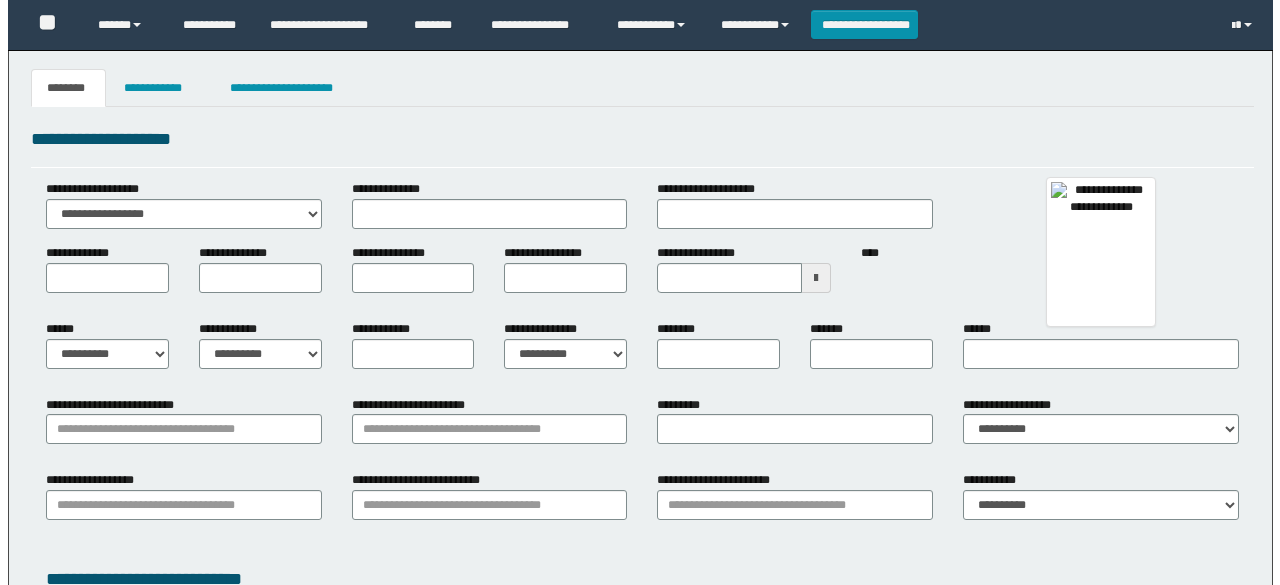 scroll, scrollTop: 0, scrollLeft: 0, axis: both 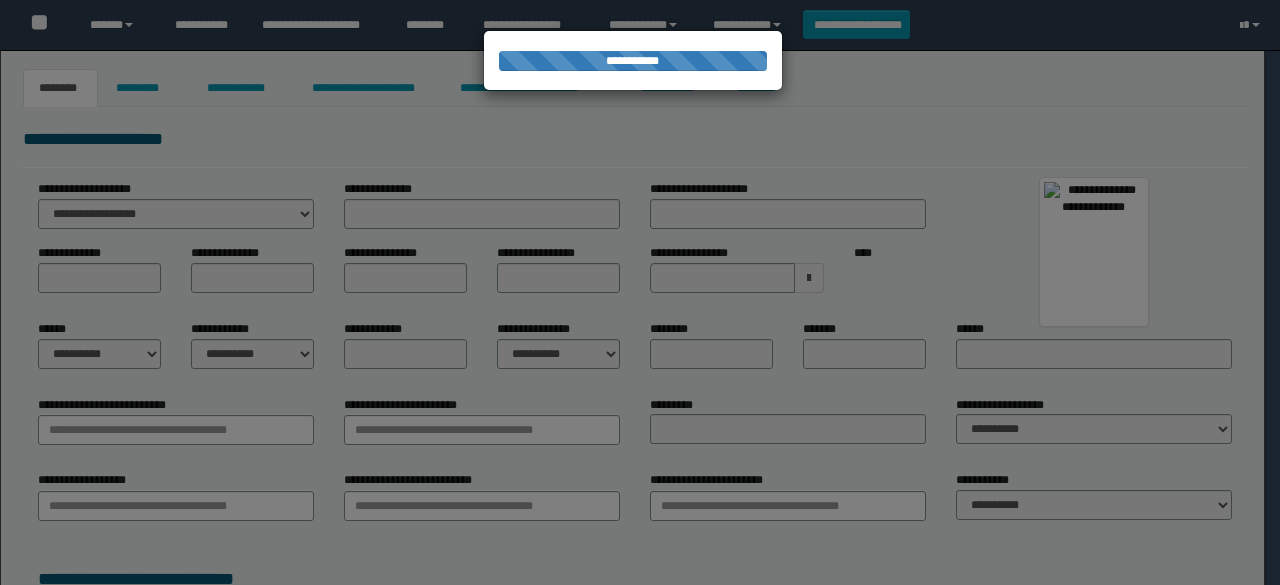 type on "**********" 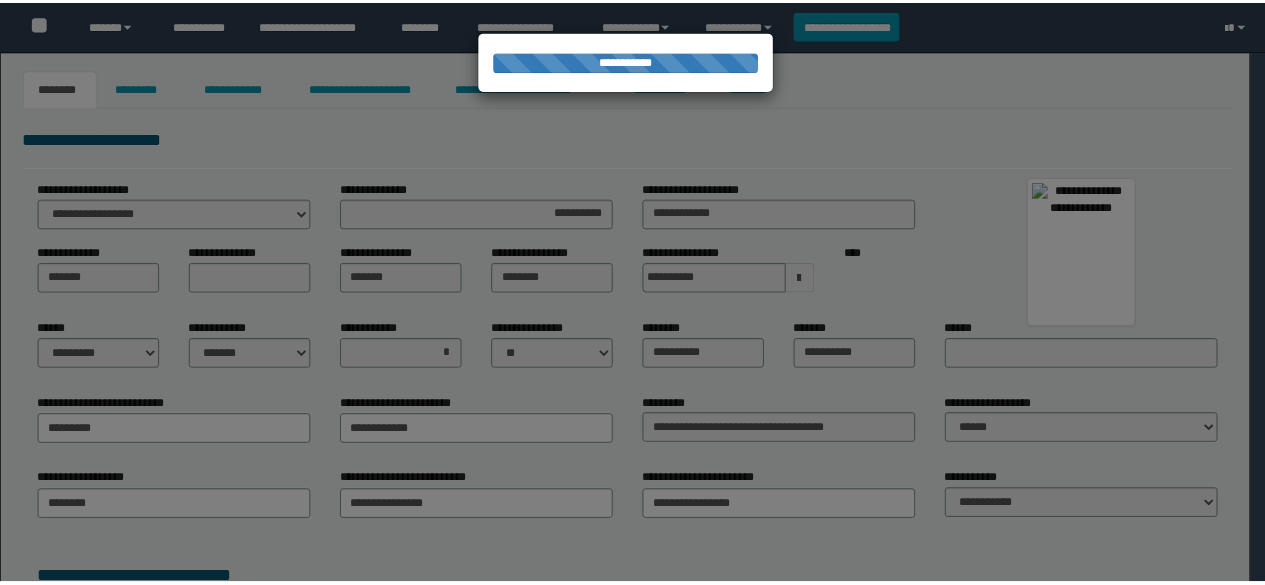 scroll, scrollTop: 0, scrollLeft: 0, axis: both 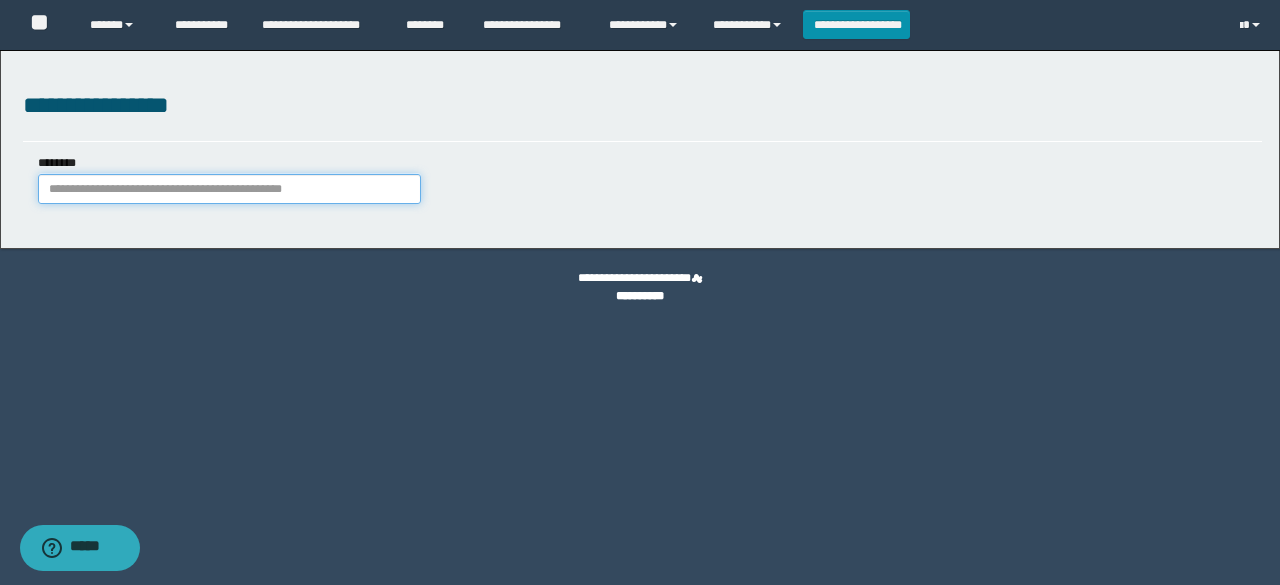click on "********" at bounding box center [229, 189] 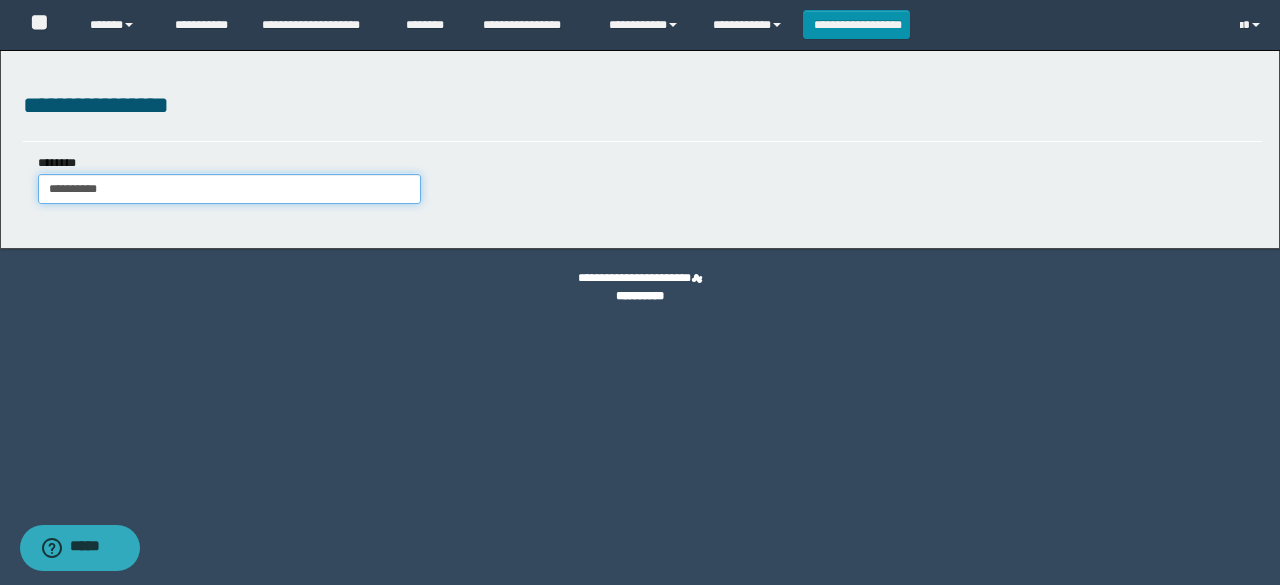 type on "**********" 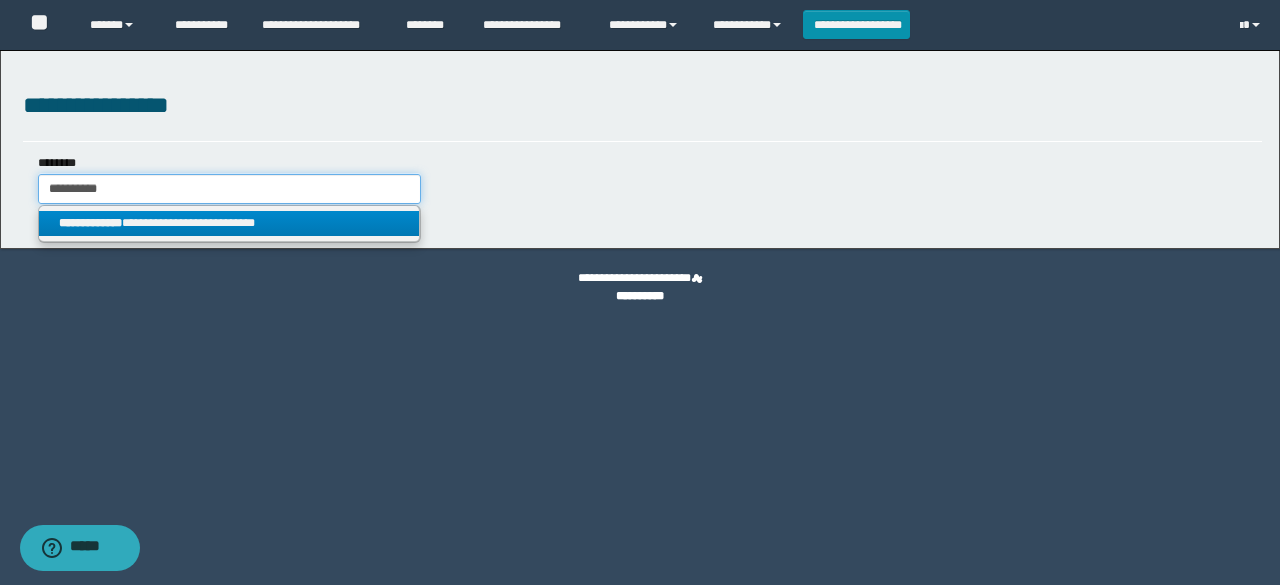 type on "**********" 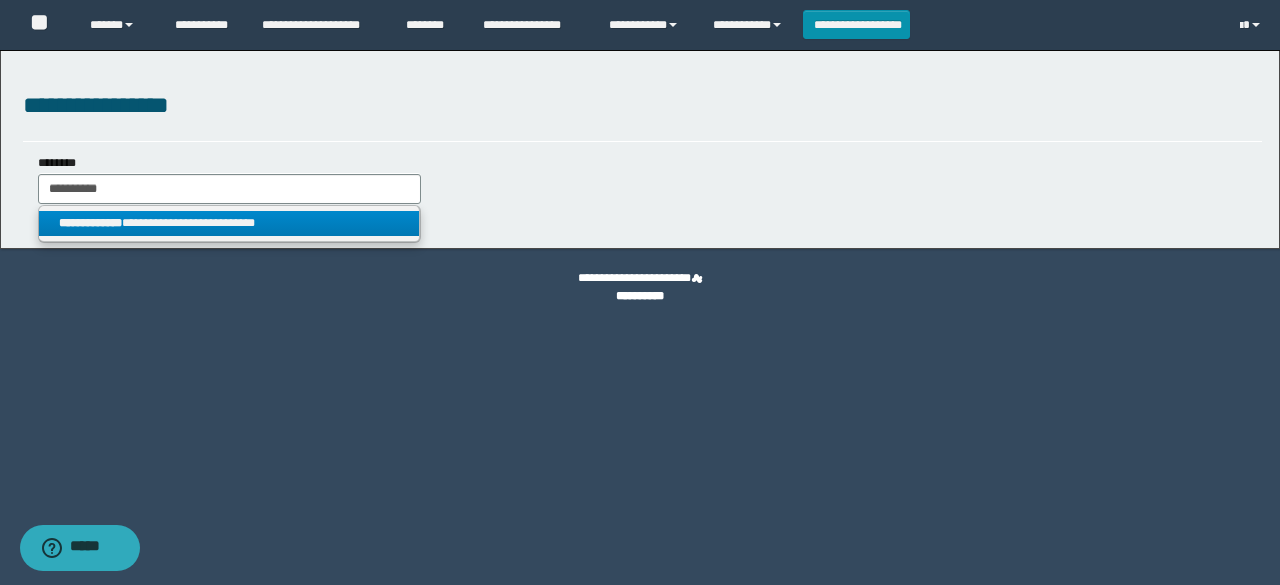 click on "**********" at bounding box center [229, 223] 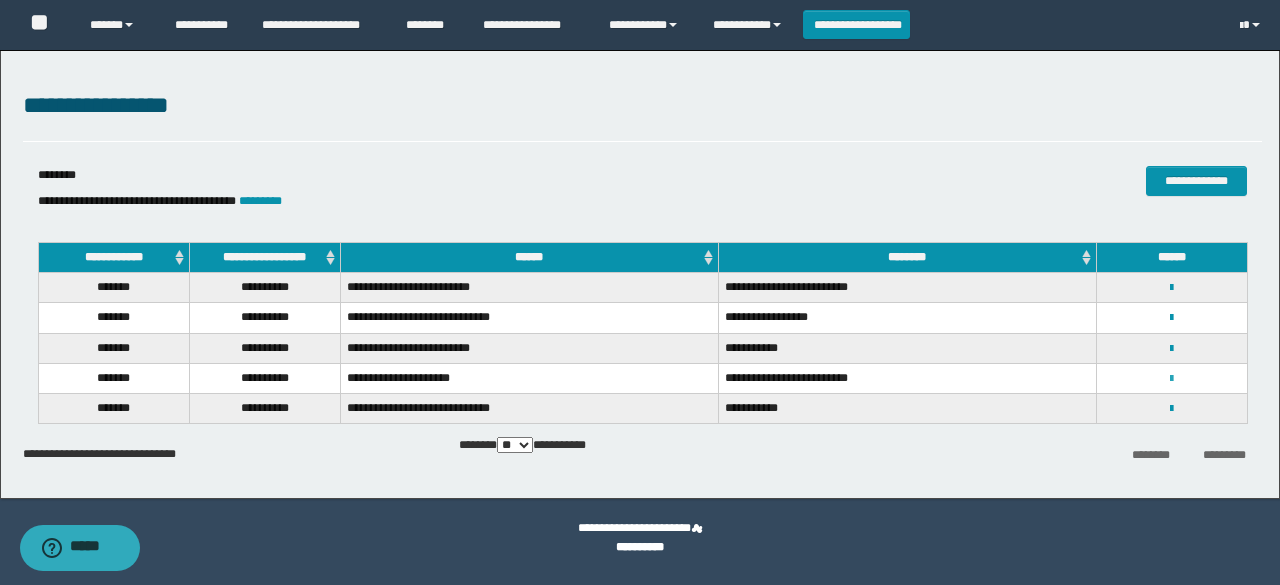 click at bounding box center (1171, 379) 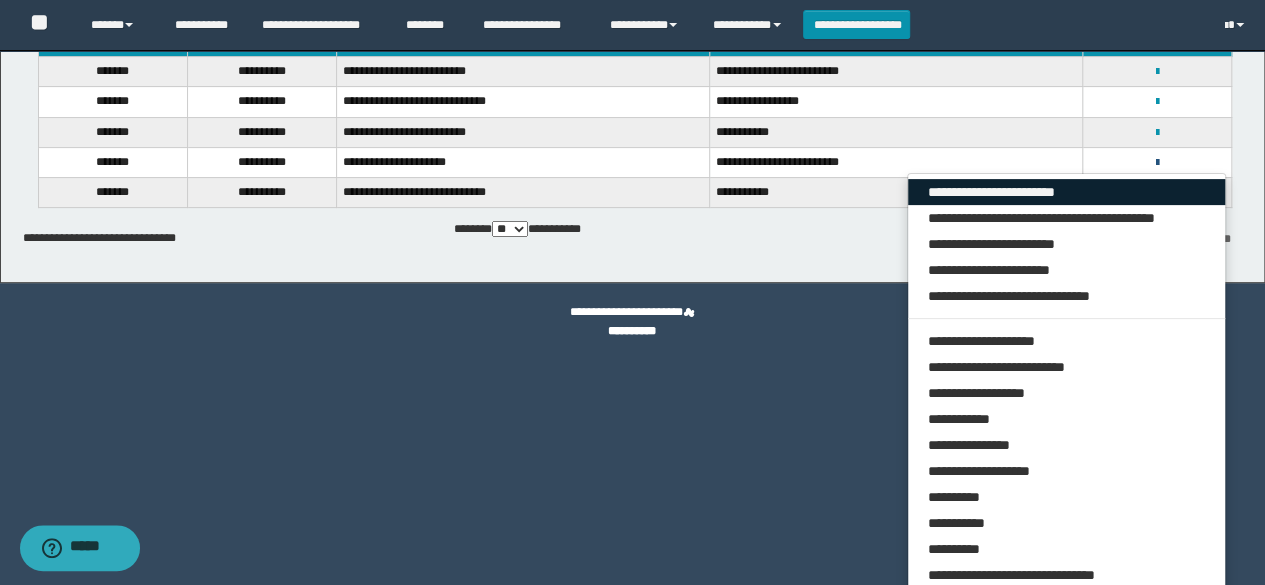 scroll, scrollTop: 222, scrollLeft: 0, axis: vertical 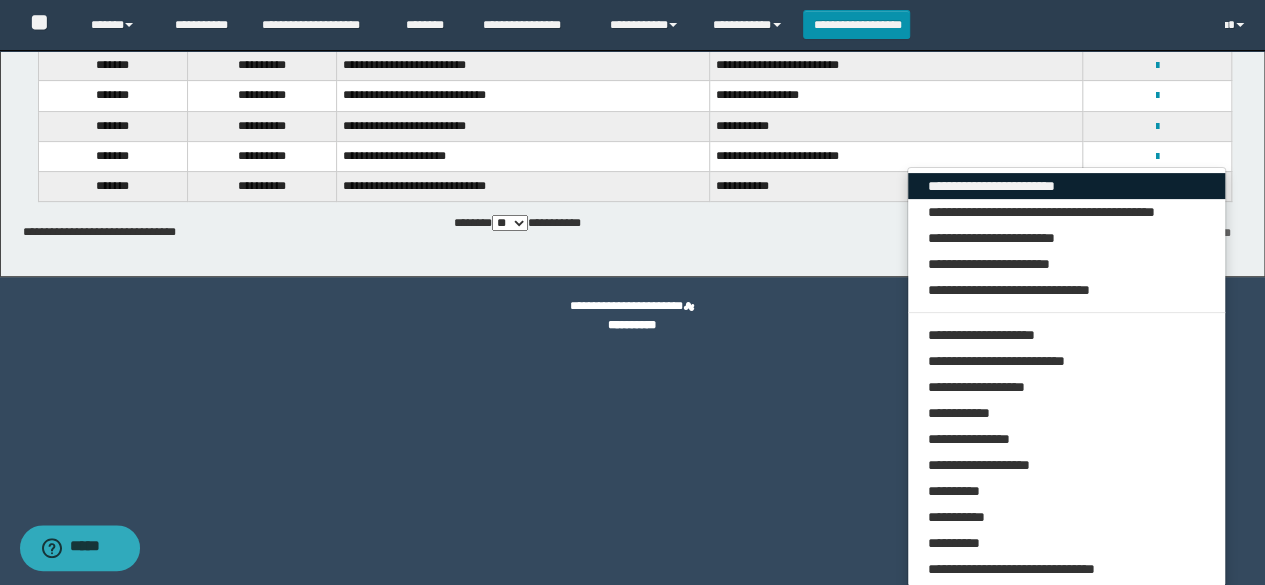 click on "**********" at bounding box center [1067, 186] 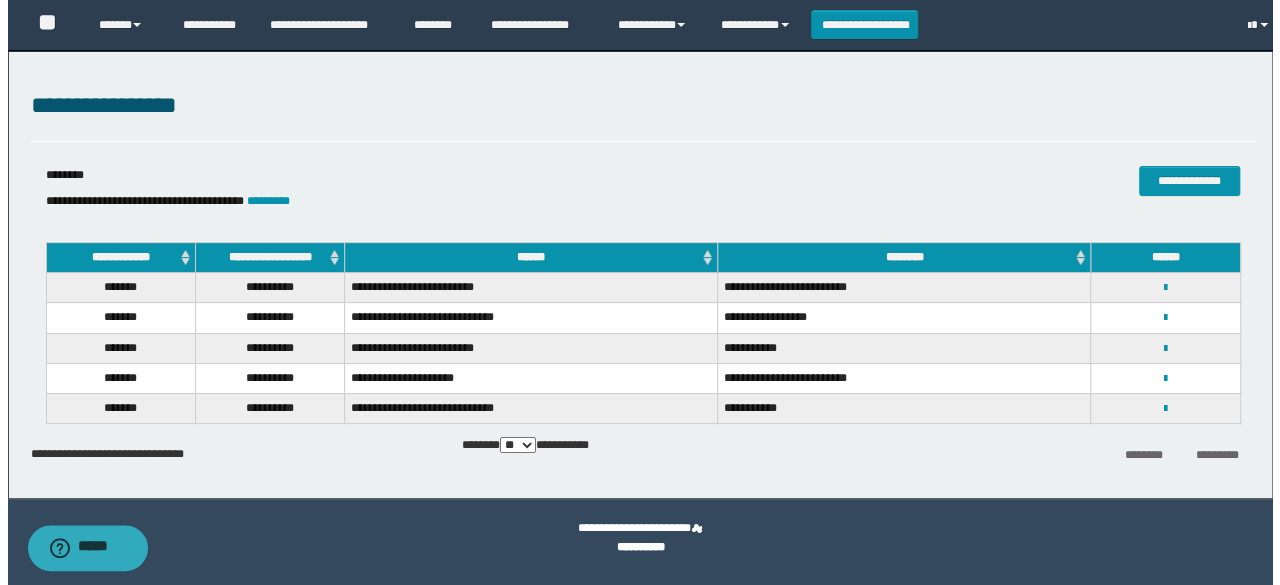 scroll, scrollTop: 0, scrollLeft: 0, axis: both 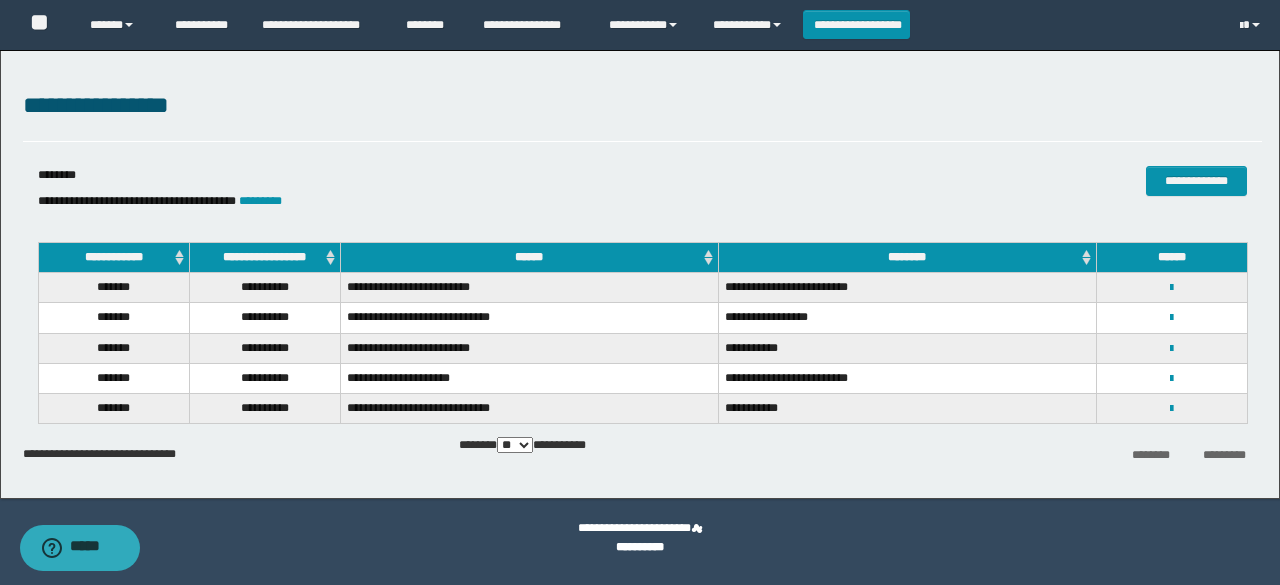 click on "**********" at bounding box center (642, 106) 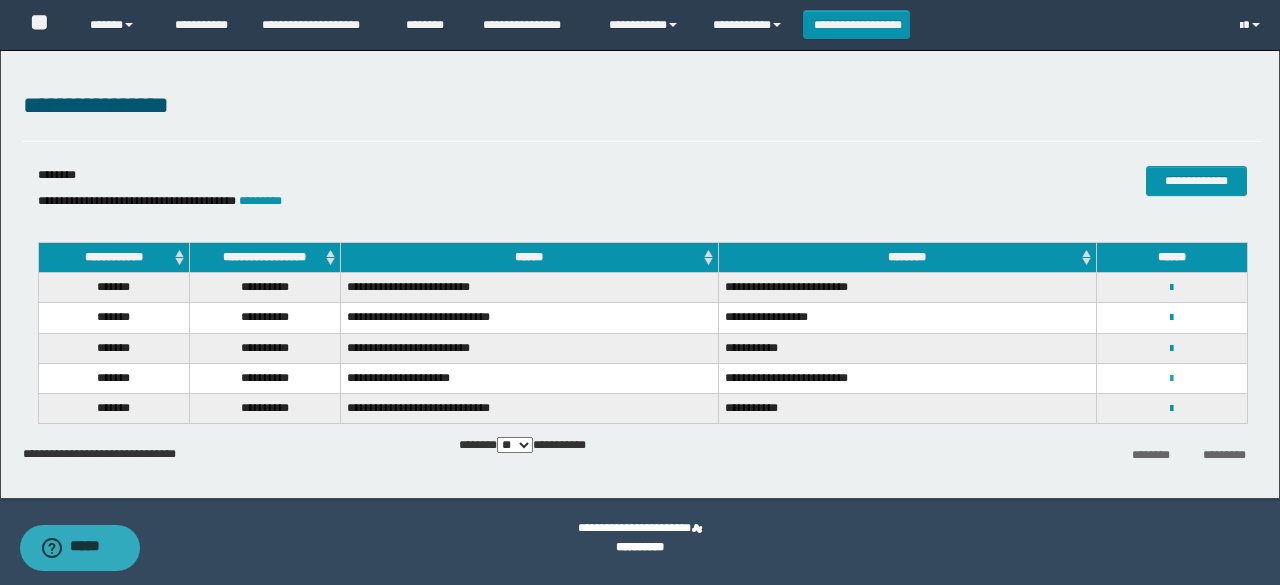 click at bounding box center (1171, 379) 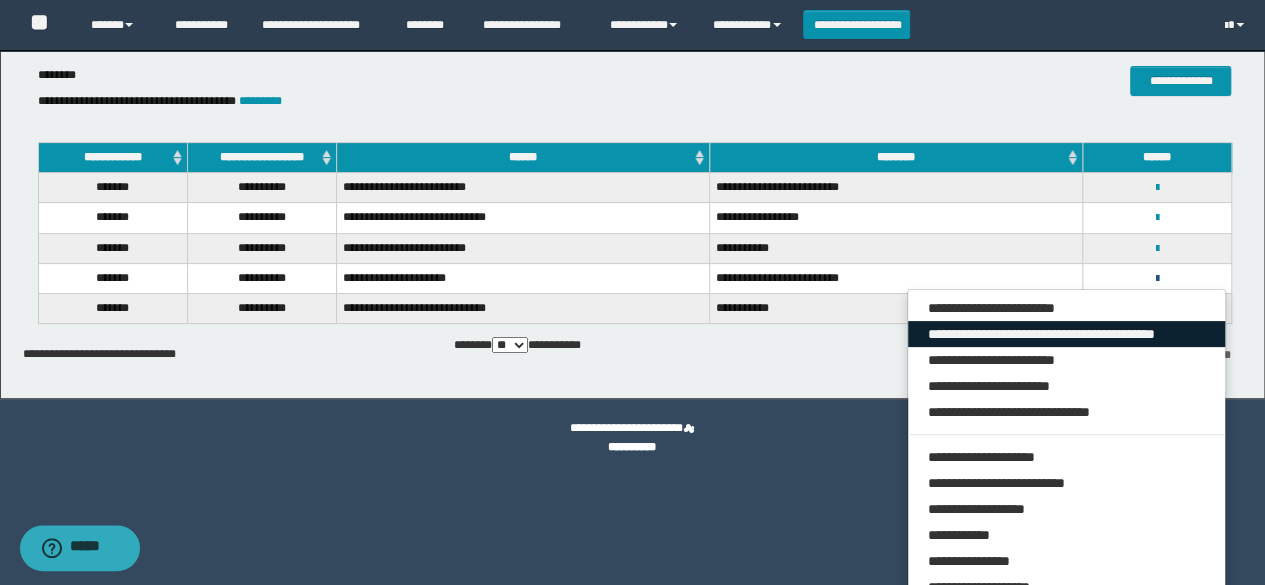 scroll, scrollTop: 200, scrollLeft: 0, axis: vertical 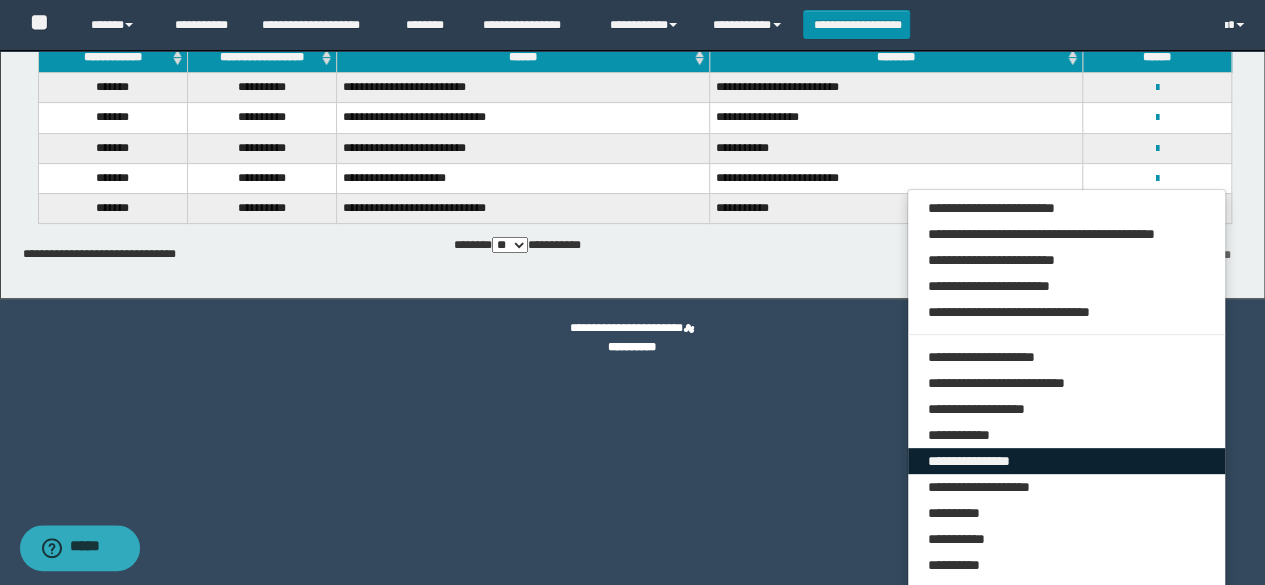 click on "**********" at bounding box center (1067, 461) 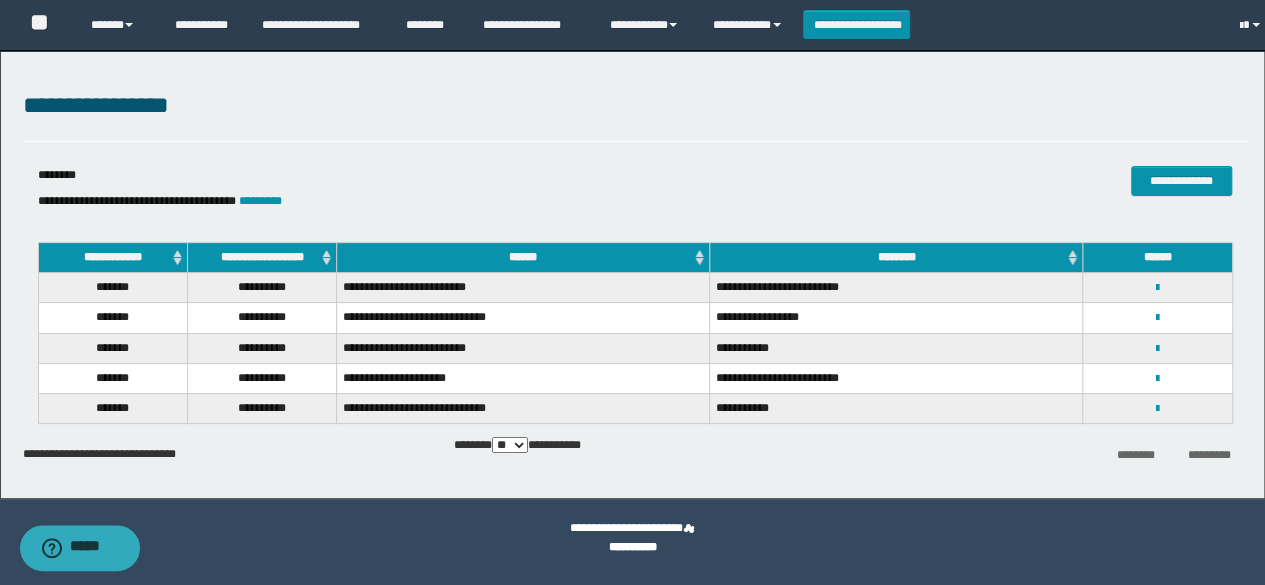 scroll, scrollTop: 0, scrollLeft: 0, axis: both 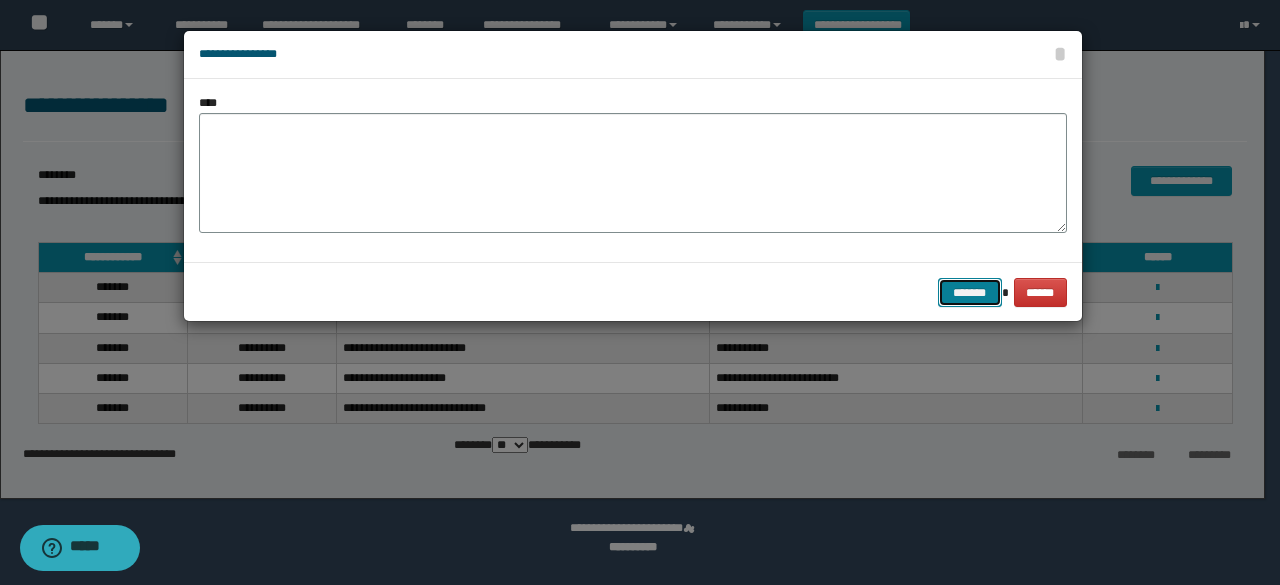 click on "*******" at bounding box center (970, 292) 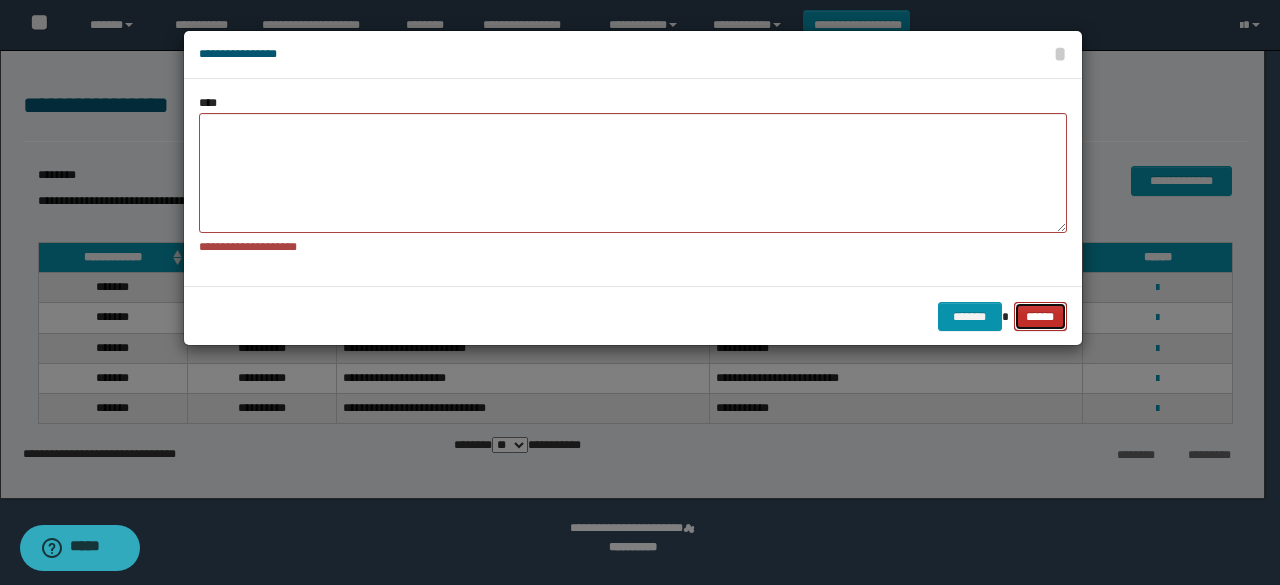 click on "******" at bounding box center (1041, 316) 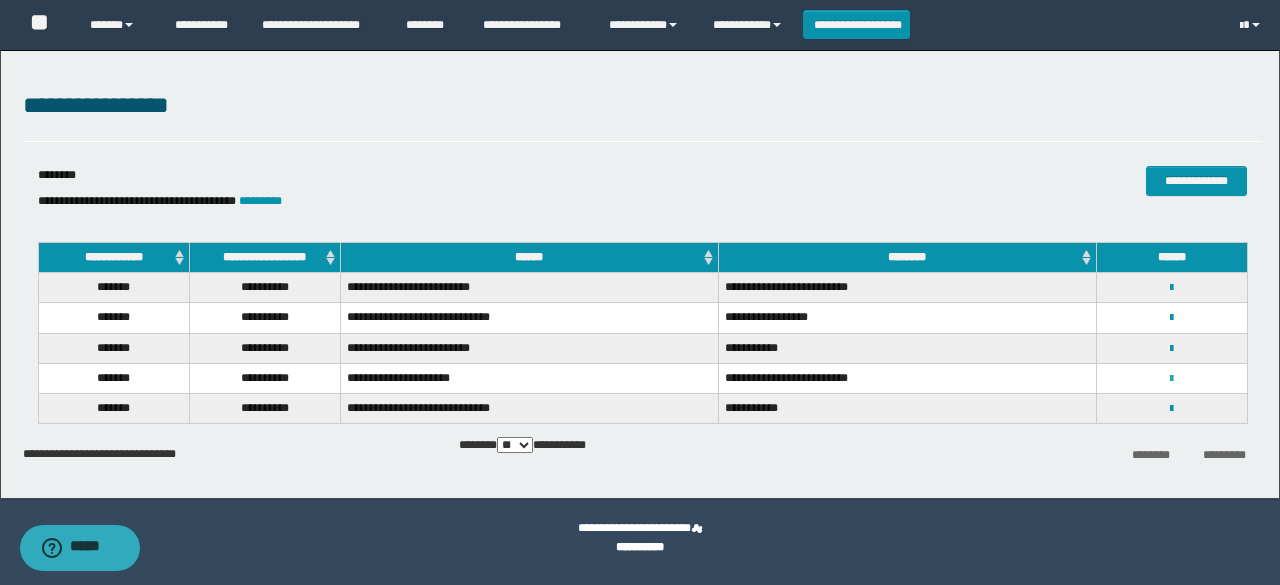 click at bounding box center (1171, 379) 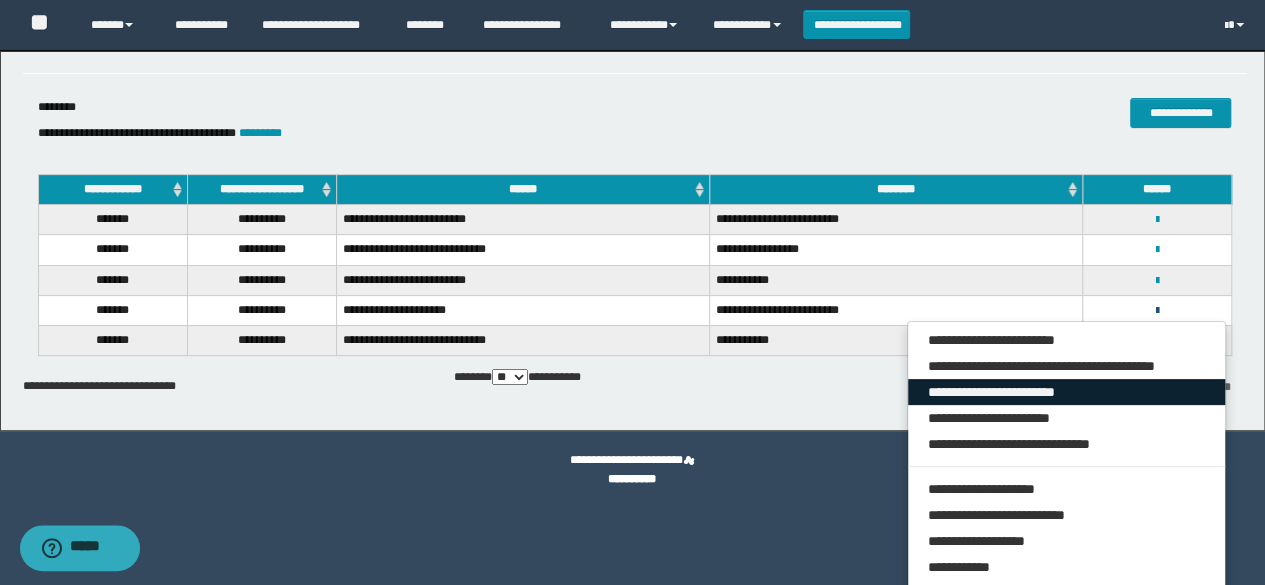 scroll, scrollTop: 100, scrollLeft: 0, axis: vertical 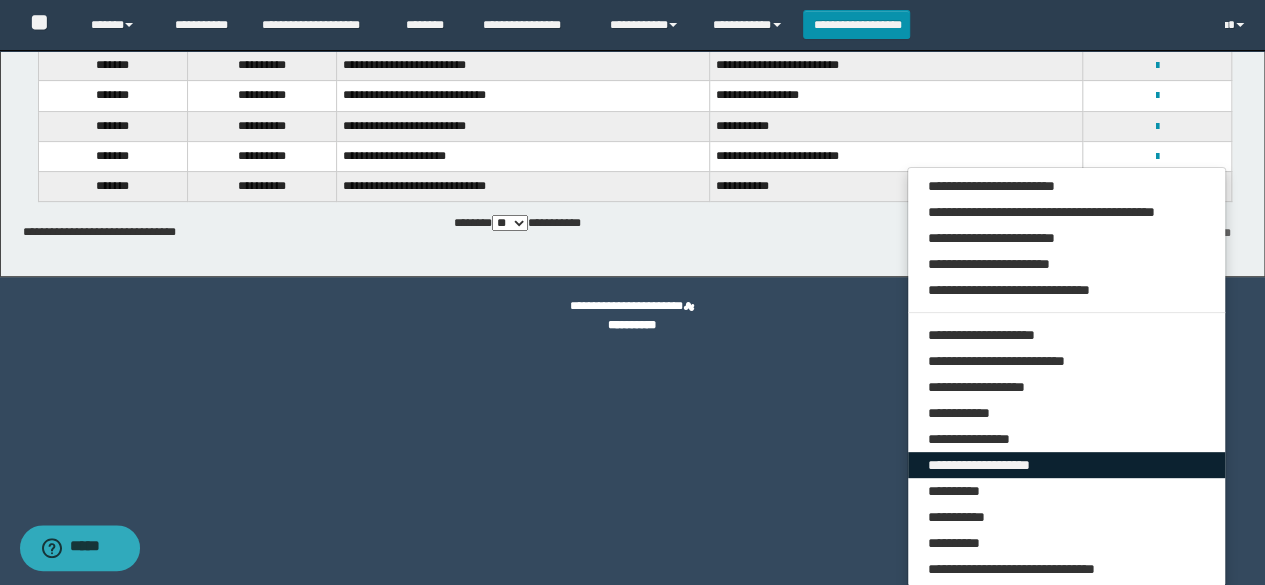 click on "**********" at bounding box center [1067, 465] 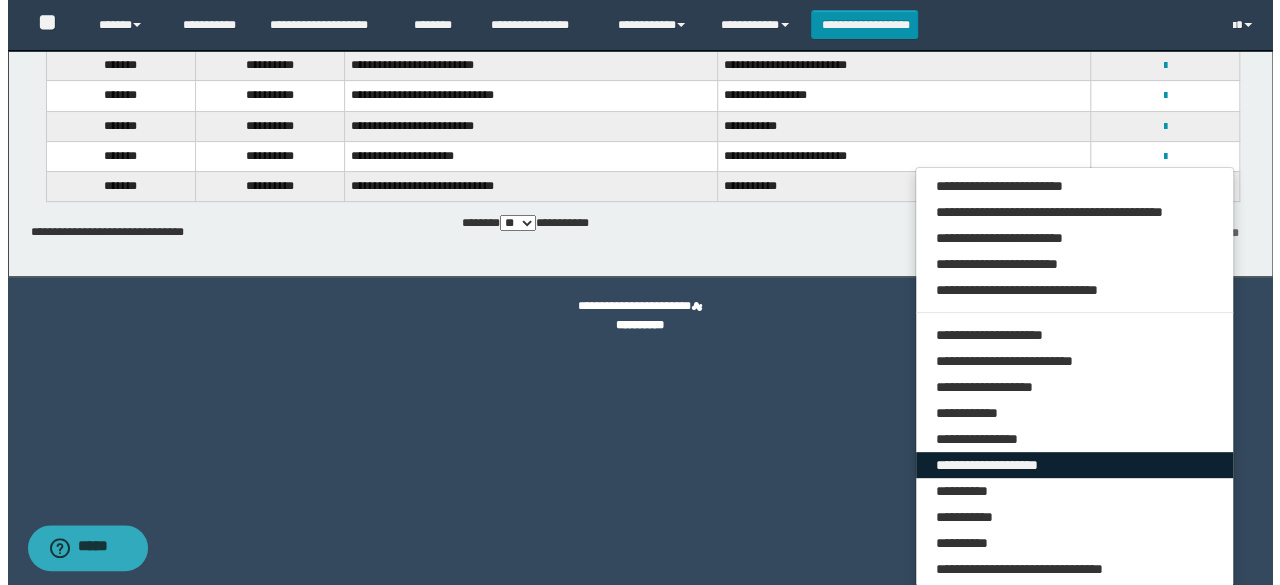 scroll, scrollTop: 0, scrollLeft: 0, axis: both 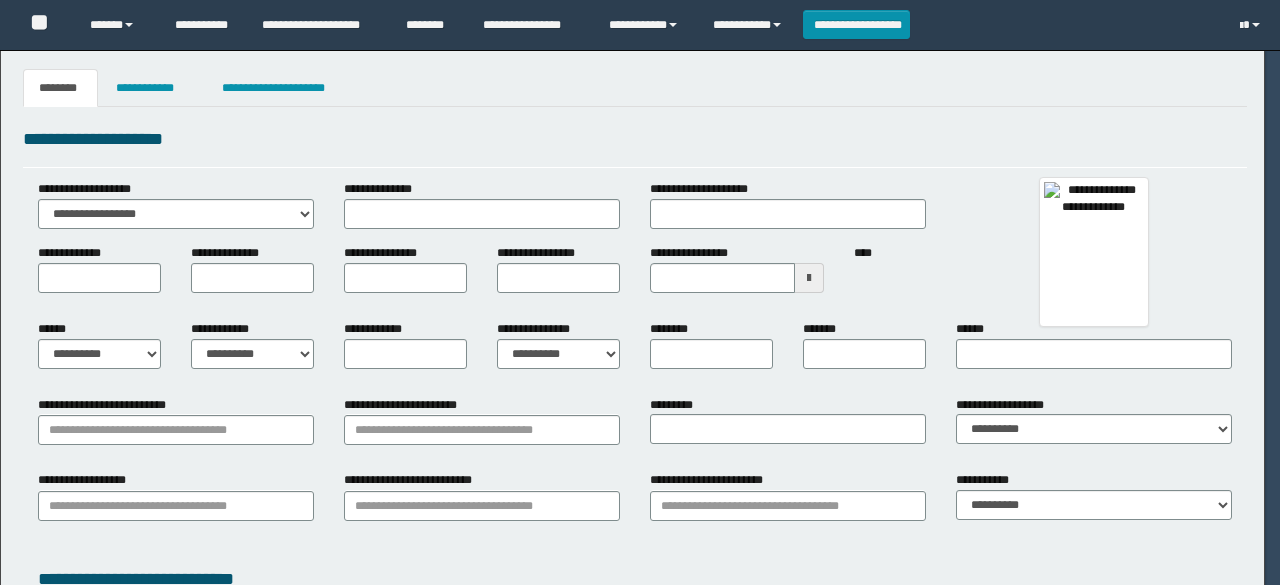 type on "**********" 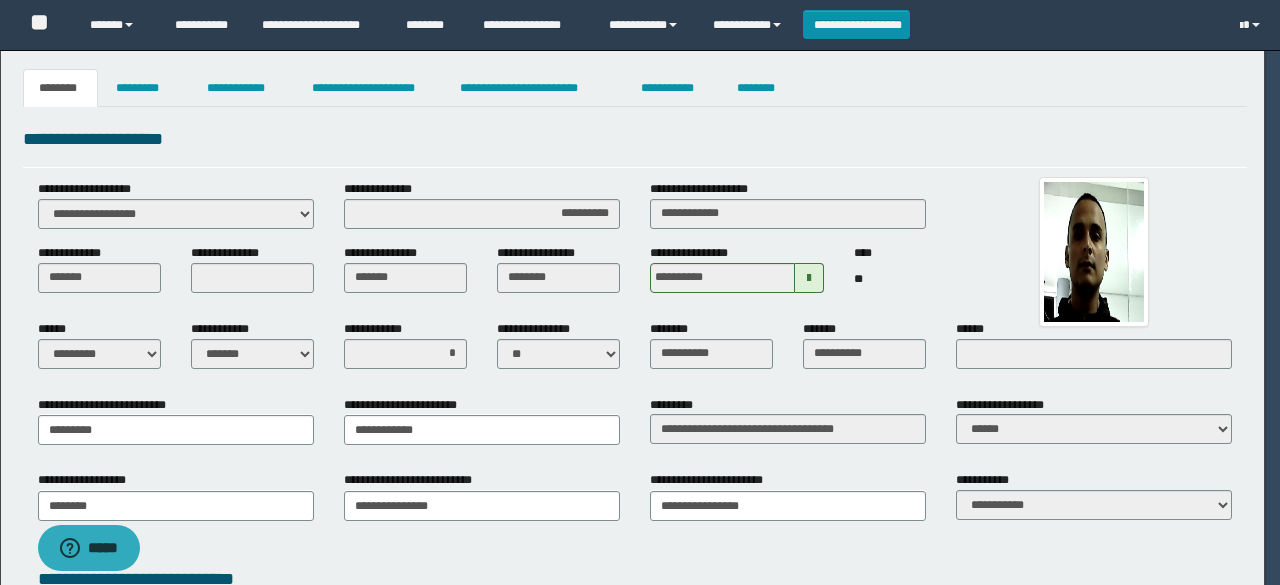 scroll, scrollTop: 0, scrollLeft: 0, axis: both 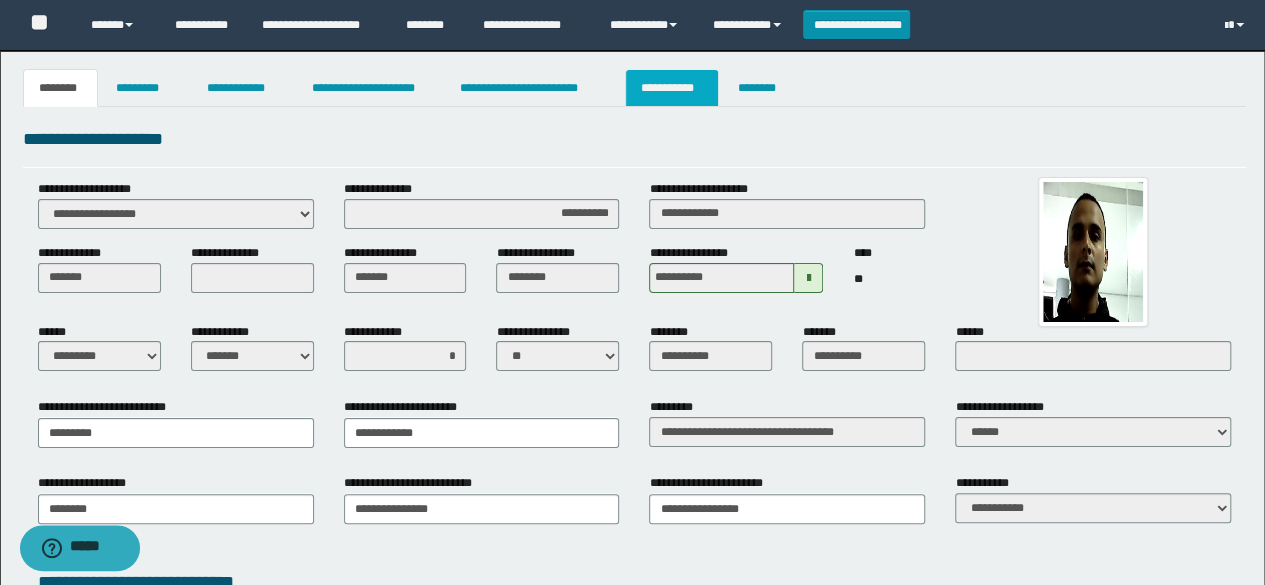 click on "**********" at bounding box center [672, 88] 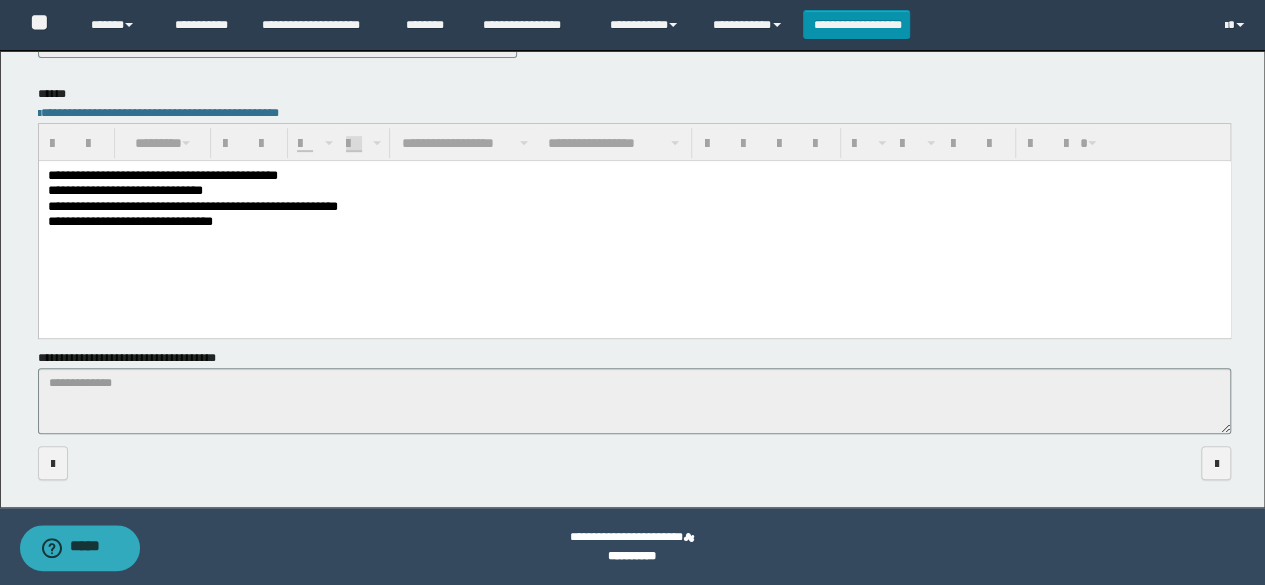 scroll, scrollTop: 0, scrollLeft: 0, axis: both 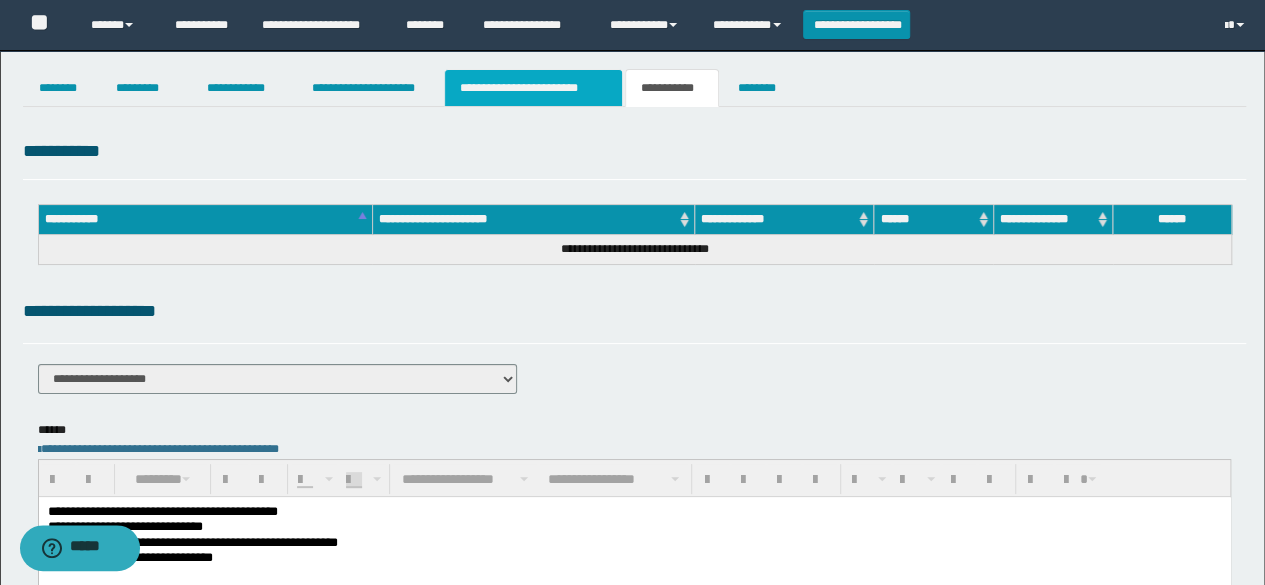click on "**********" at bounding box center (533, 88) 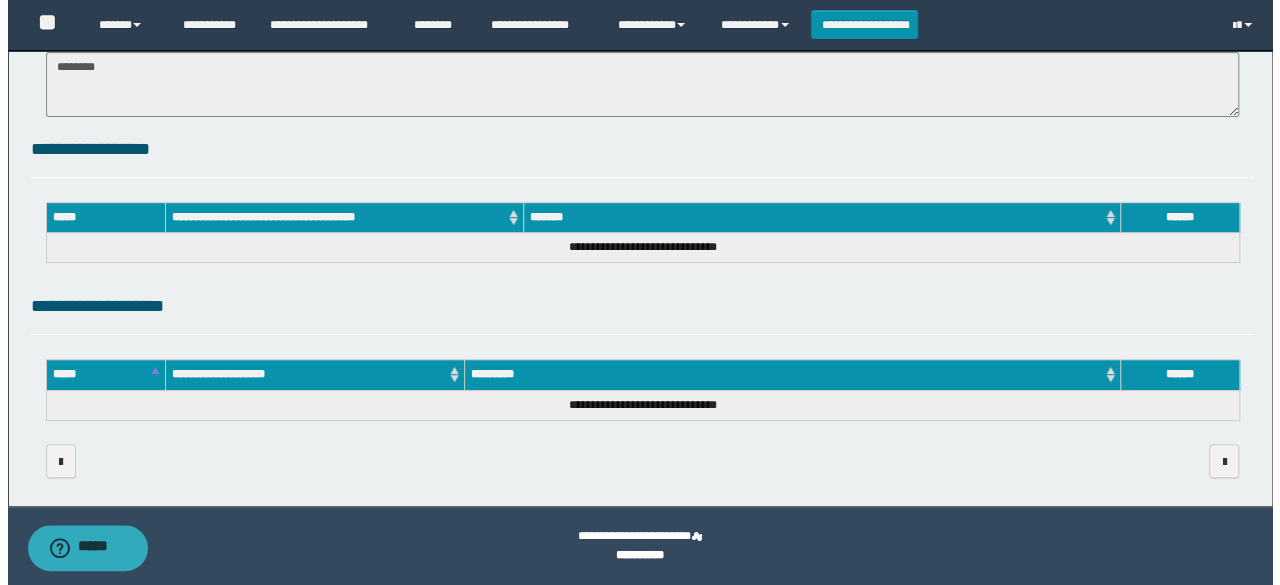 scroll, scrollTop: 0, scrollLeft: 0, axis: both 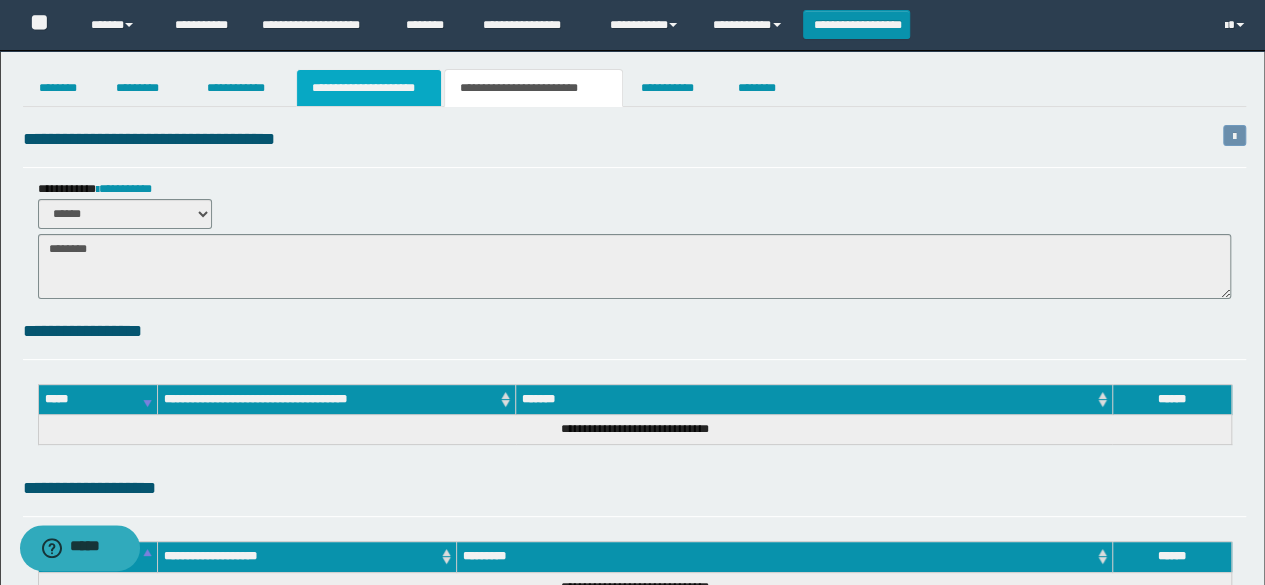 click on "**********" at bounding box center [369, 88] 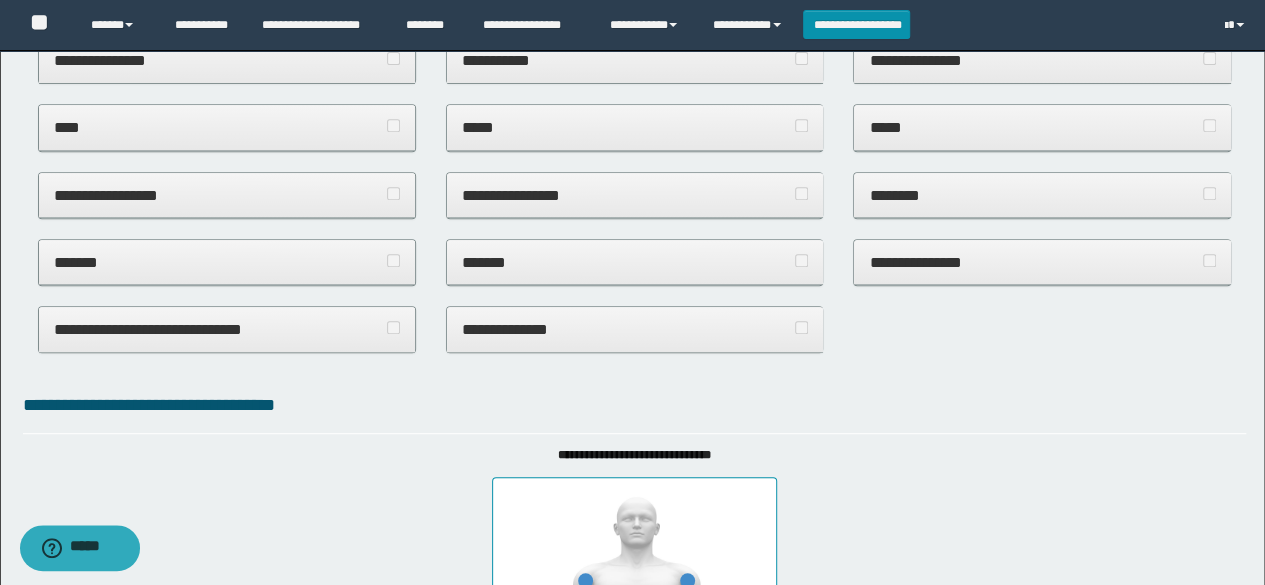 scroll, scrollTop: 0, scrollLeft: 0, axis: both 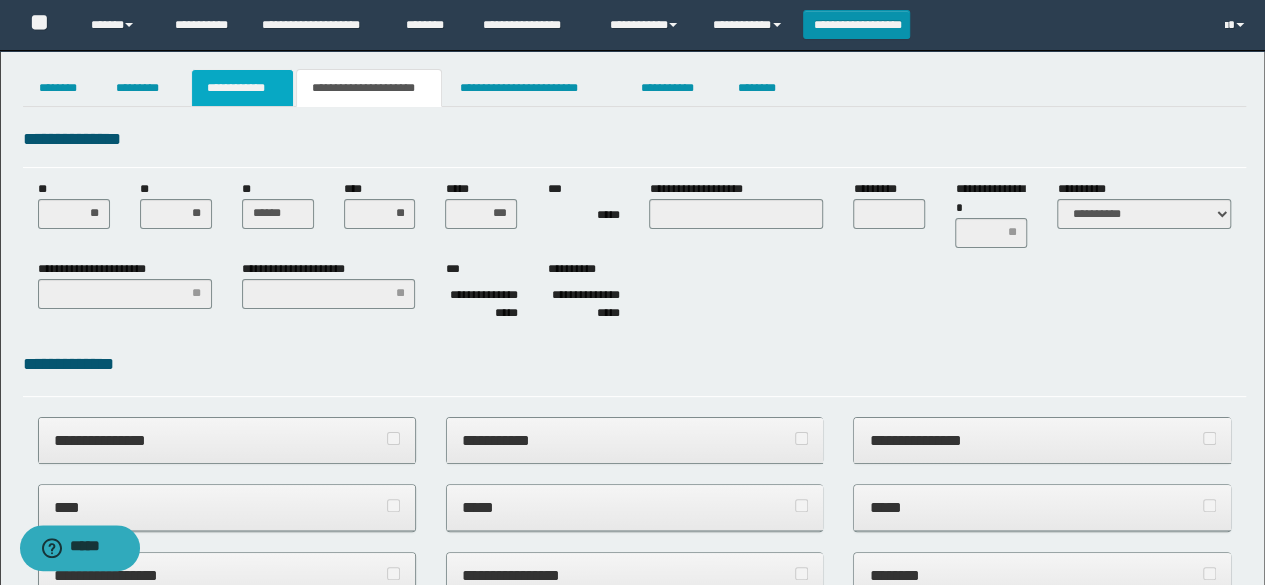 click on "**********" at bounding box center (243, 88) 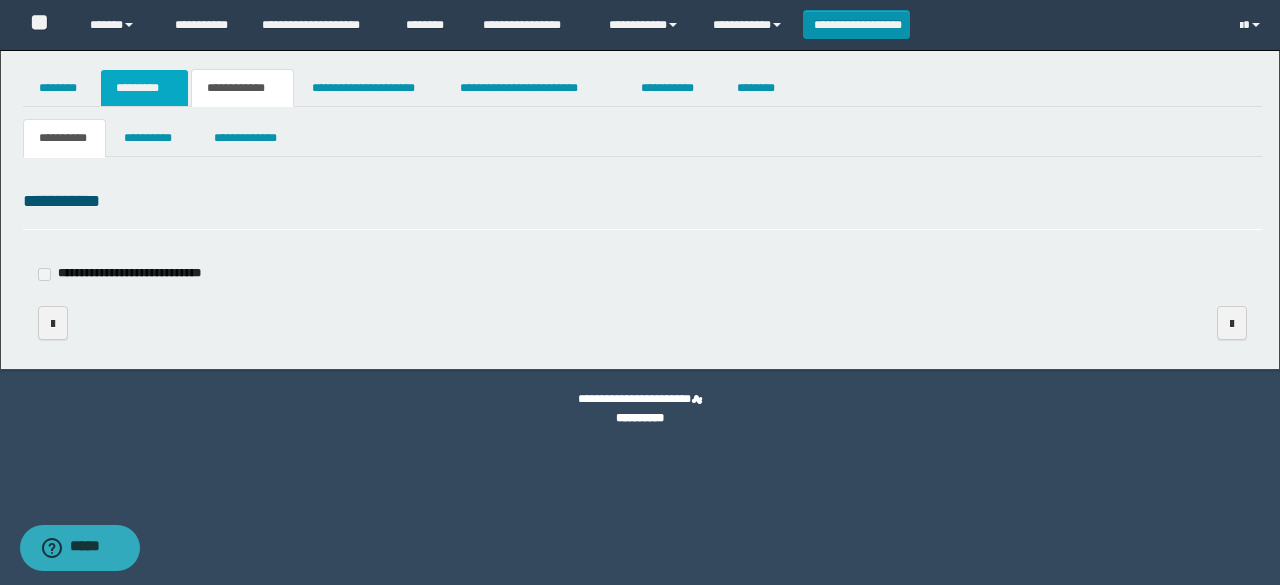 click on "*********" at bounding box center [144, 88] 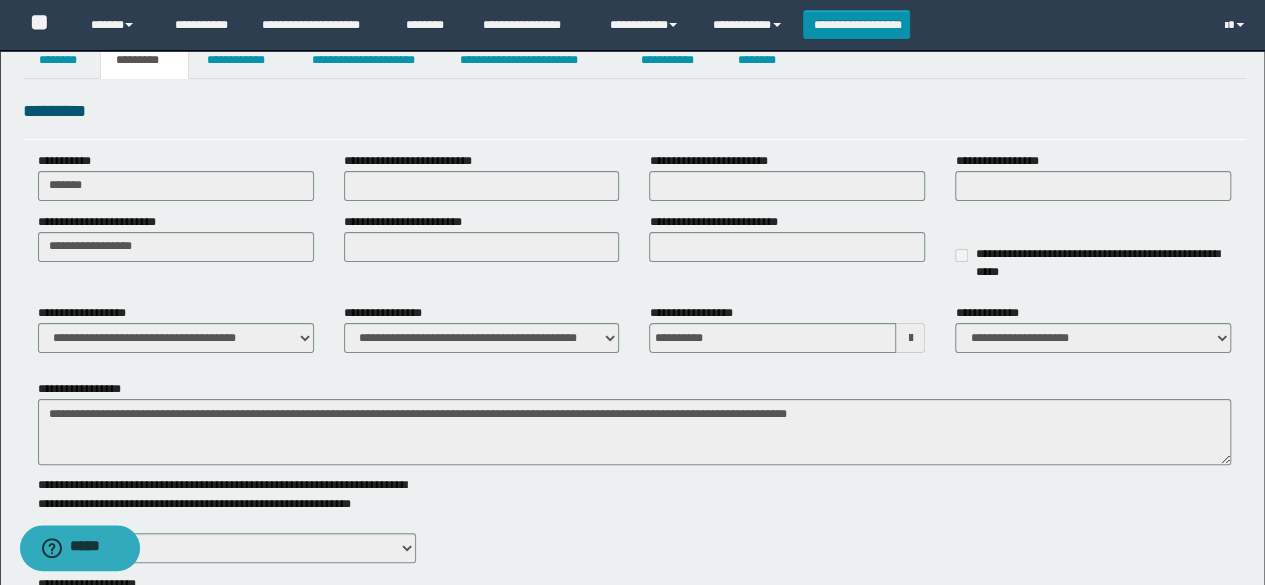 scroll, scrollTop: 0, scrollLeft: 0, axis: both 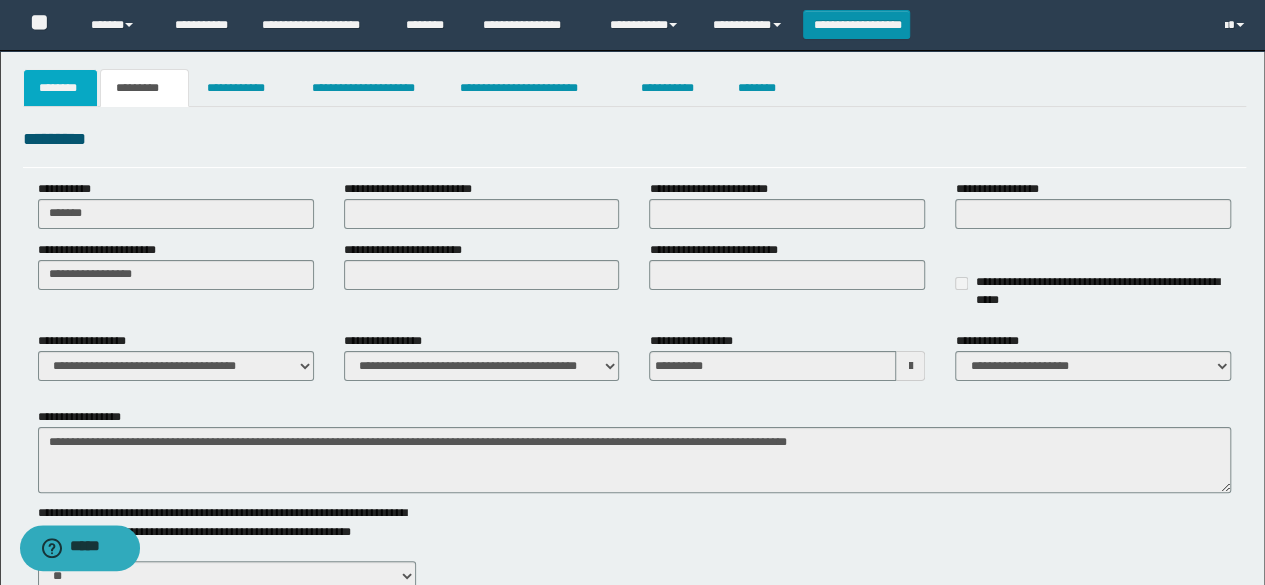click on "********" at bounding box center [61, 88] 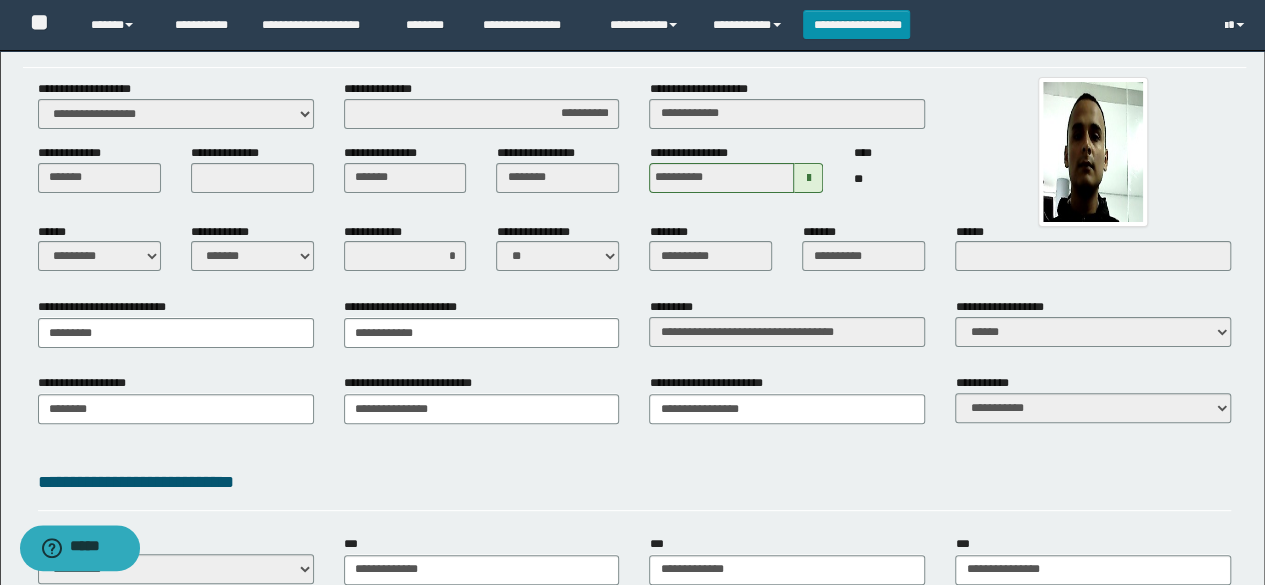 scroll, scrollTop: 0, scrollLeft: 0, axis: both 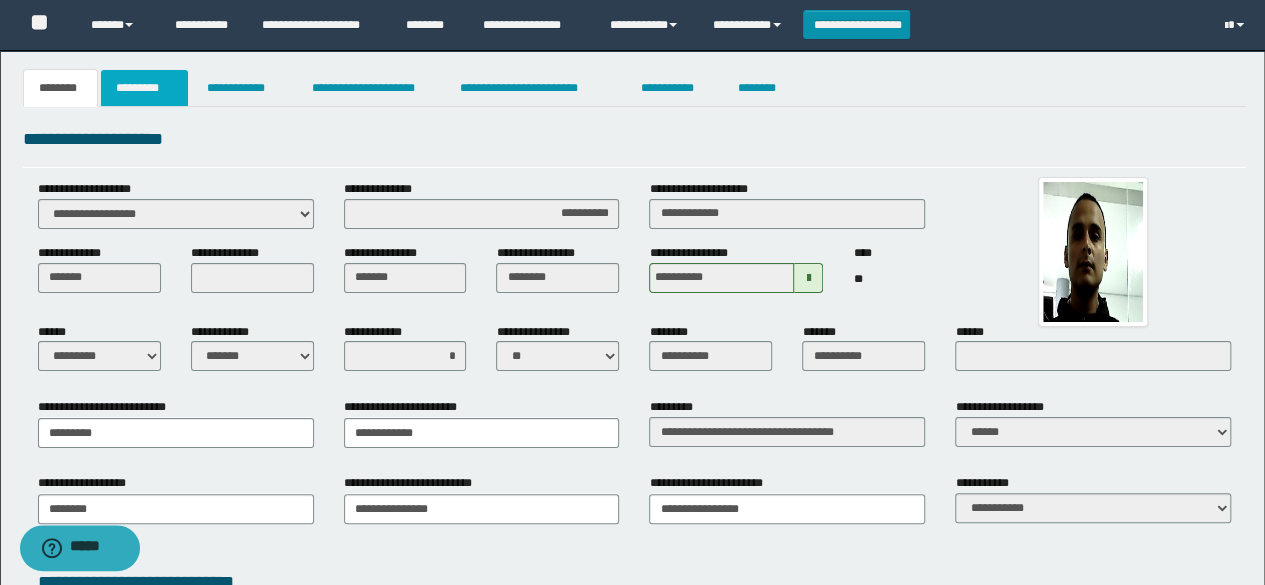 click on "*********" at bounding box center (144, 88) 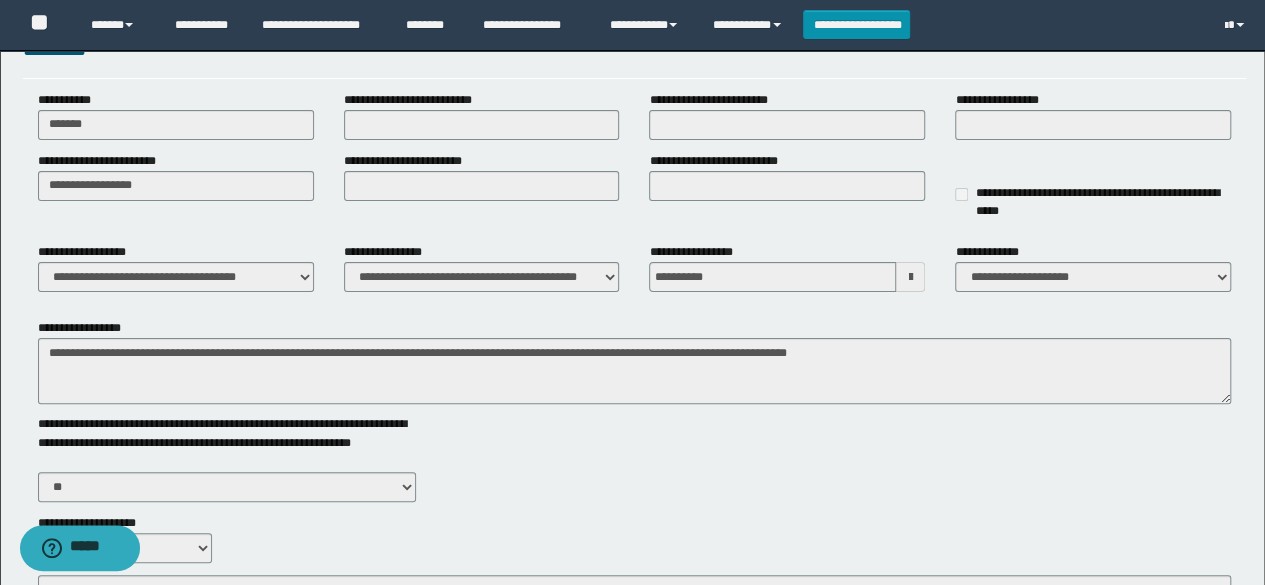 scroll, scrollTop: 0, scrollLeft: 0, axis: both 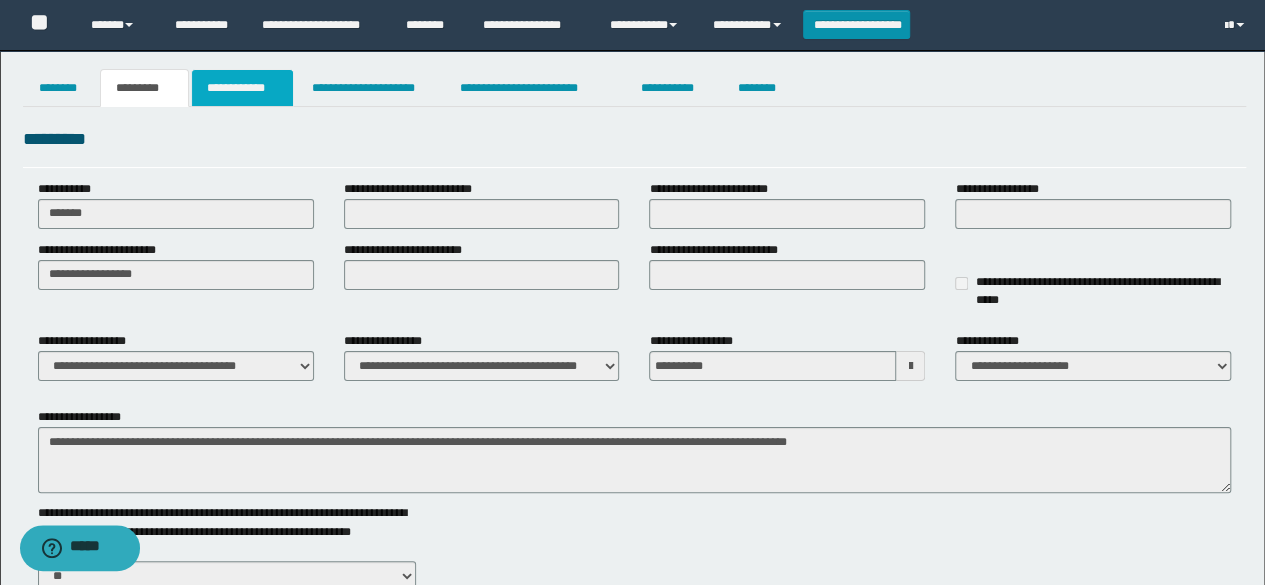 click on "**********" at bounding box center (243, 88) 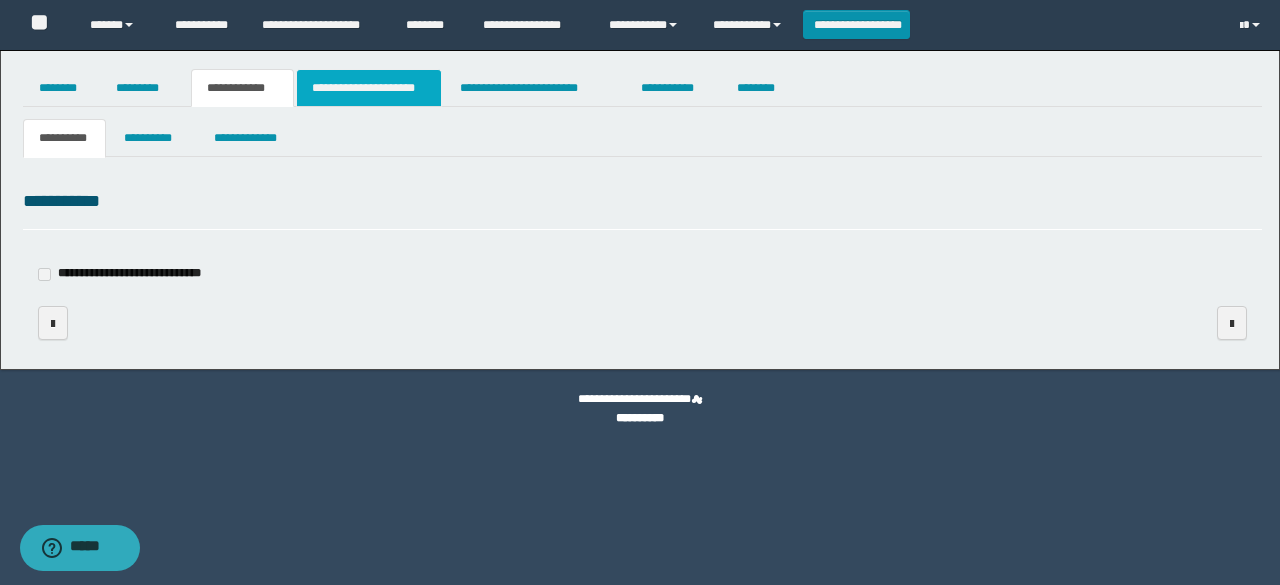 click on "**********" at bounding box center [369, 88] 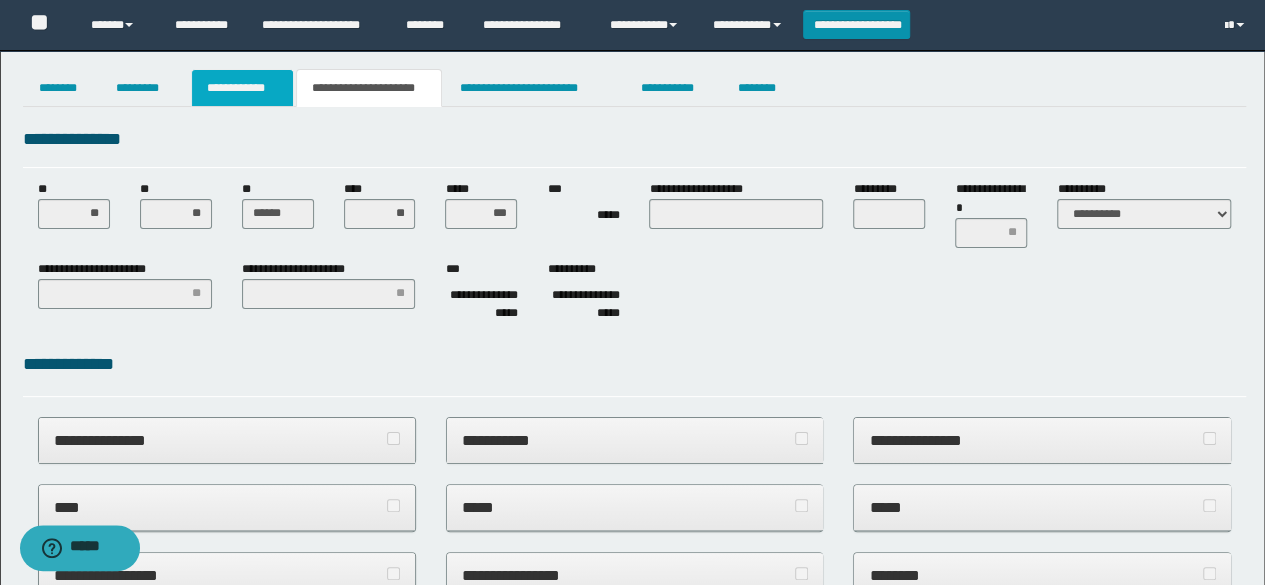 click on "**********" at bounding box center [243, 88] 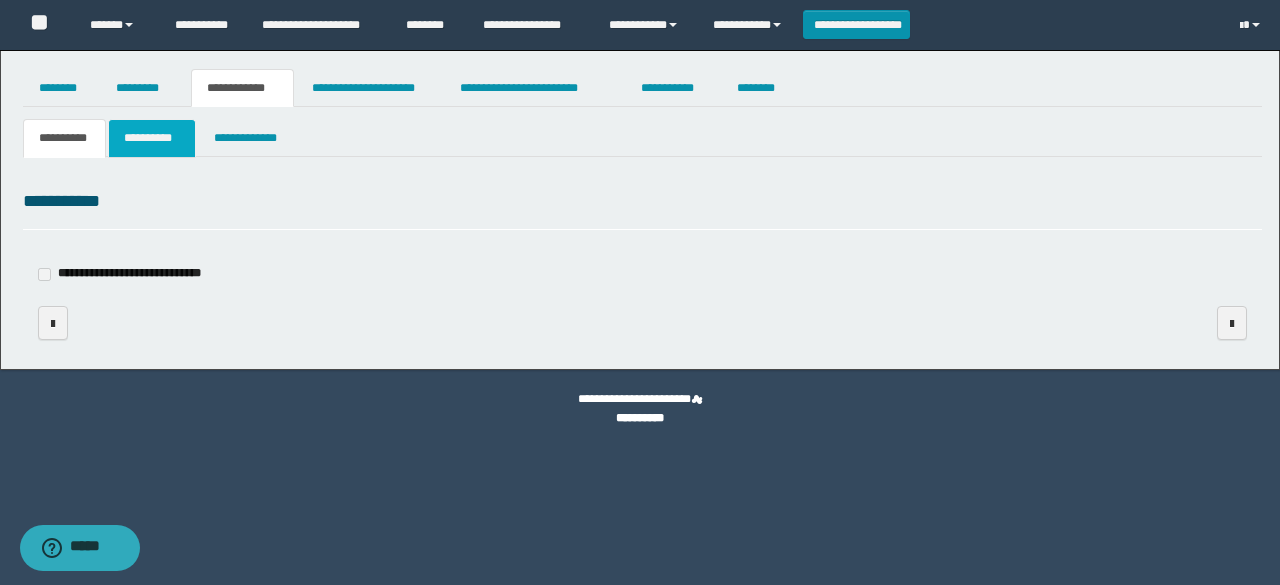 click on "**********" at bounding box center (151, 138) 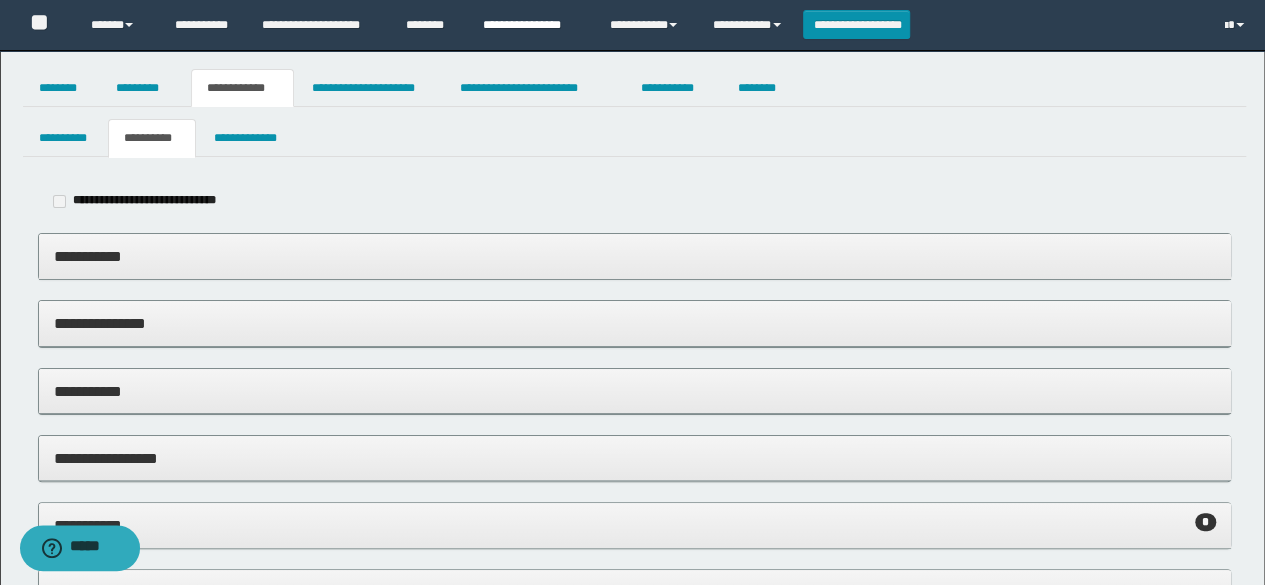 click on "**********" at bounding box center [531, 25] 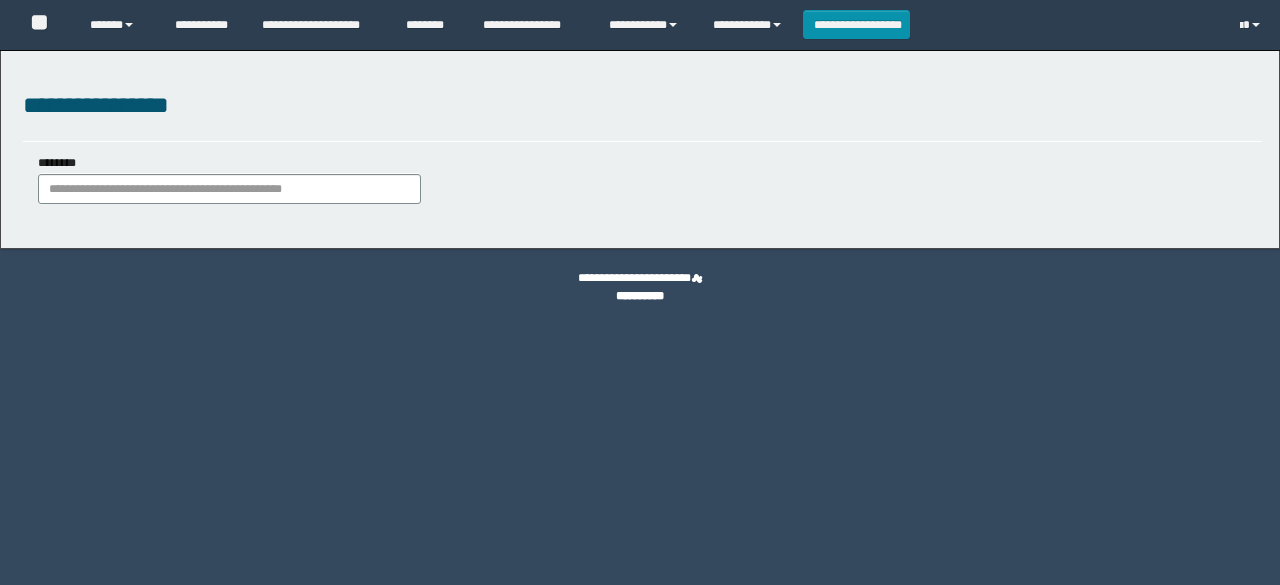 scroll, scrollTop: 0, scrollLeft: 0, axis: both 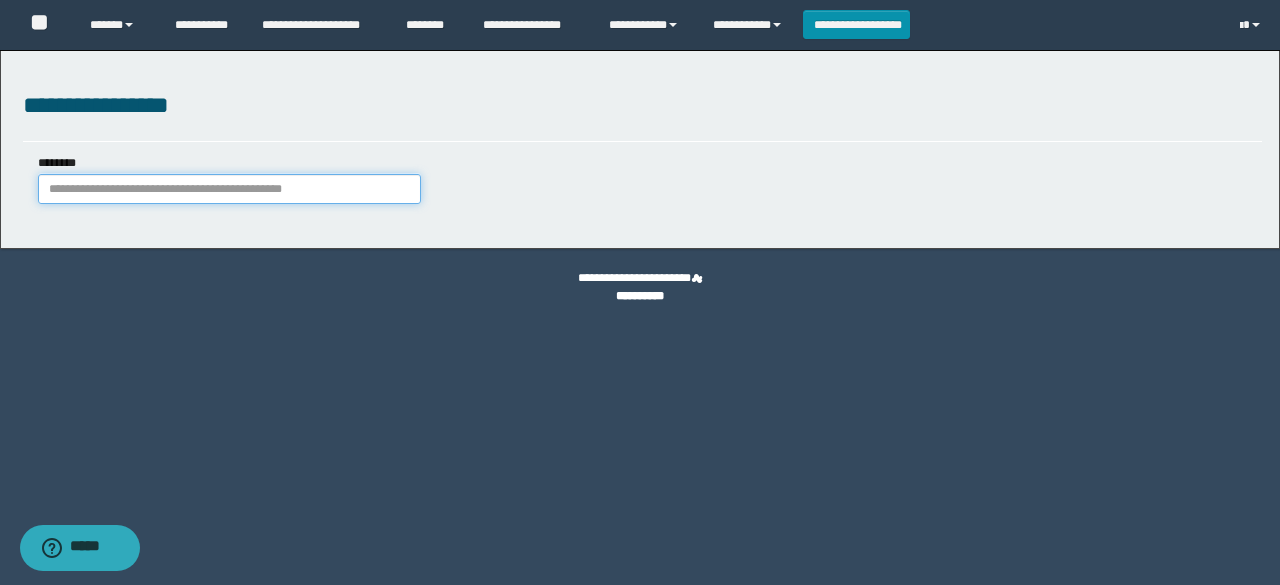 click on "********" at bounding box center (229, 189) 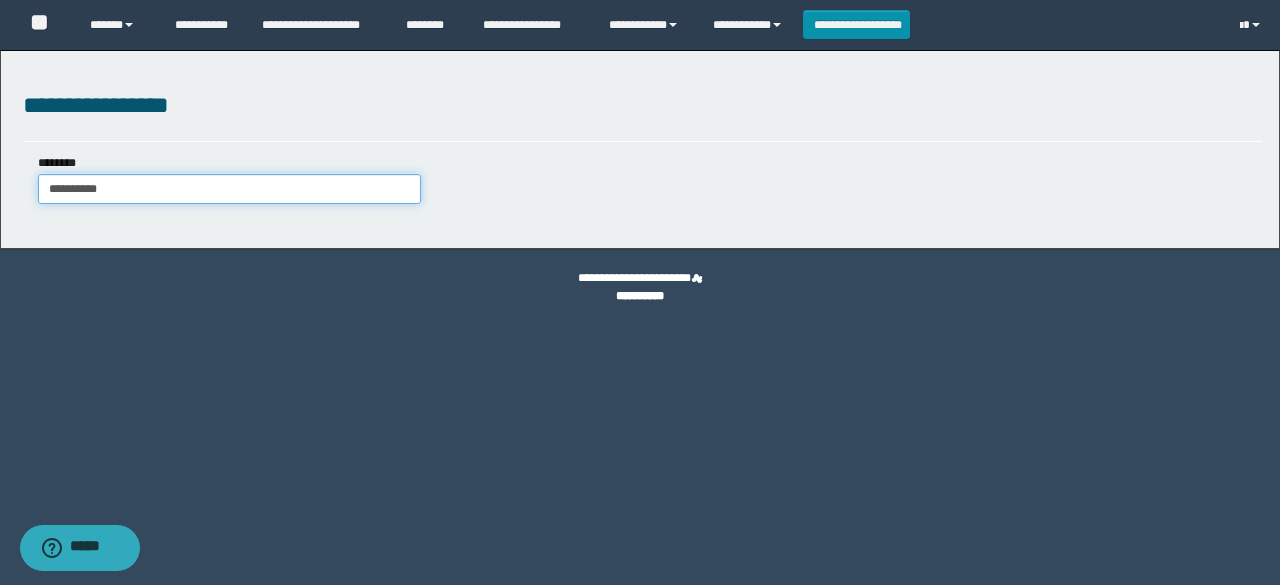 type on "**********" 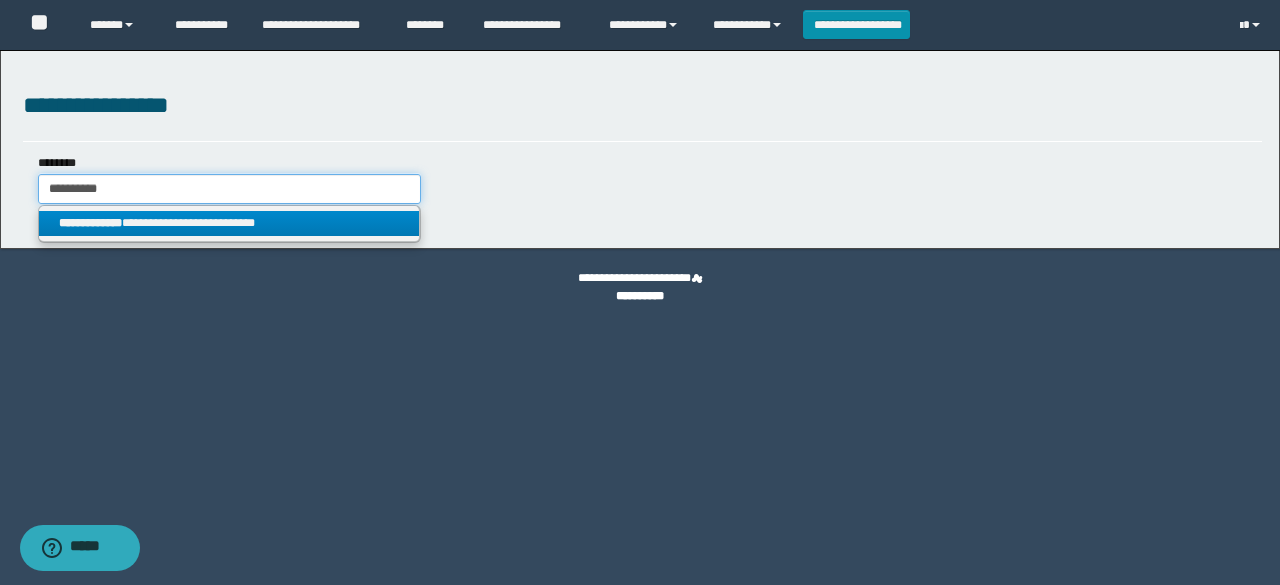 type on "**********" 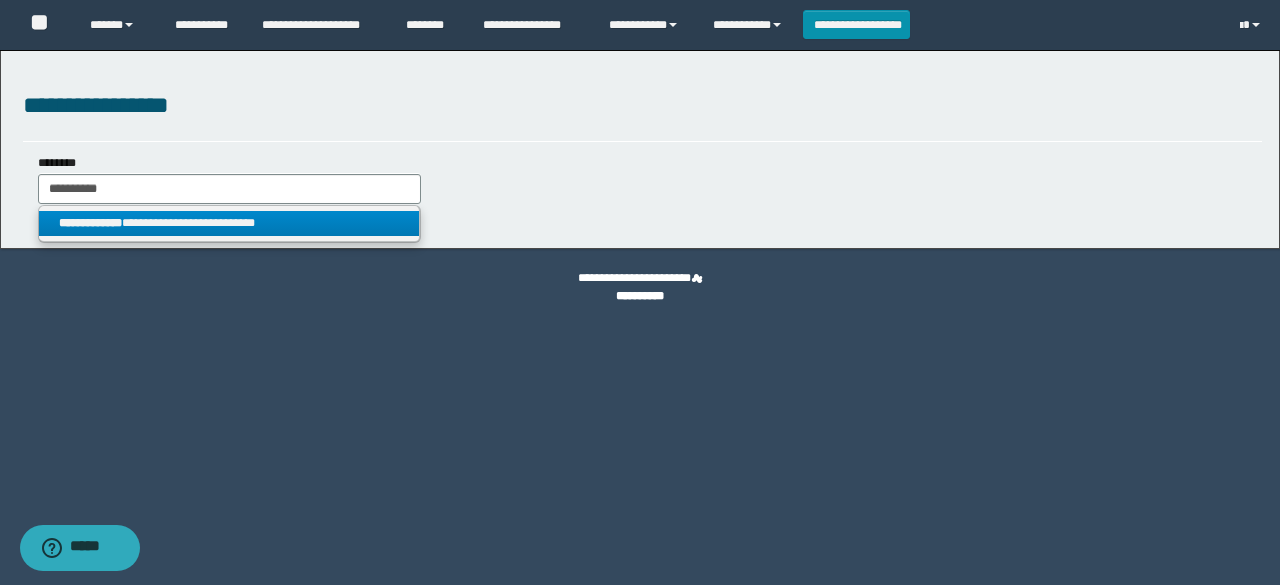 click on "**********" at bounding box center [229, 223] 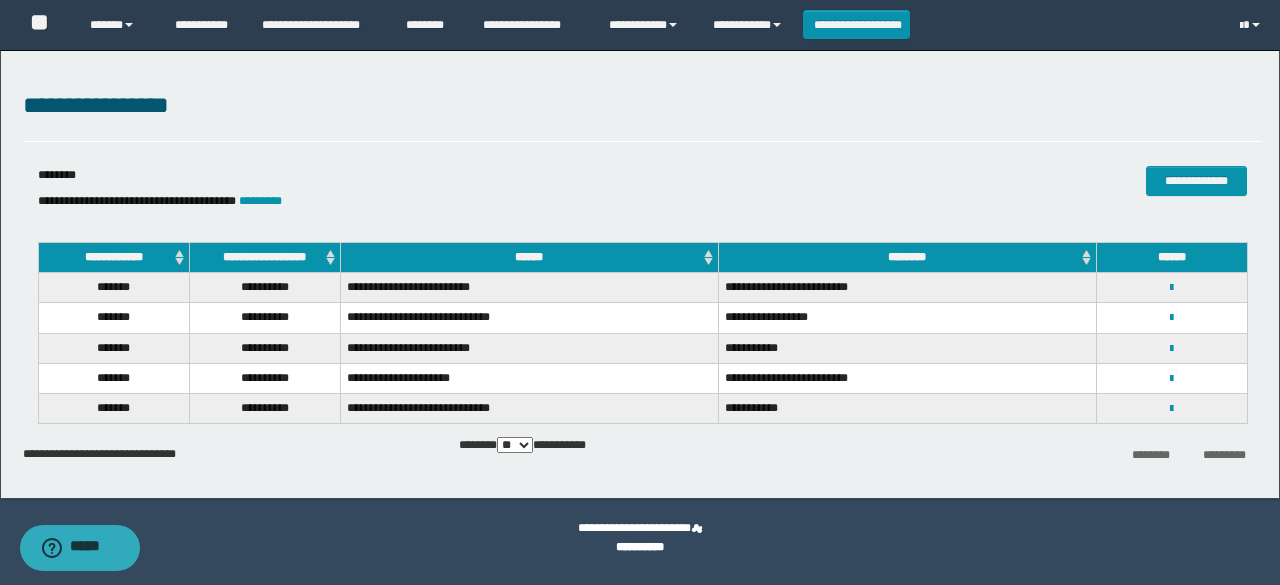 click on "**********" at bounding box center (642, 106) 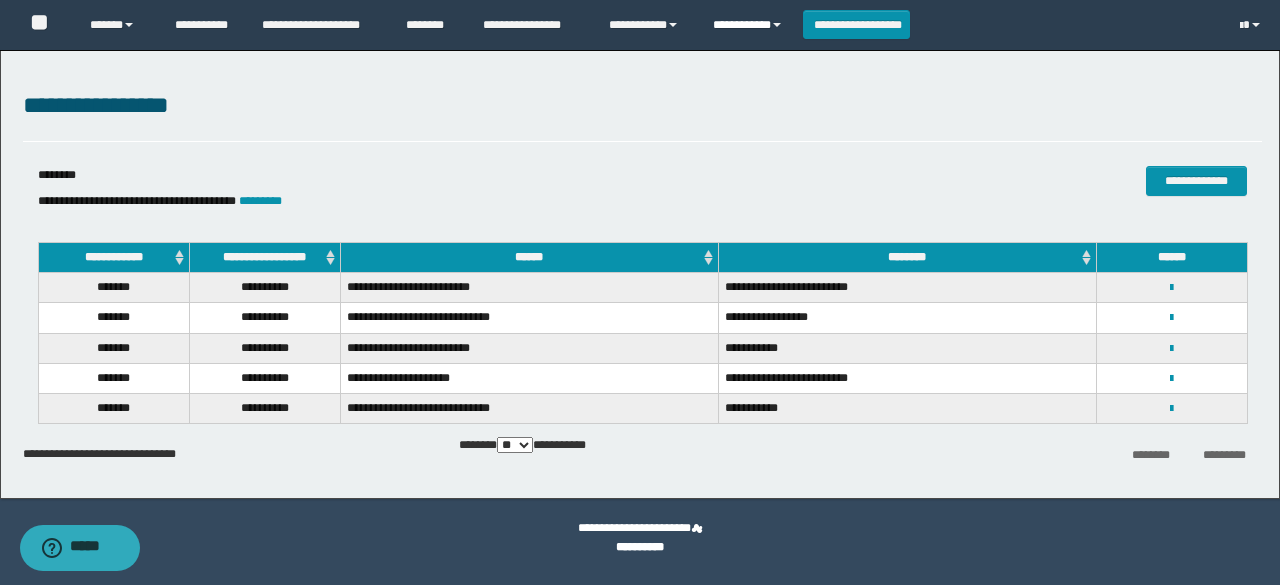 click on "**********" at bounding box center (750, 25) 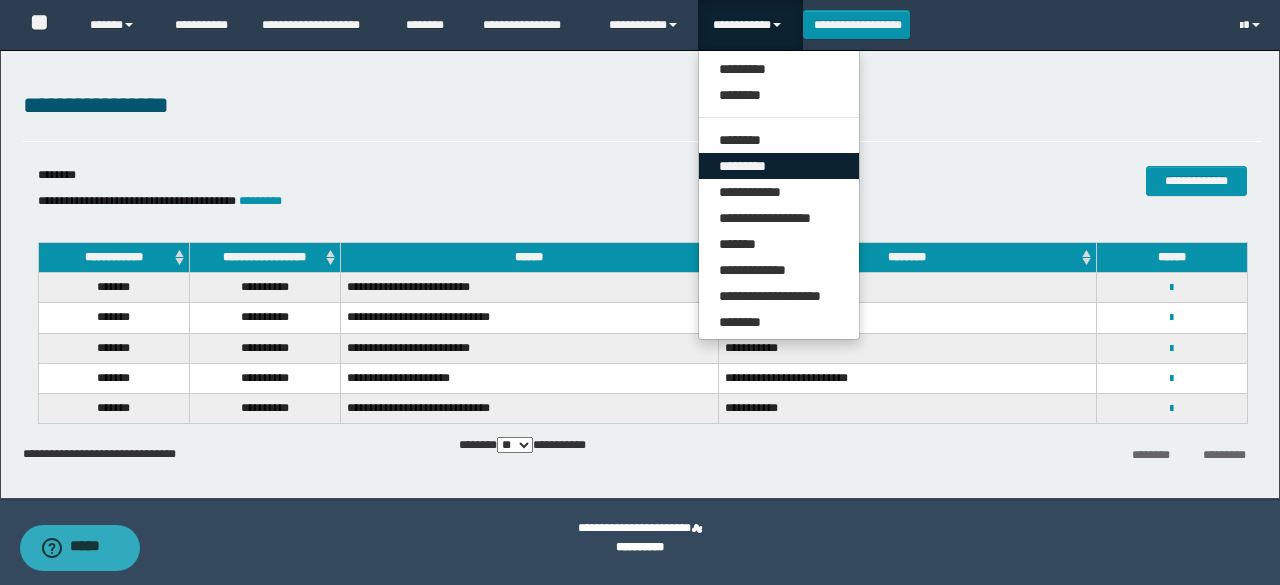 click on "*********" at bounding box center (779, 166) 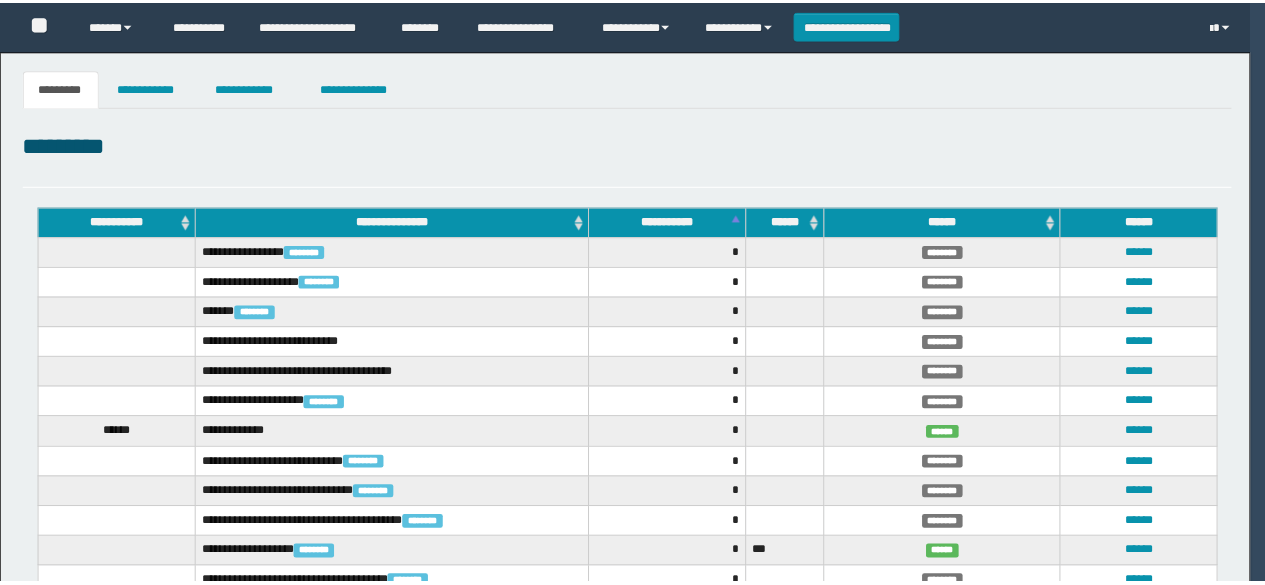 scroll, scrollTop: 0, scrollLeft: 0, axis: both 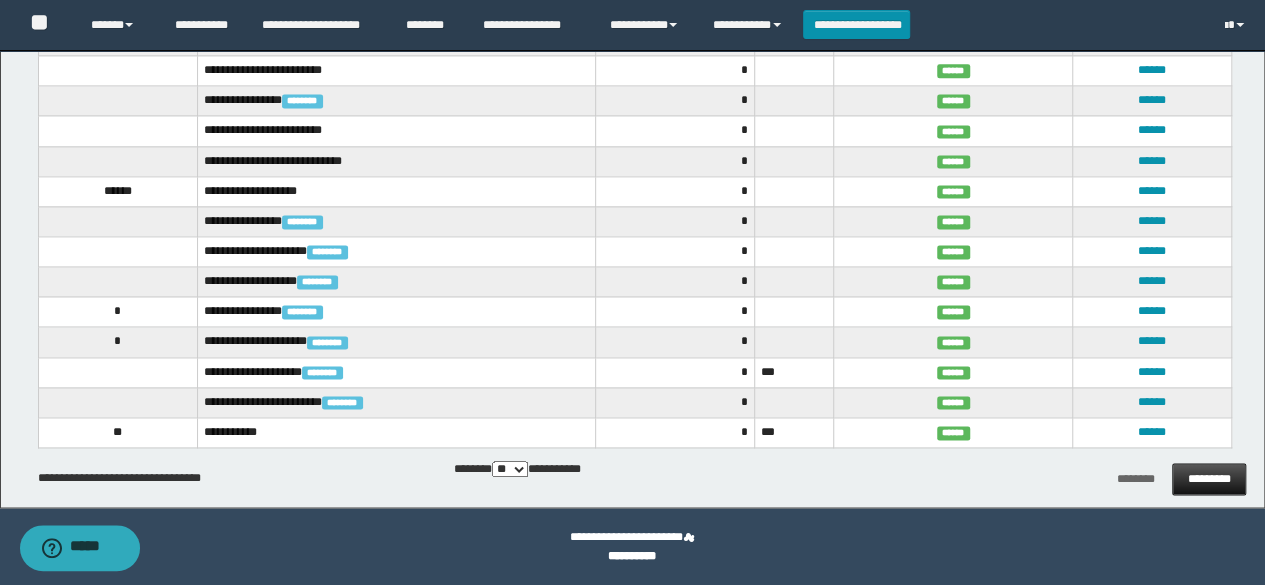 click on "*********" at bounding box center [1209, 479] 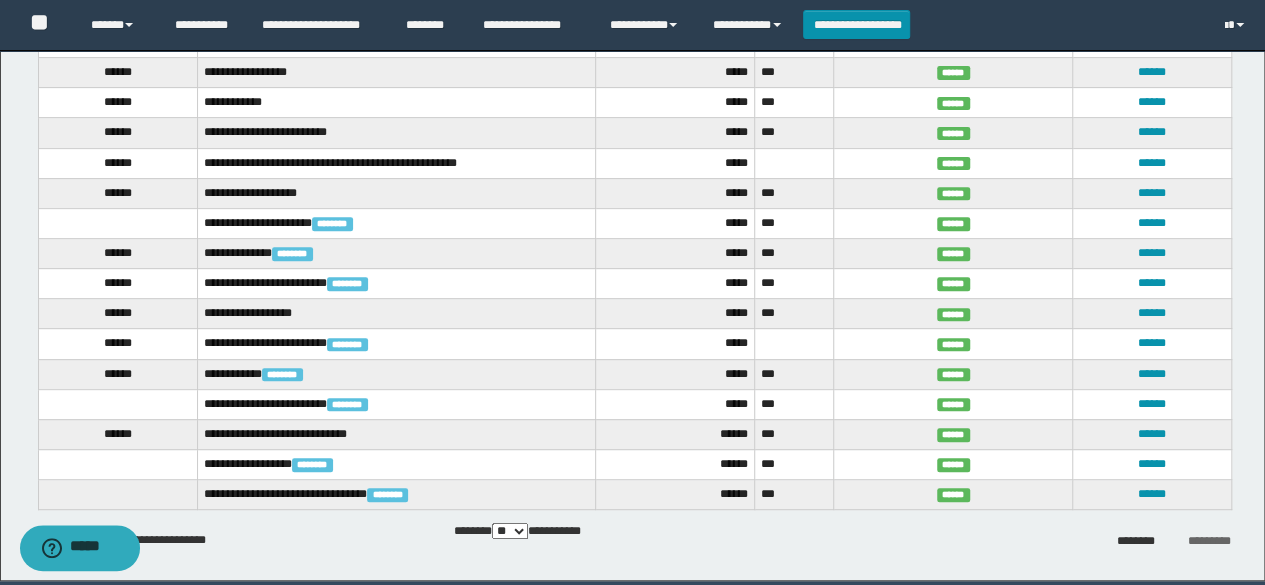 scroll, scrollTop: 373, scrollLeft: 0, axis: vertical 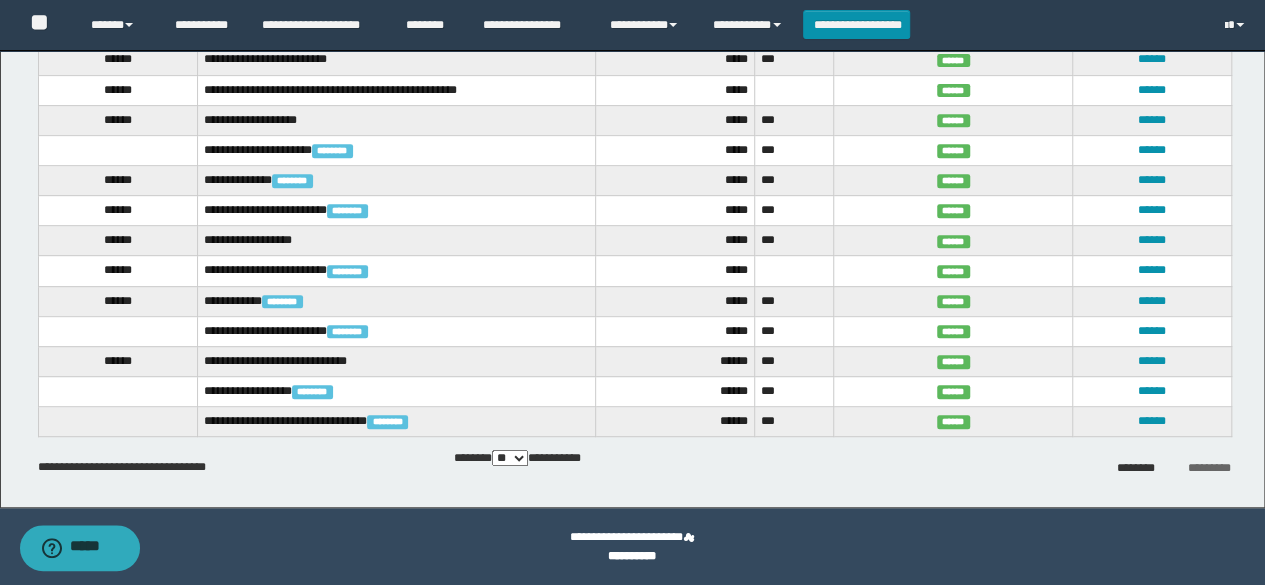 click on "*********" at bounding box center (1209, 468) 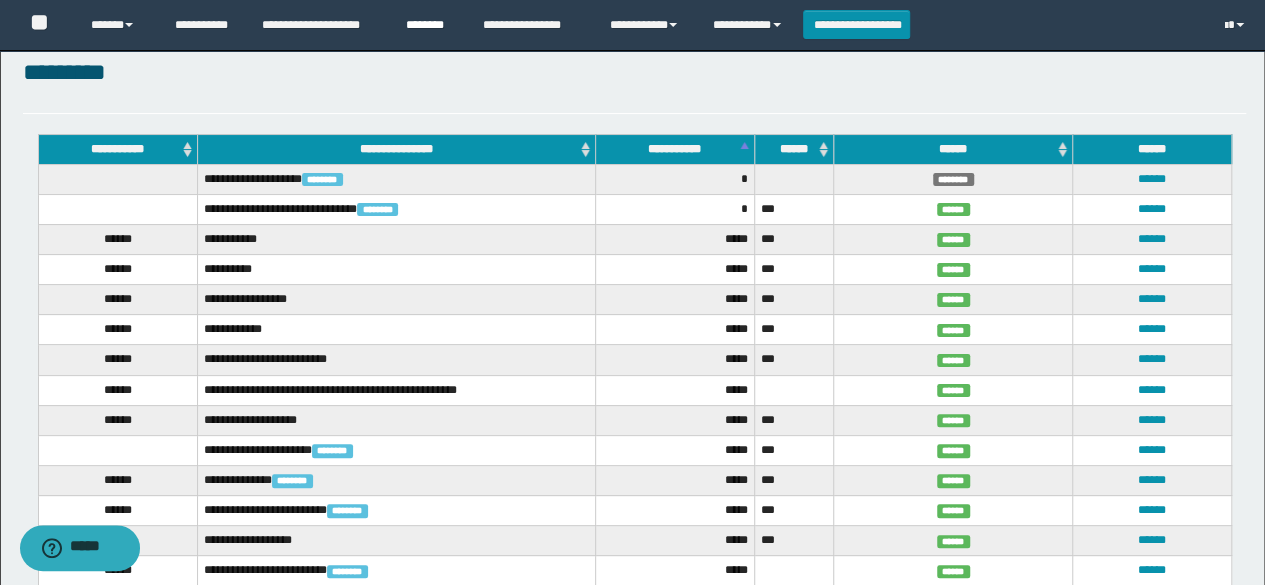 click on "********" at bounding box center [429, 25] 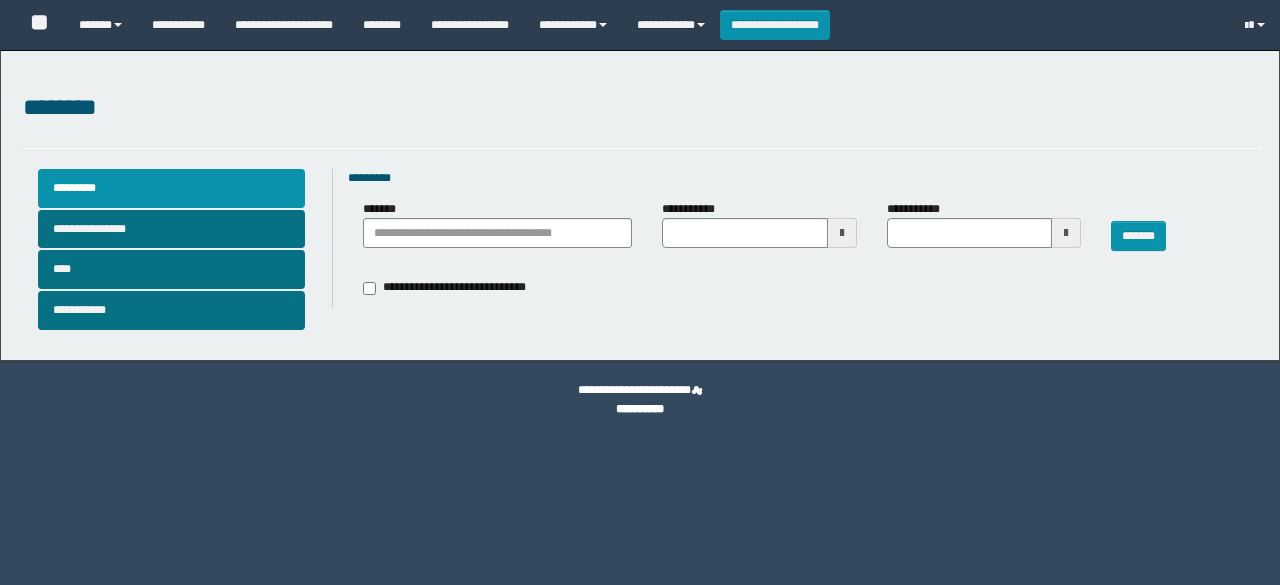 type 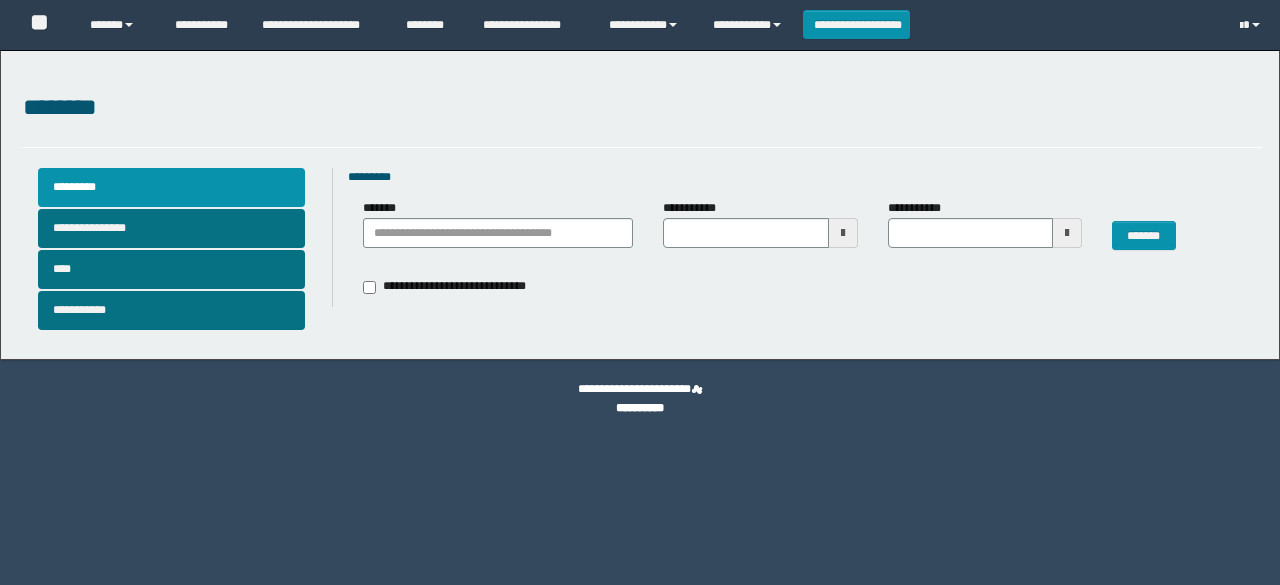 scroll, scrollTop: 0, scrollLeft: 0, axis: both 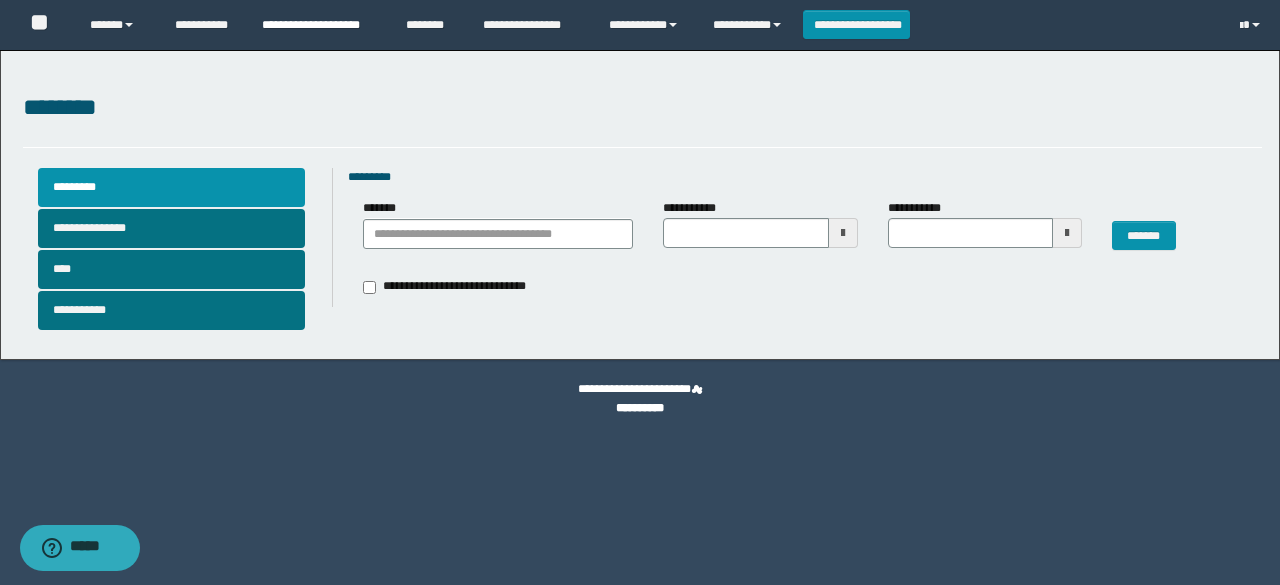 click on "**********" at bounding box center (319, 25) 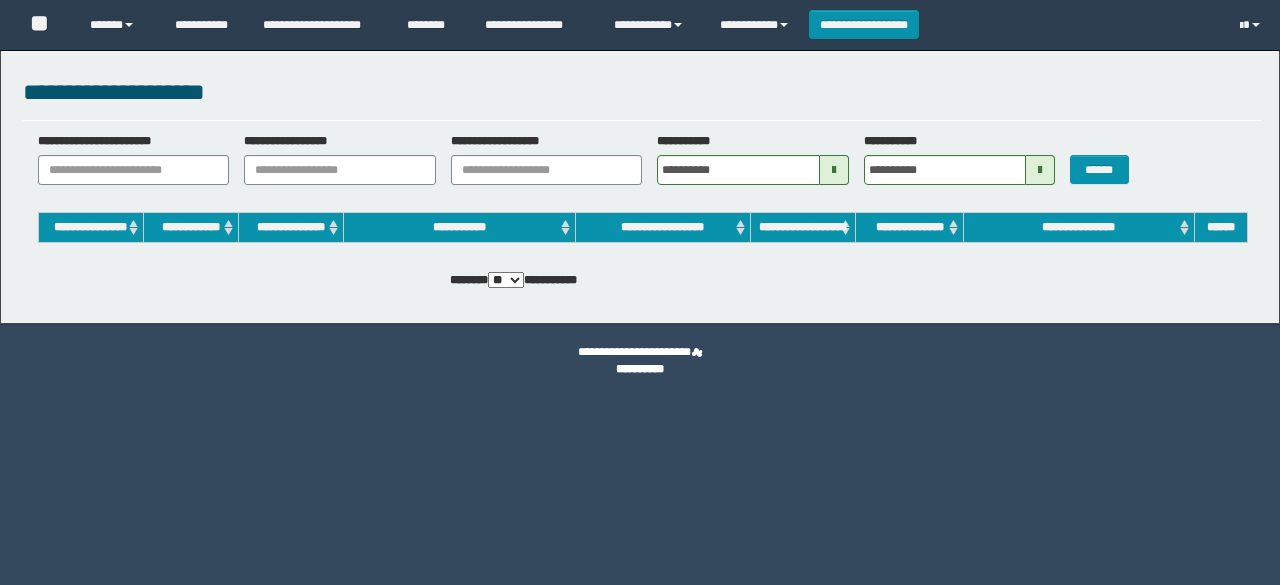 scroll, scrollTop: 0, scrollLeft: 0, axis: both 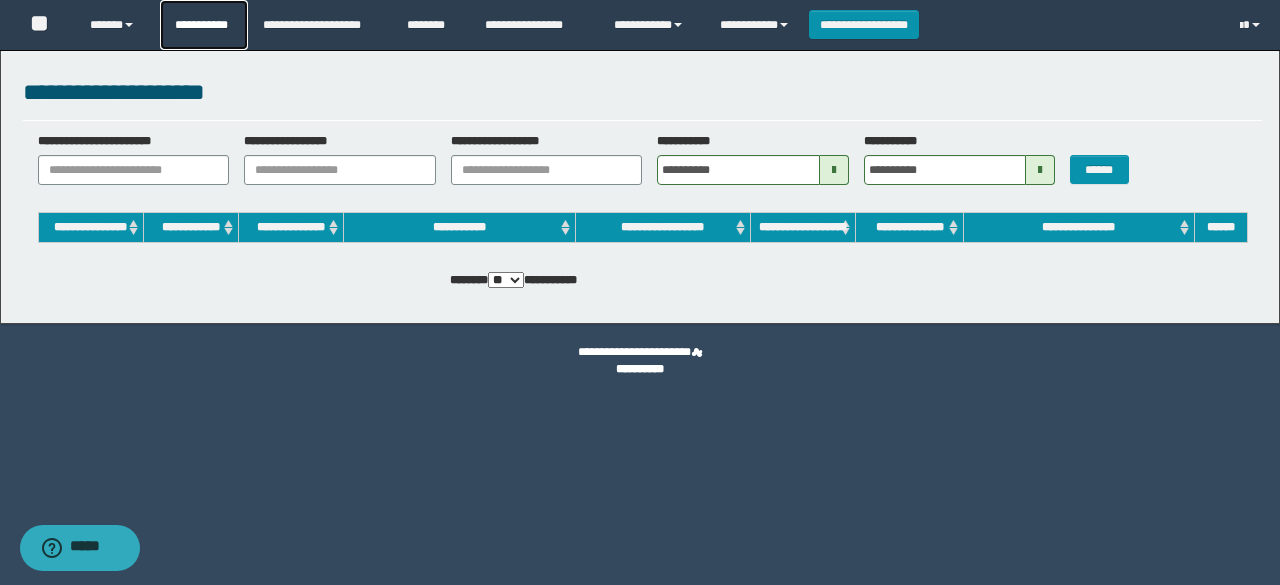 click on "**********" at bounding box center (204, 25) 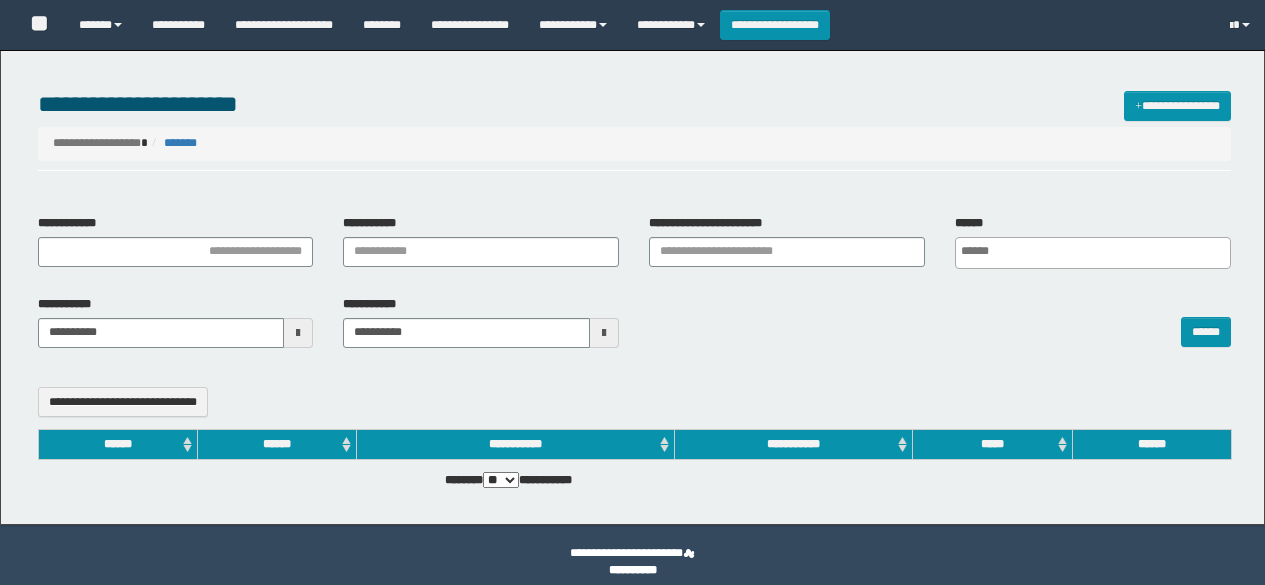 select 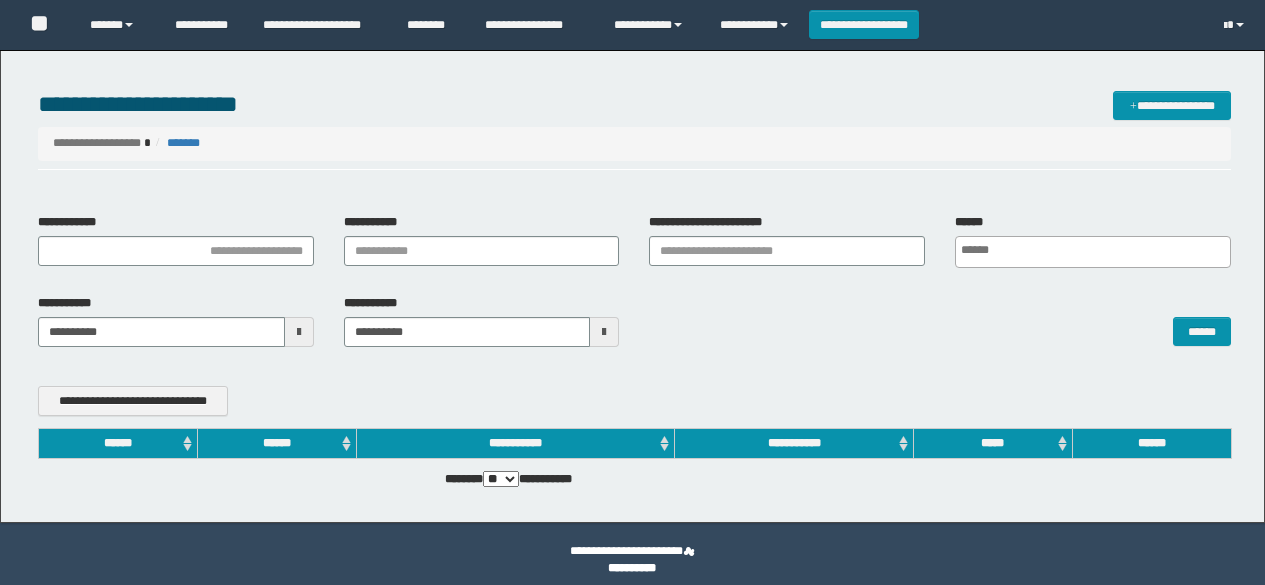 scroll, scrollTop: 0, scrollLeft: 0, axis: both 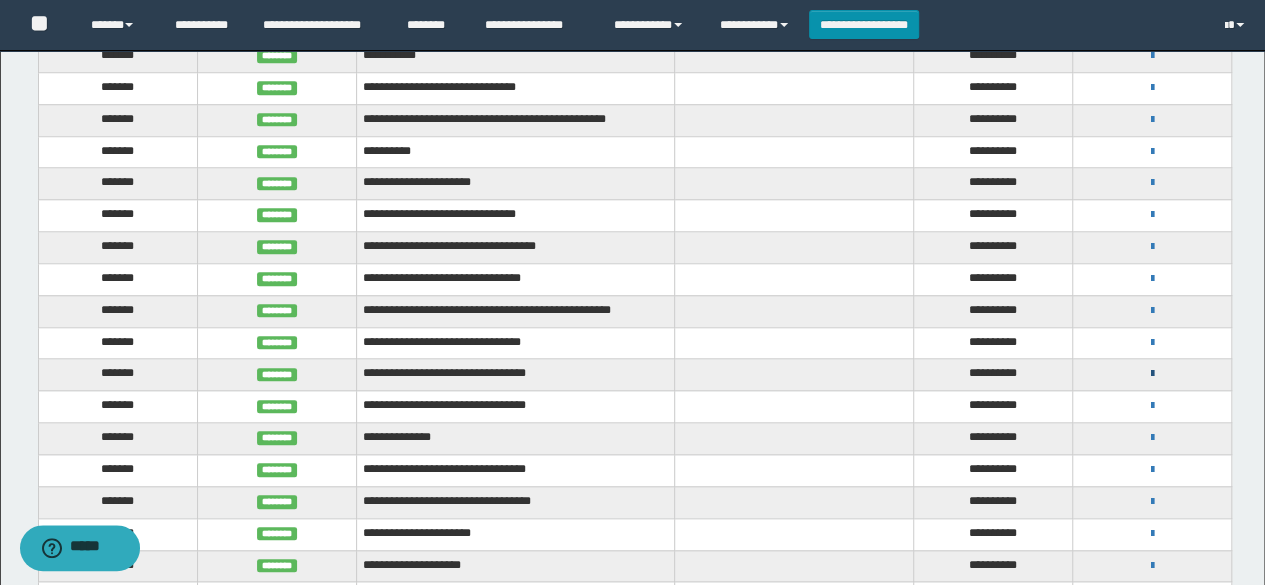 click at bounding box center (1152, 374) 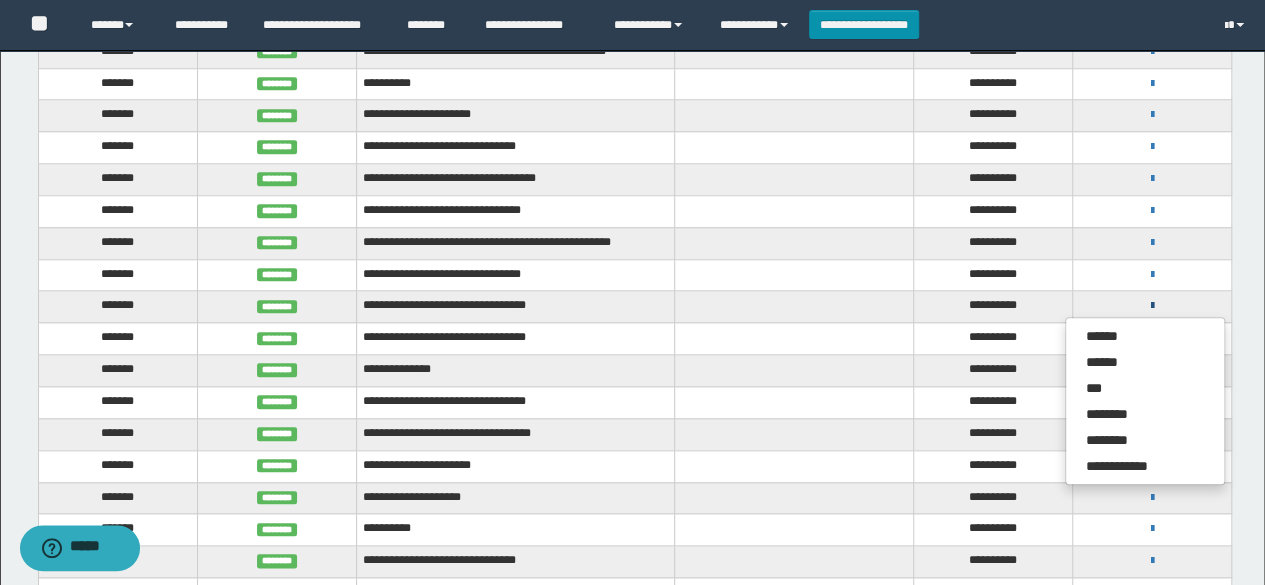 scroll, scrollTop: 900, scrollLeft: 0, axis: vertical 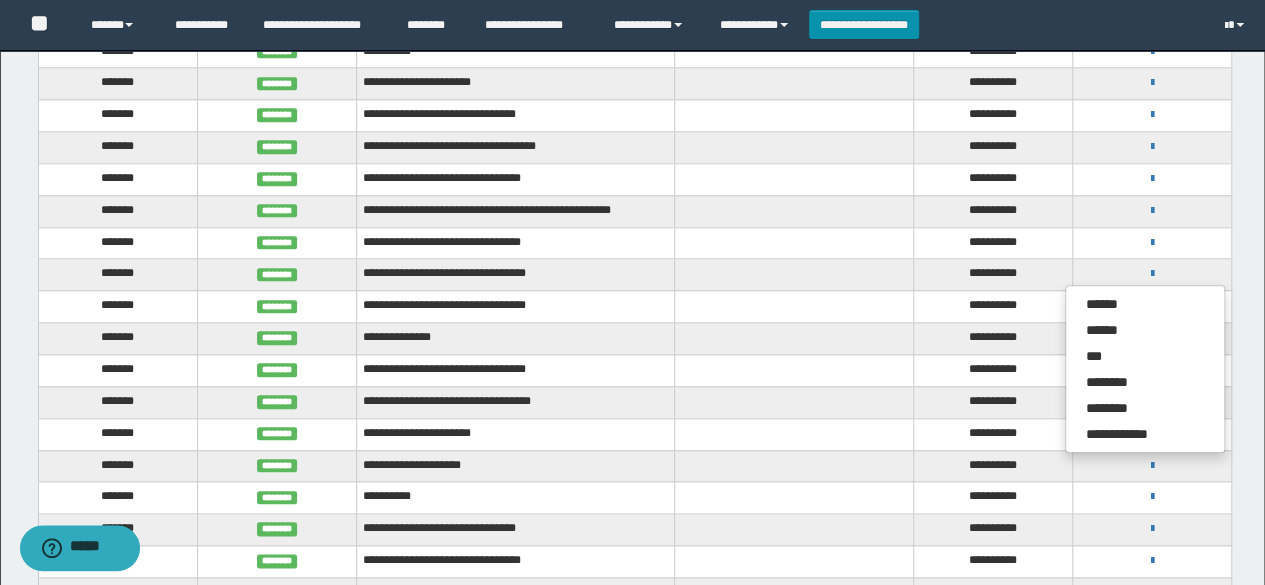 click on "**********" at bounding box center [516, 371] 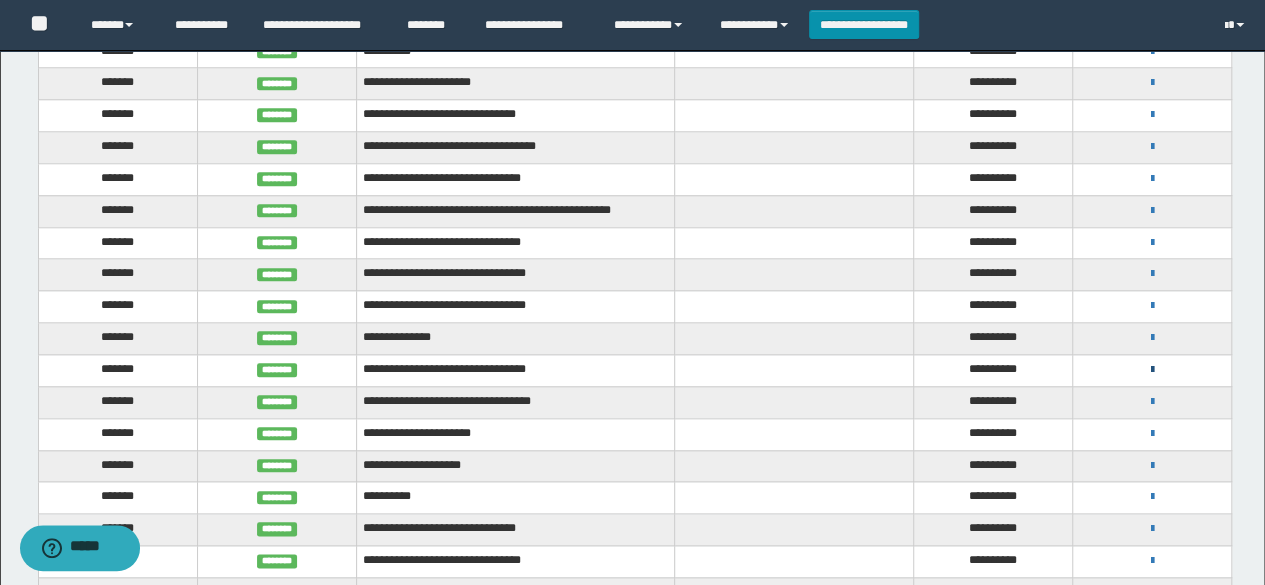 click at bounding box center [1152, 370] 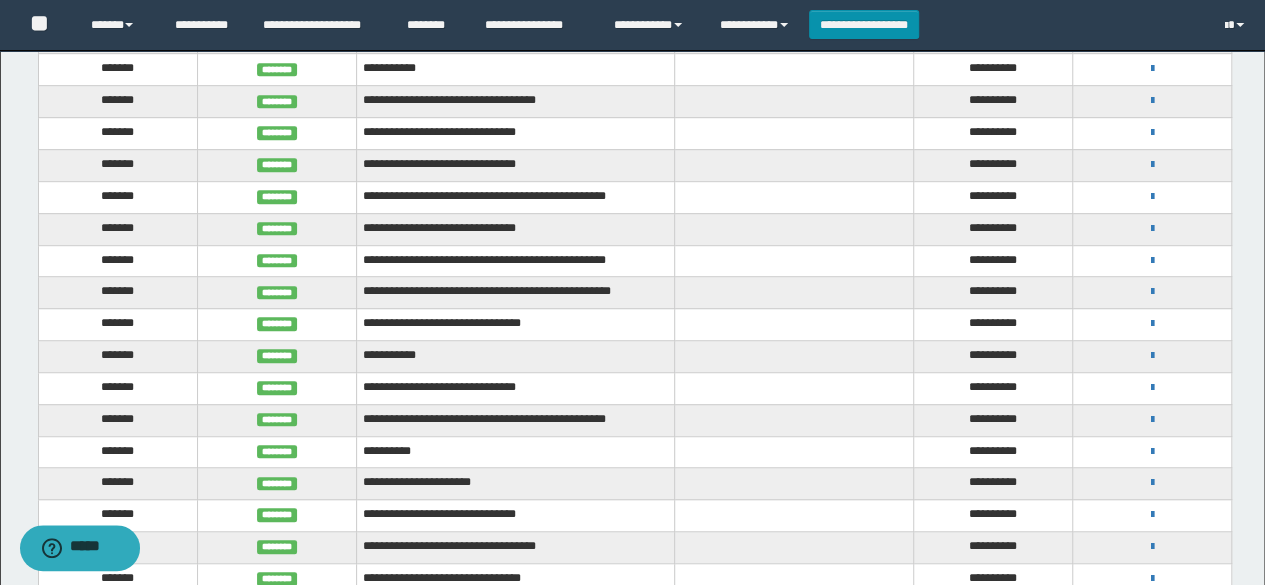 scroll, scrollTop: 0, scrollLeft: 0, axis: both 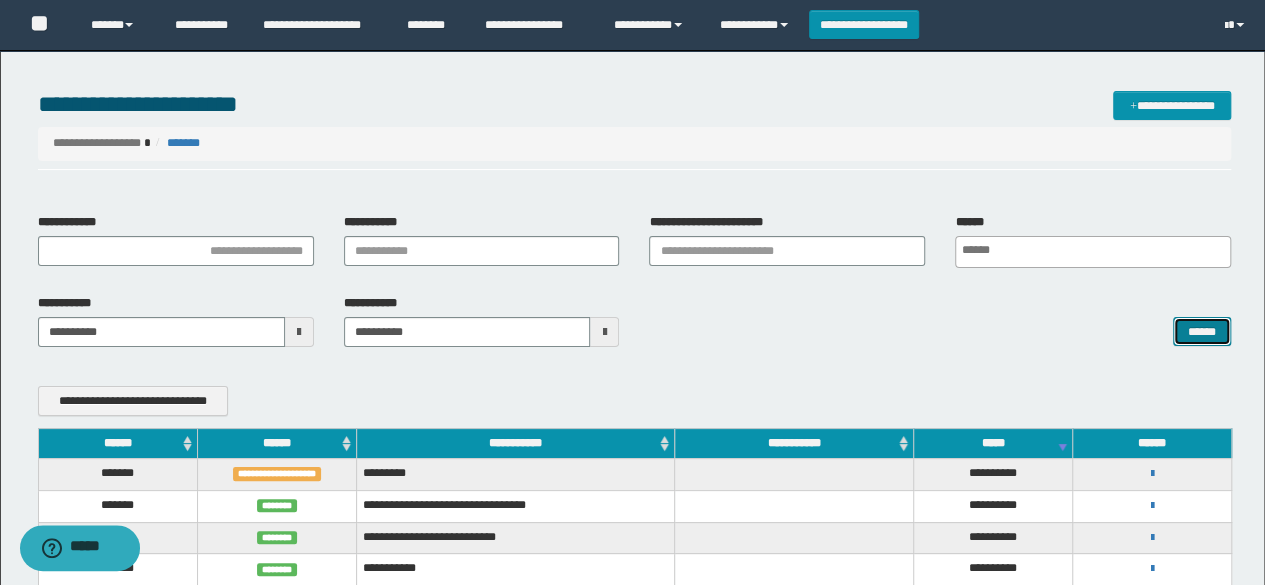 click on "******" at bounding box center [1202, 331] 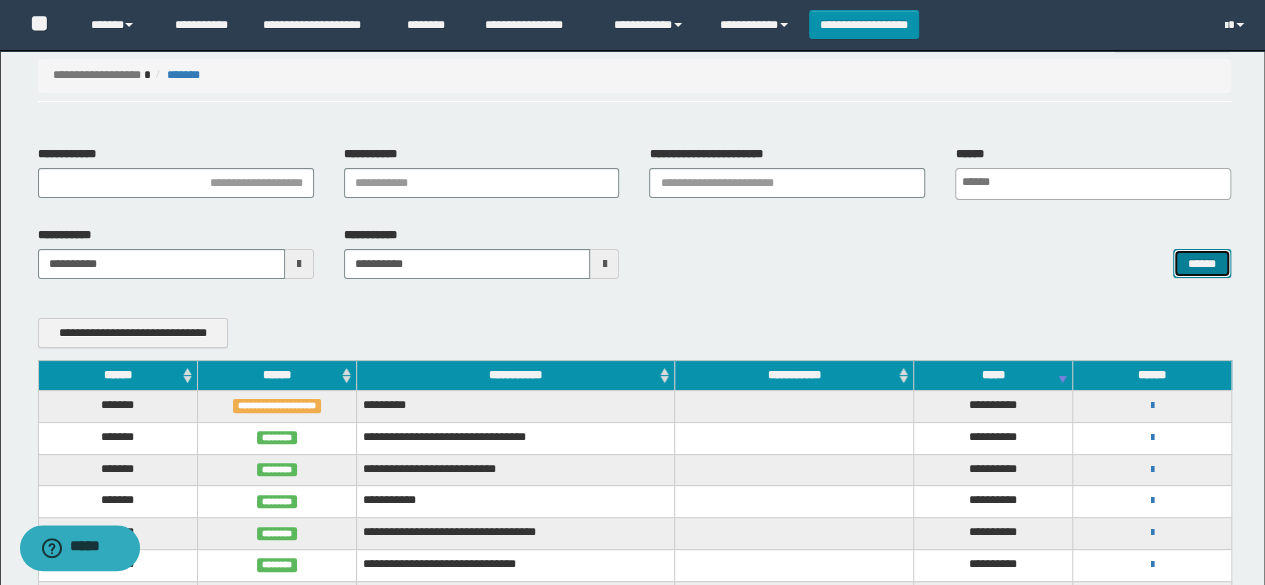 scroll, scrollTop: 100, scrollLeft: 0, axis: vertical 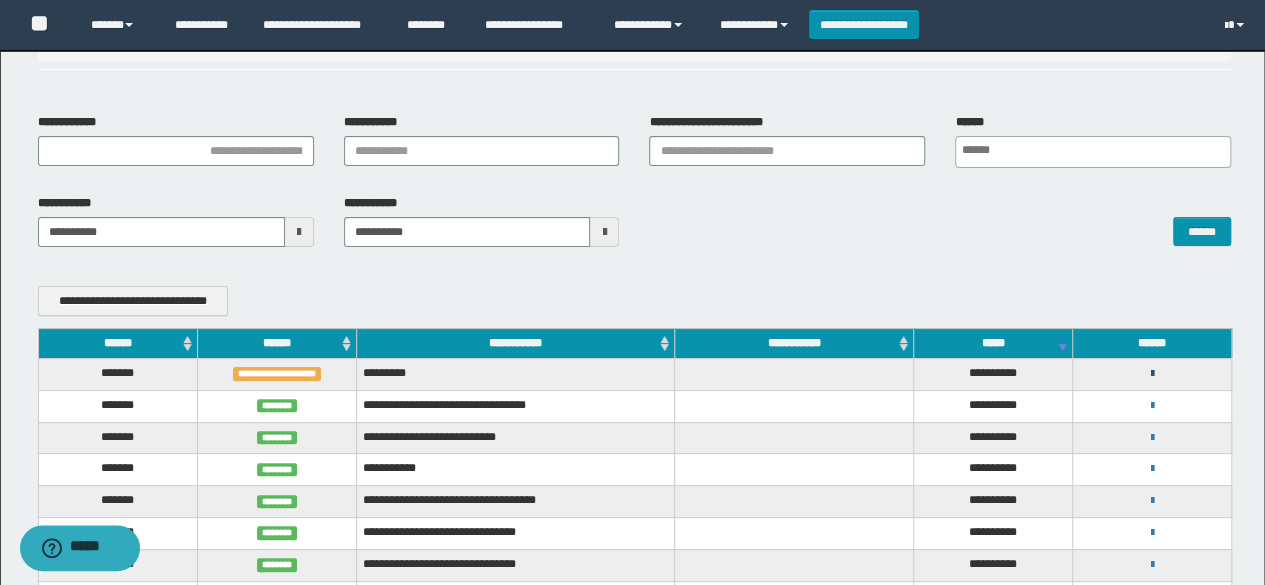 click at bounding box center (1152, 374) 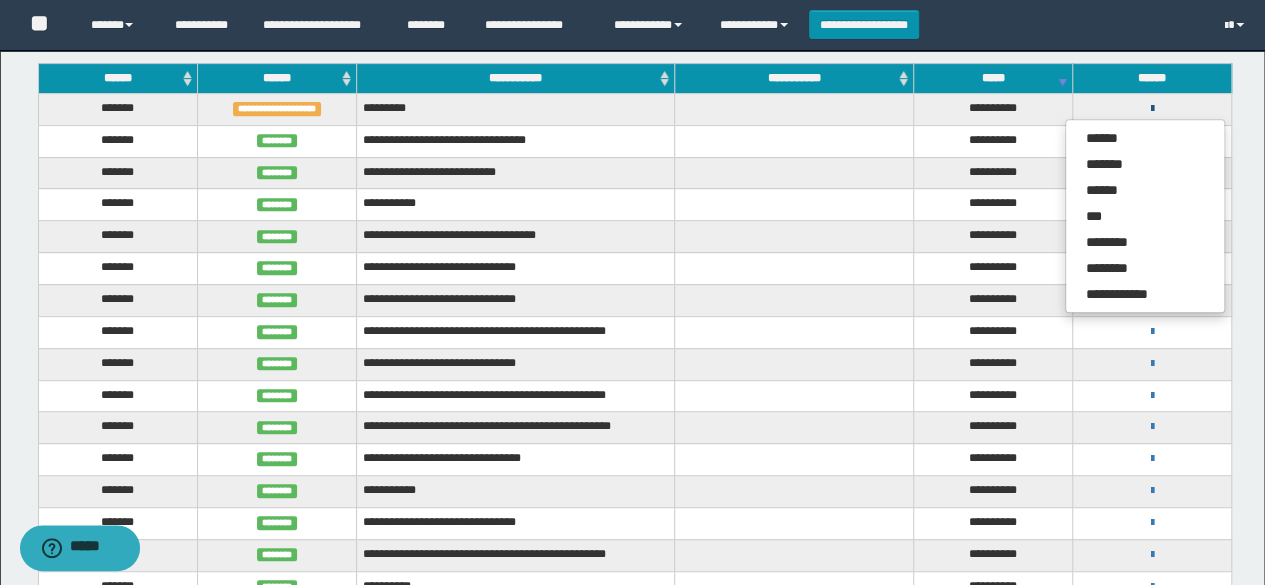 scroll, scrollTop: 400, scrollLeft: 0, axis: vertical 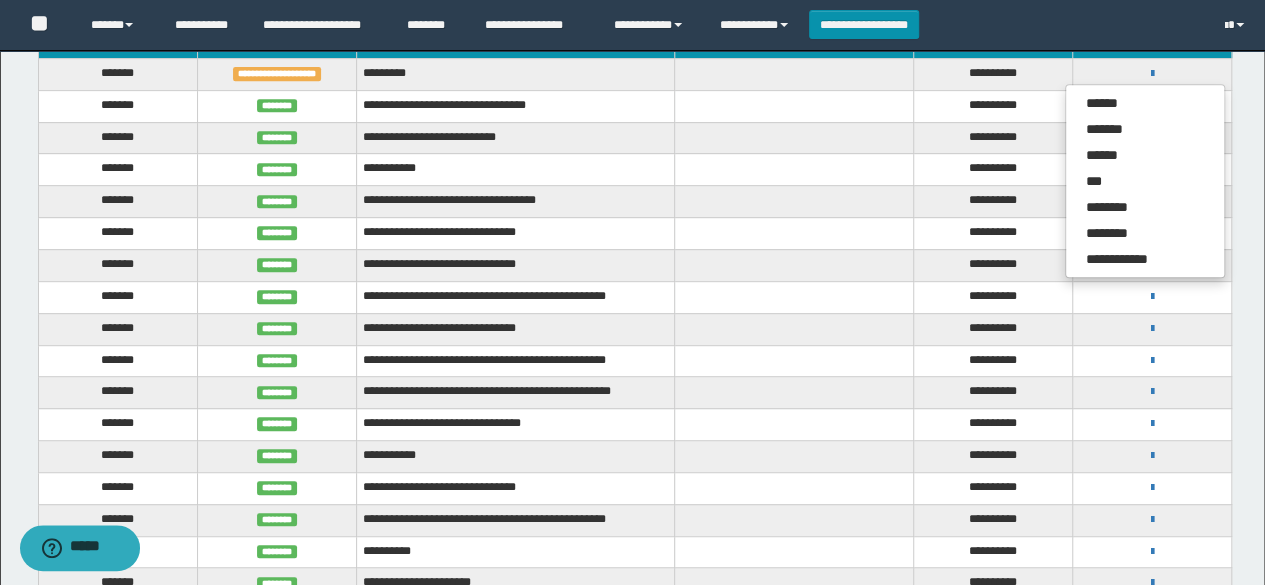 click on "**********" at bounding box center [516, 170] 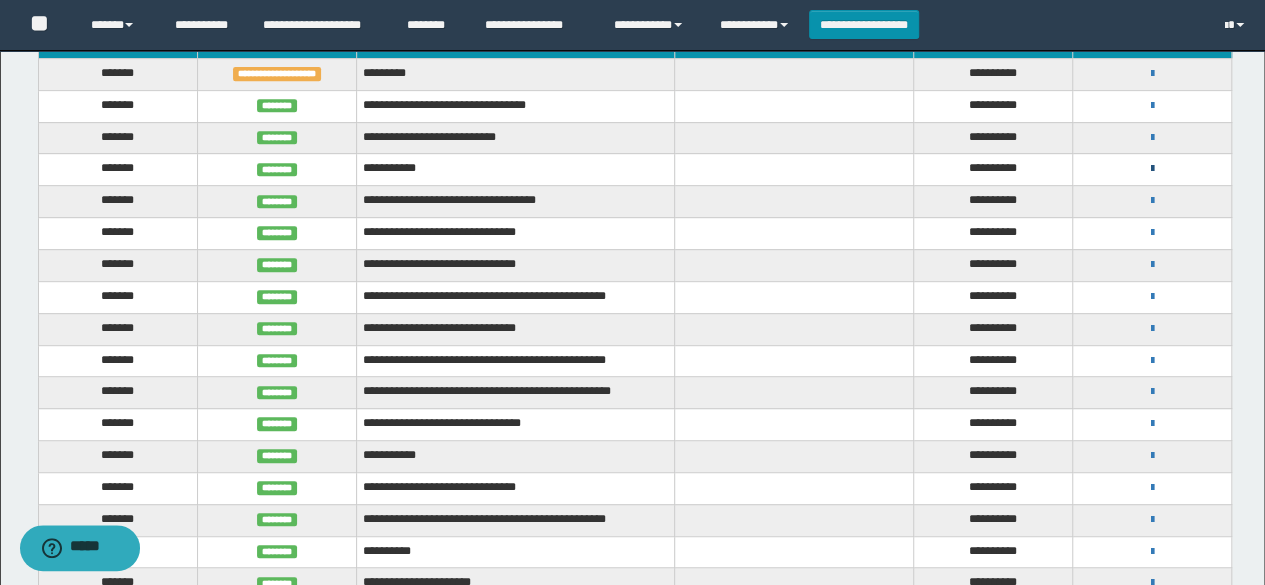 click at bounding box center [1152, 169] 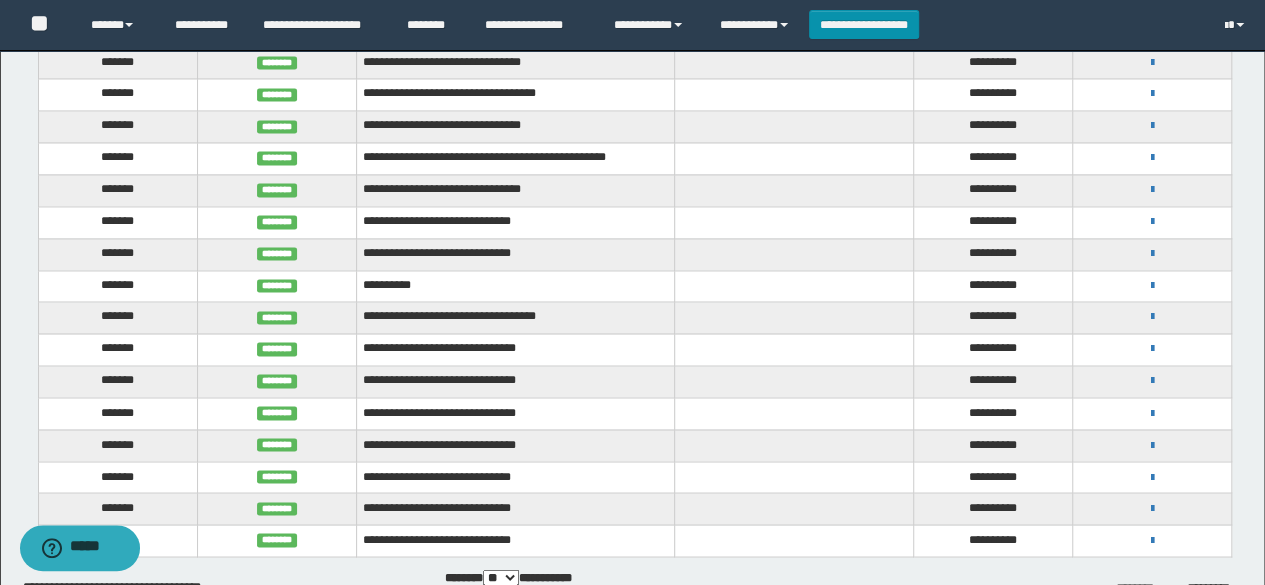 scroll, scrollTop: 1600, scrollLeft: 0, axis: vertical 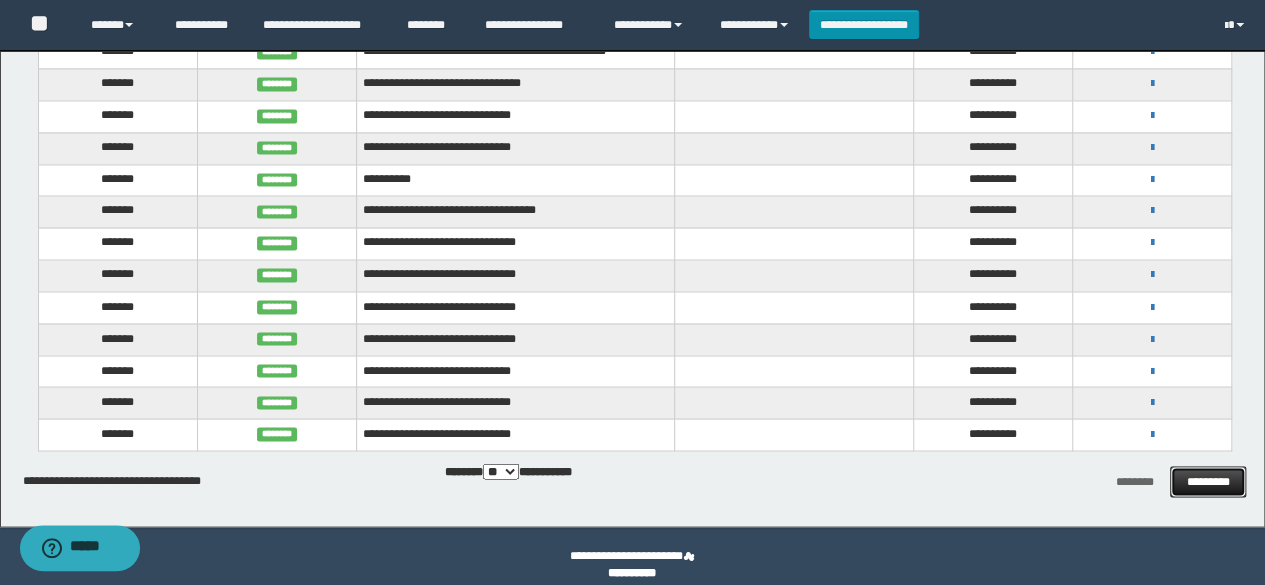 click on "*********" at bounding box center (1207, 481) 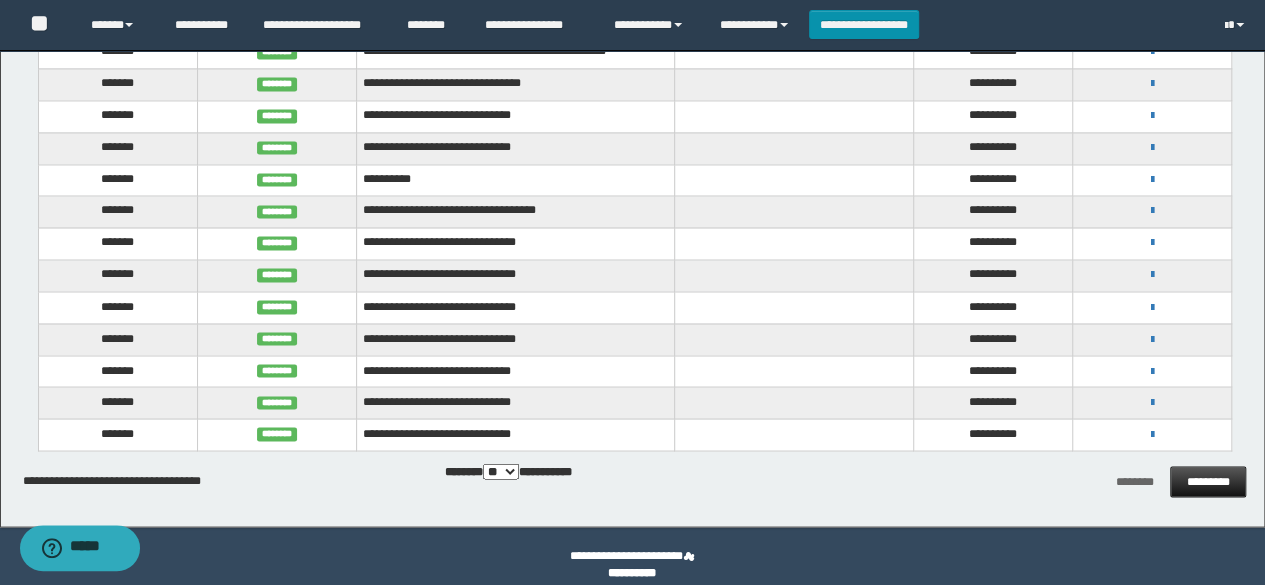 scroll, scrollTop: 1598, scrollLeft: 0, axis: vertical 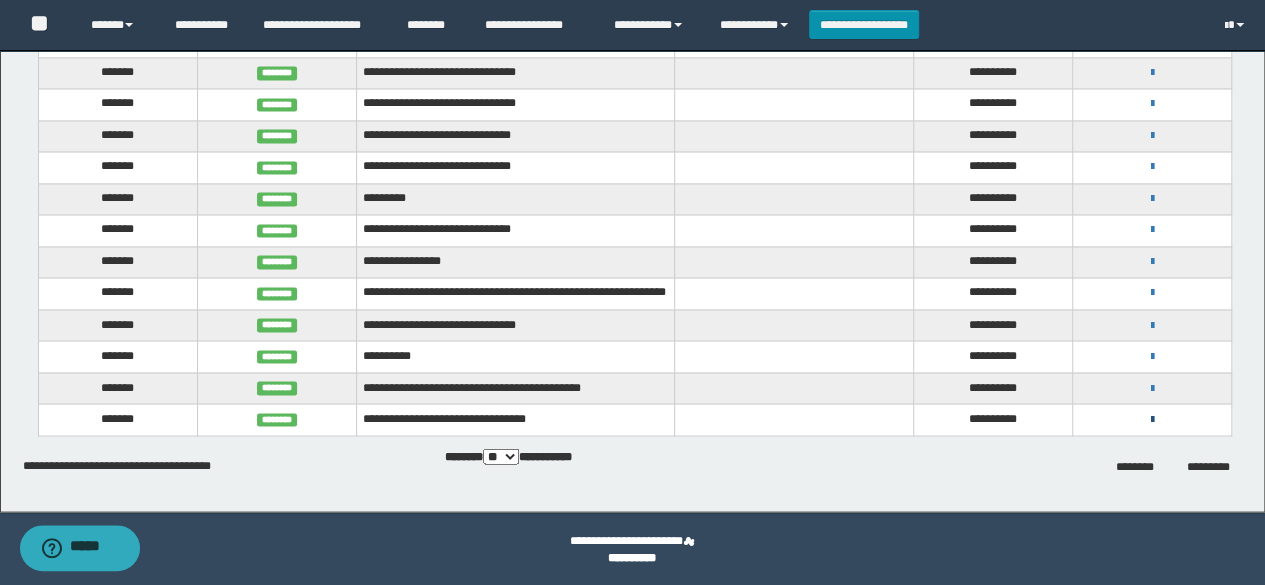 click at bounding box center (1152, 419) 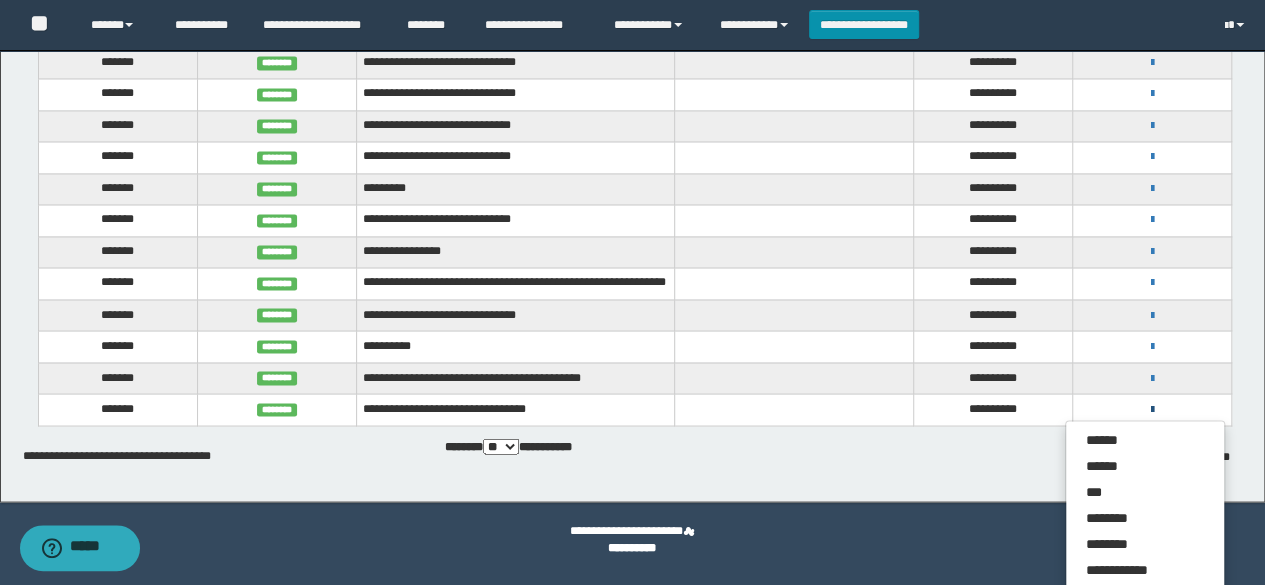 scroll, scrollTop: 1611, scrollLeft: 0, axis: vertical 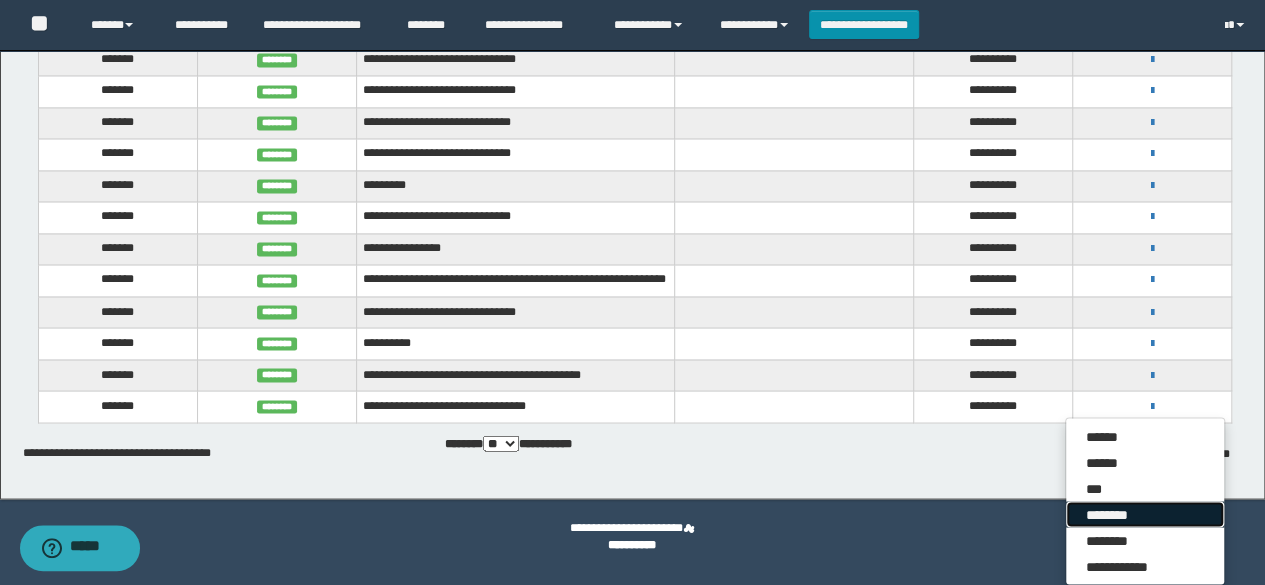 click on "********" at bounding box center (1145, 514) 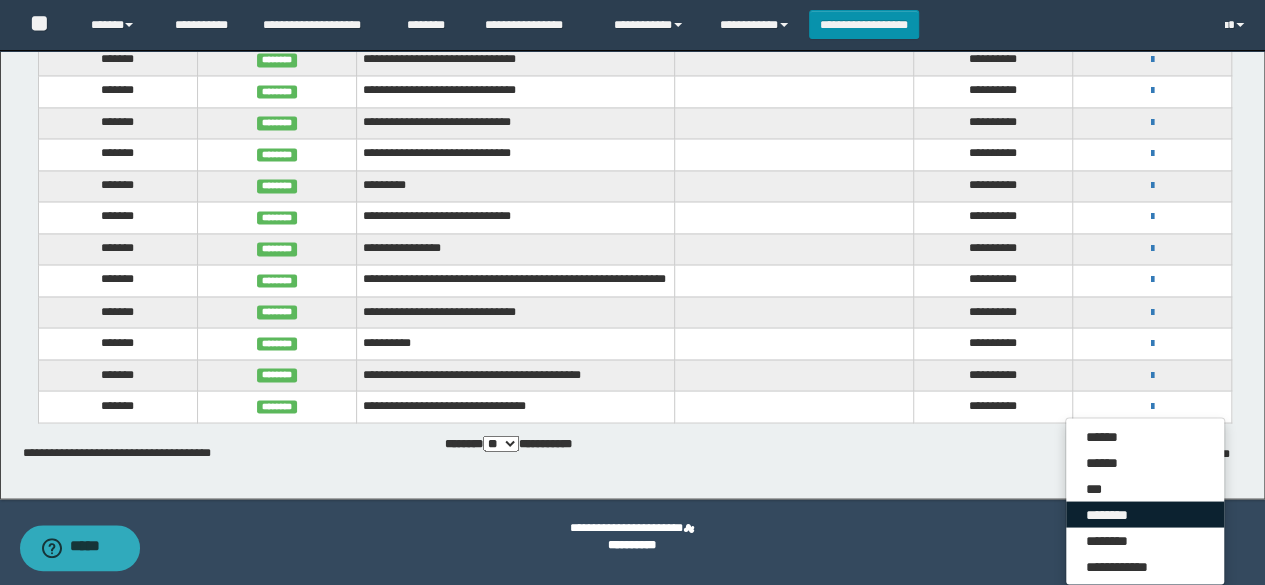 scroll, scrollTop: 1598, scrollLeft: 0, axis: vertical 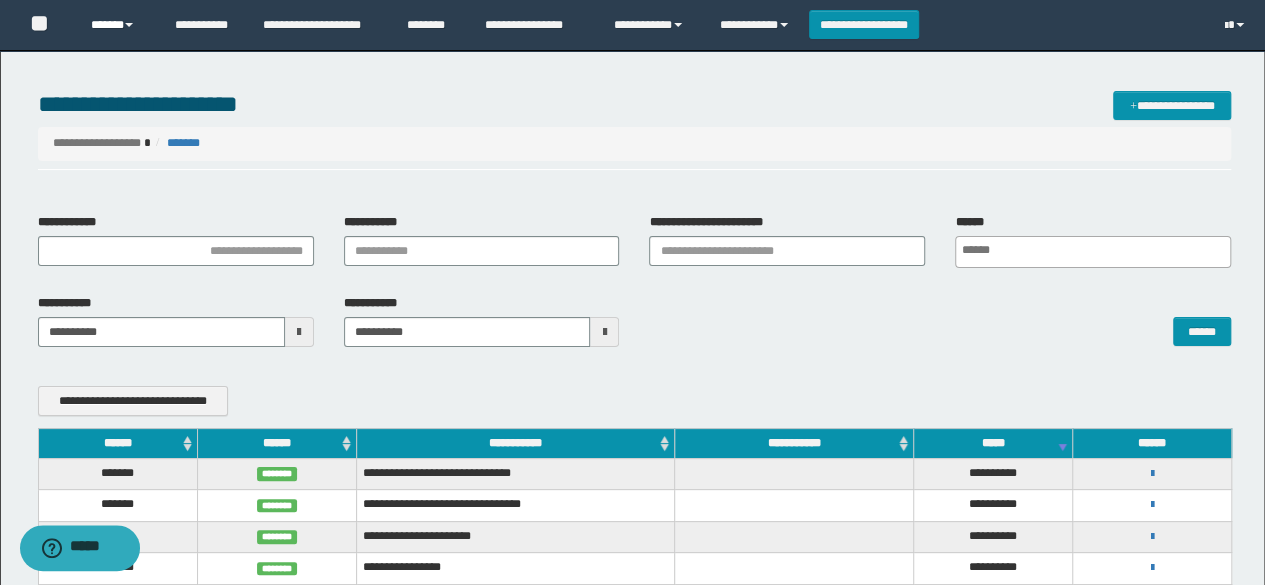 click at bounding box center [129, 25] 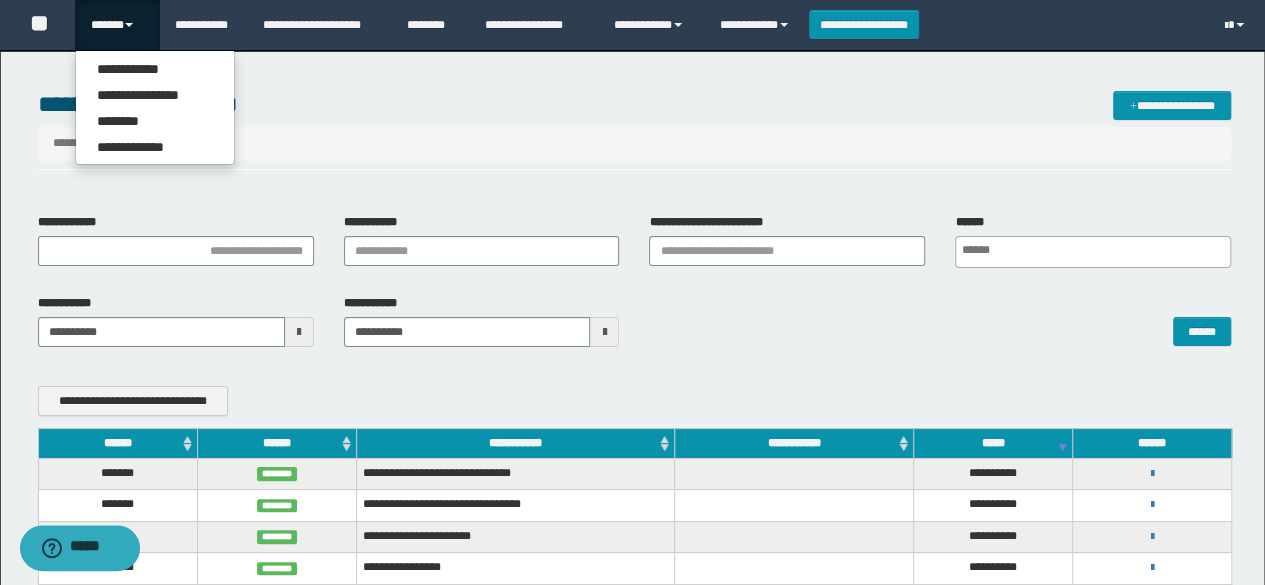 click on "******" at bounding box center [117, 25] 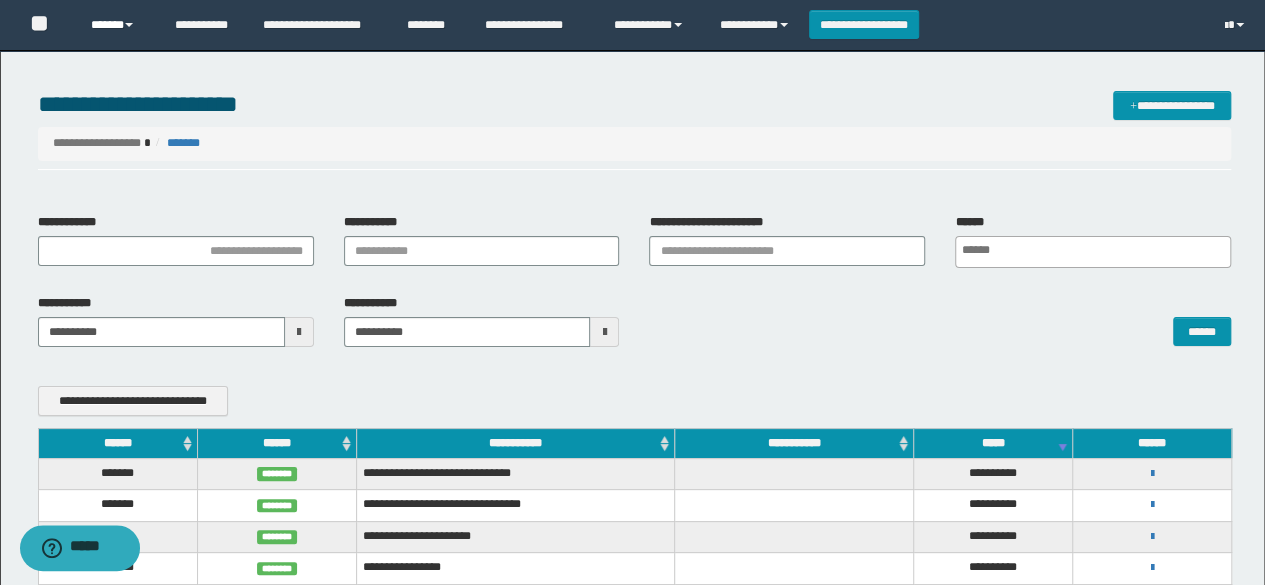 click on "******" at bounding box center [117, 25] 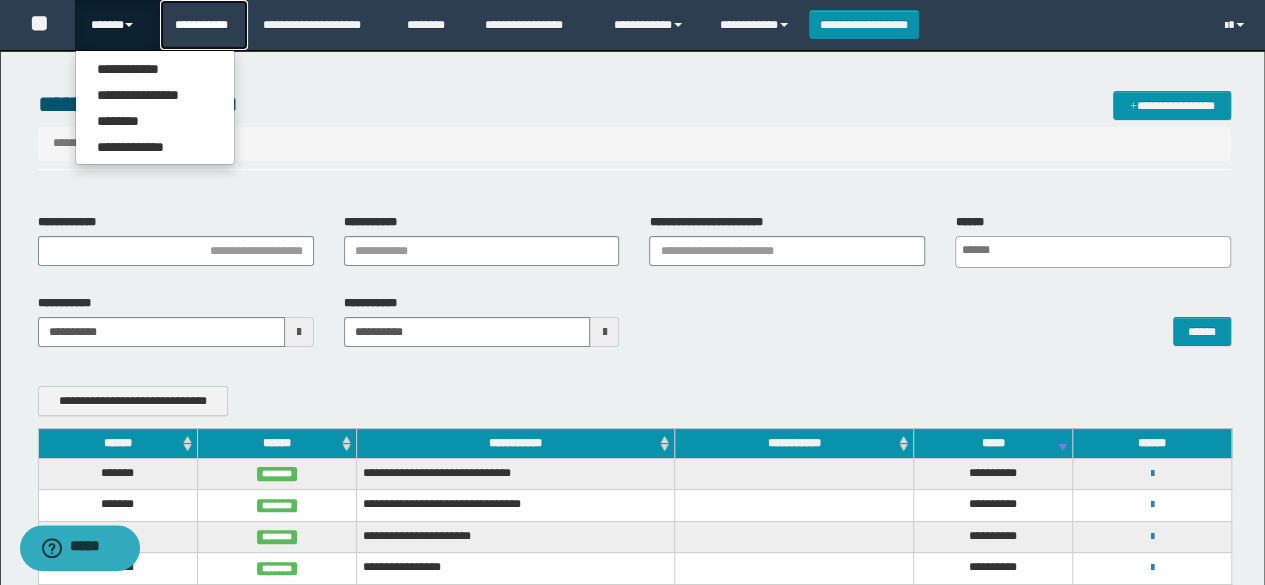 click on "**********" at bounding box center [204, 25] 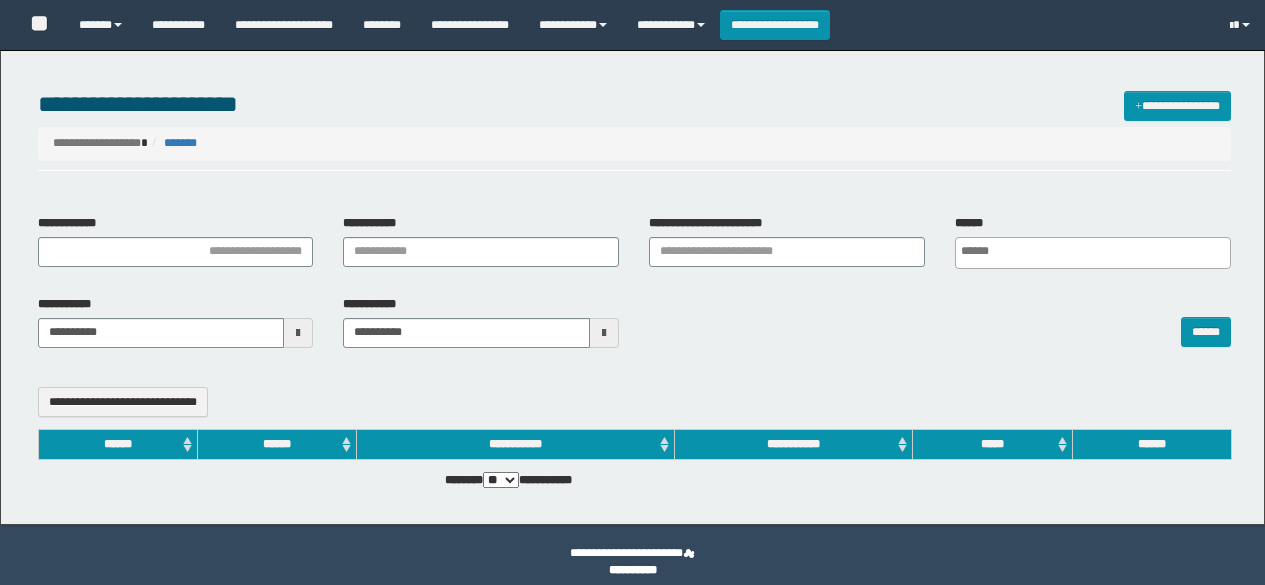 select 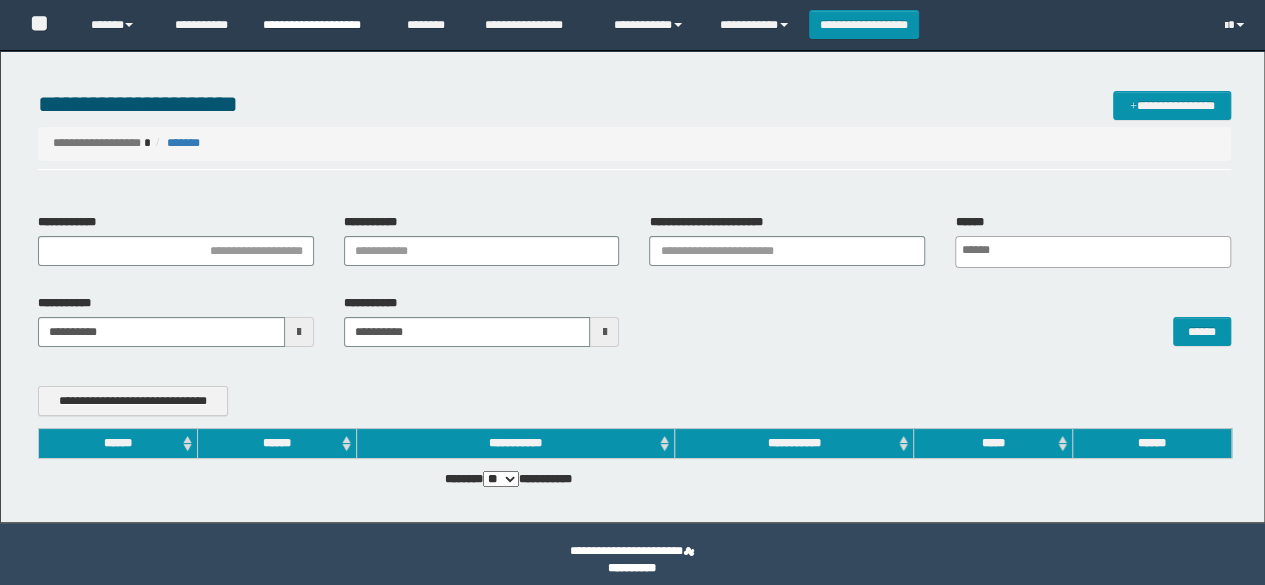 scroll, scrollTop: 0, scrollLeft: 0, axis: both 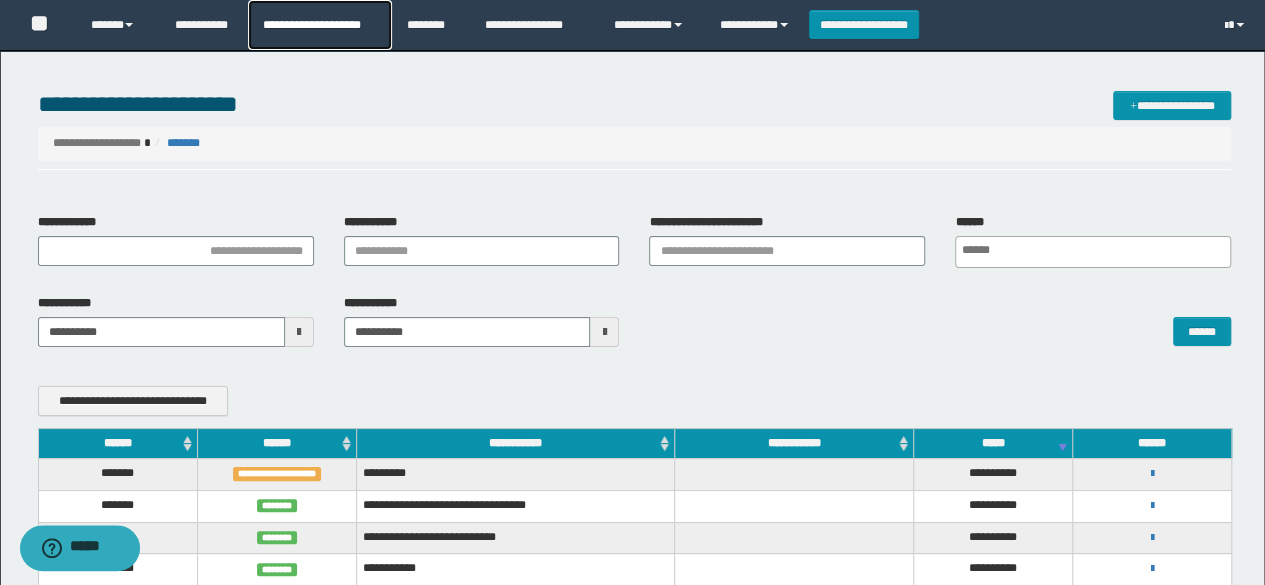 click on "**********" at bounding box center [319, 25] 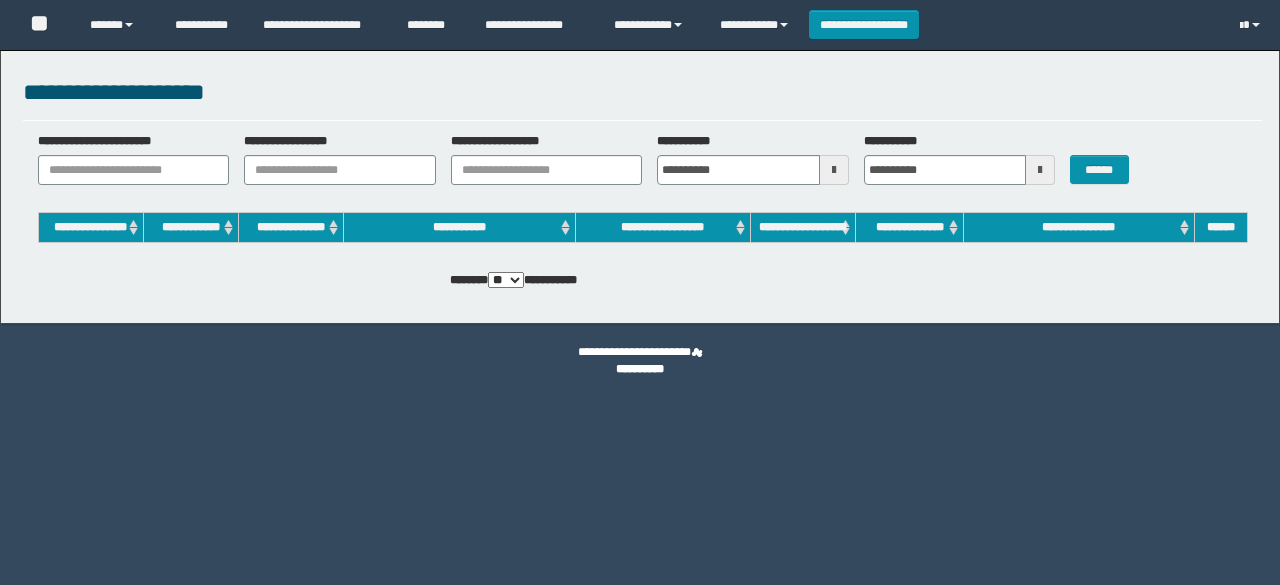 scroll, scrollTop: 0, scrollLeft: 0, axis: both 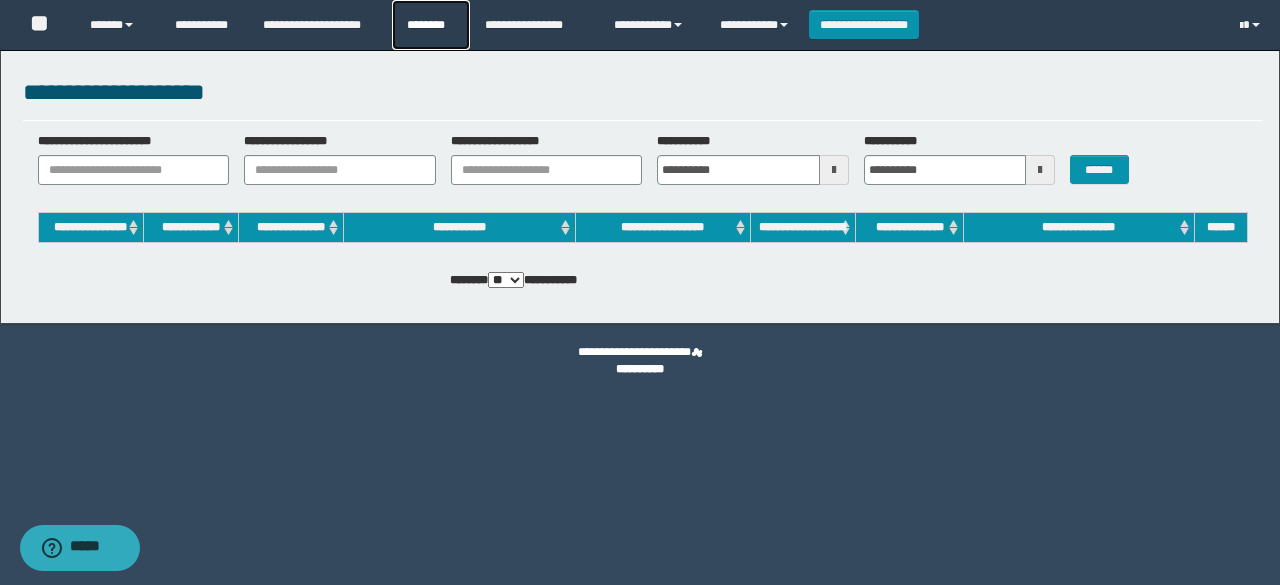 click on "********" at bounding box center (431, 25) 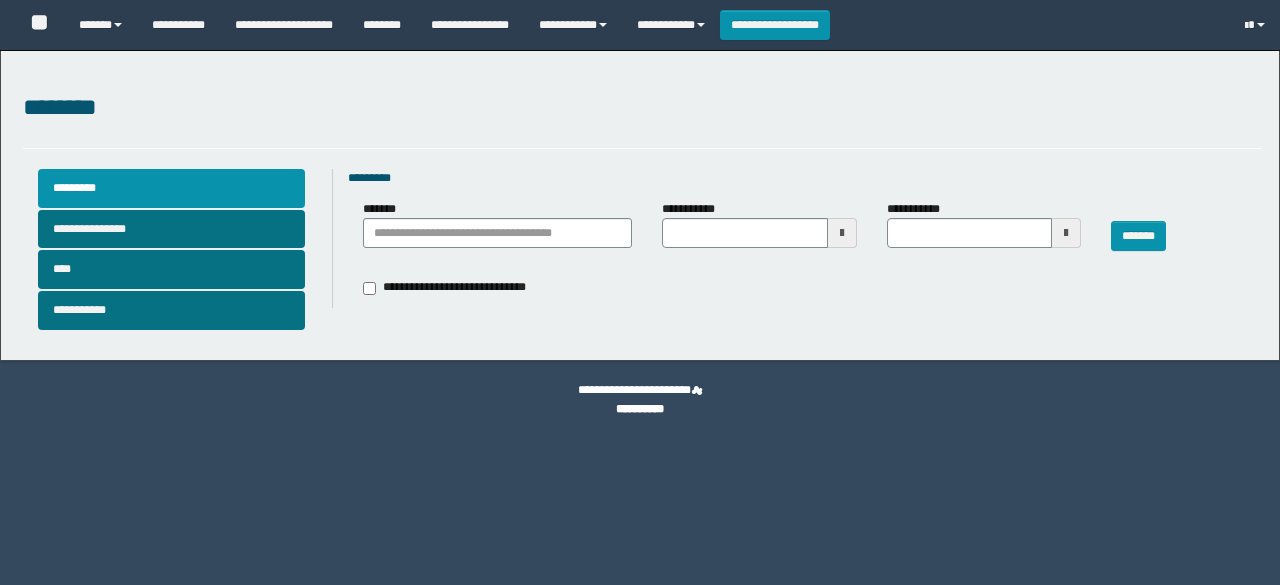 type 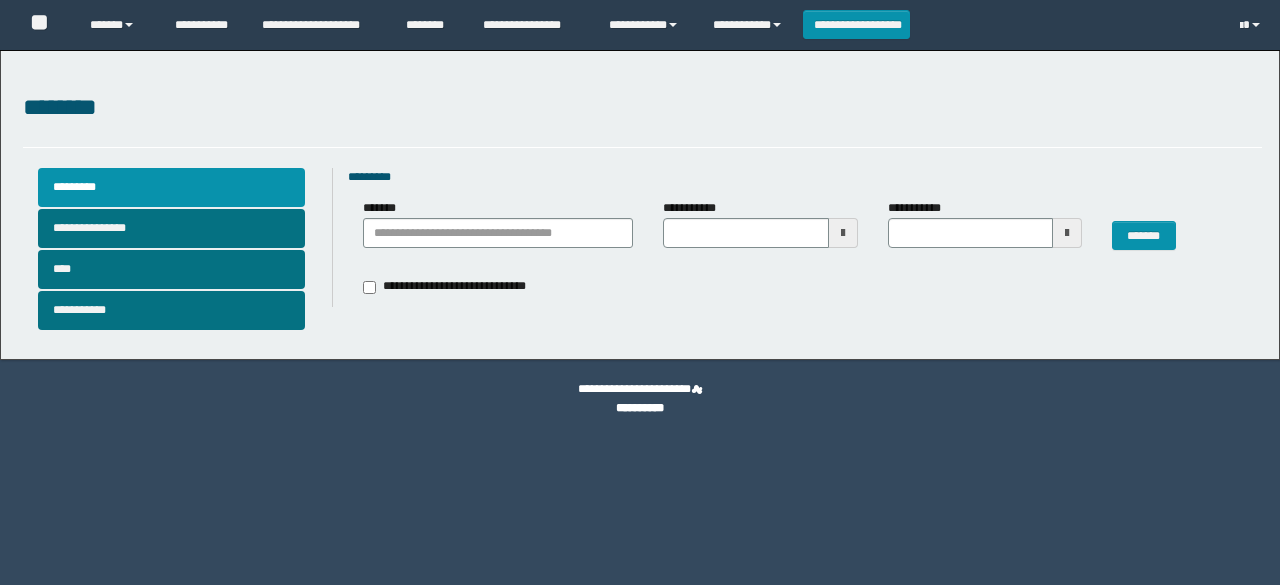 scroll, scrollTop: 0, scrollLeft: 0, axis: both 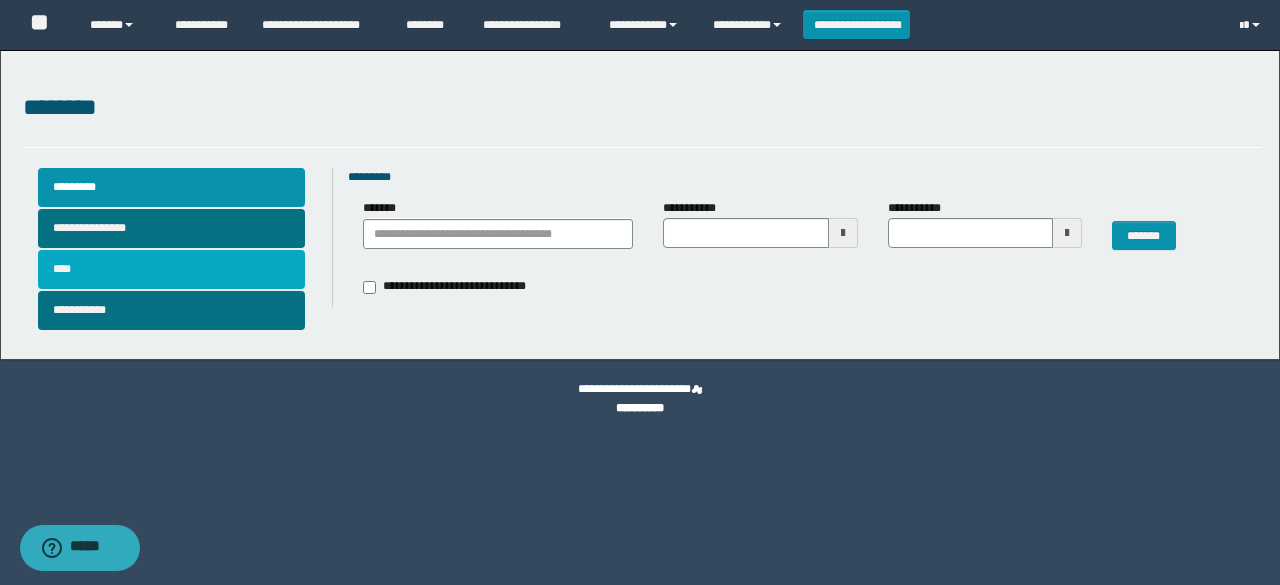 click on "****" at bounding box center (172, 269) 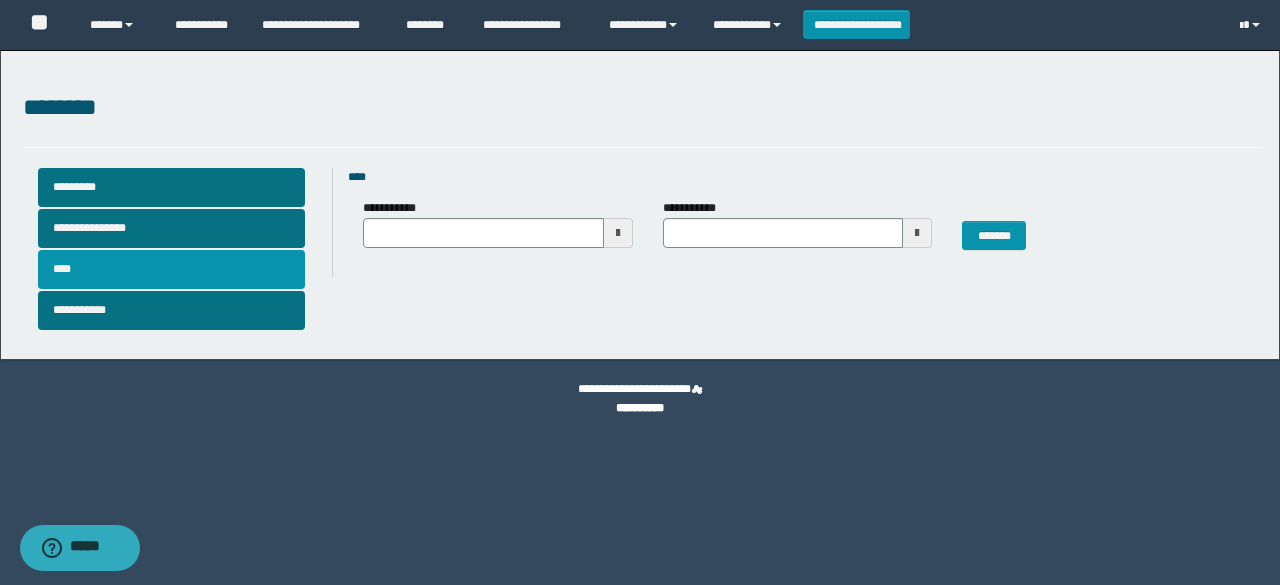 type 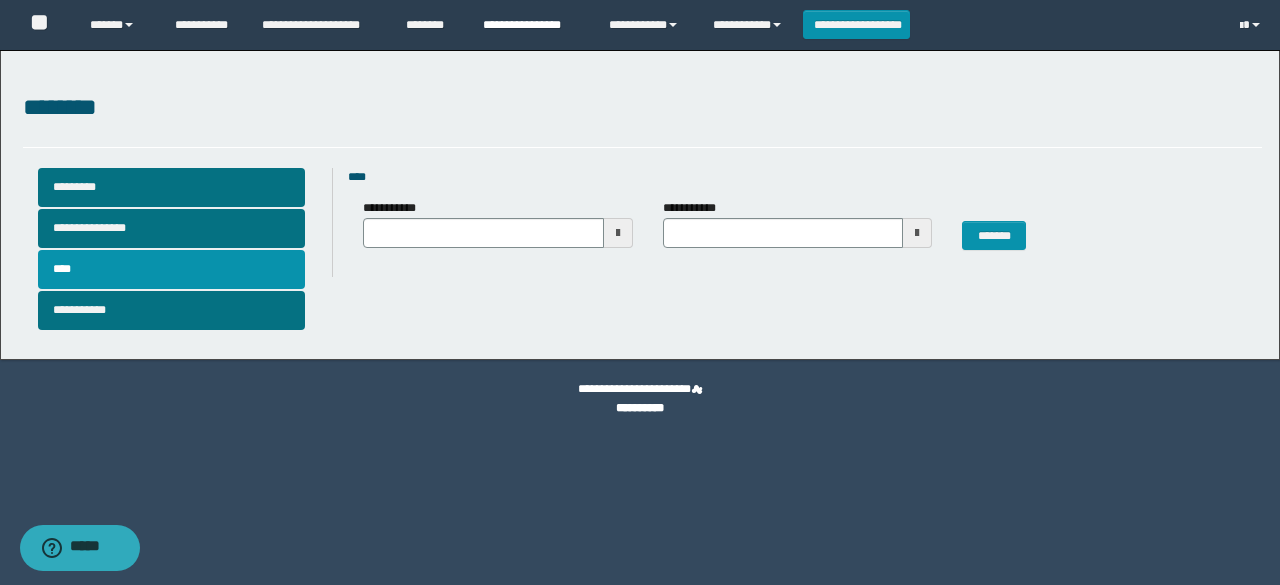 click on "**********" at bounding box center [531, 25] 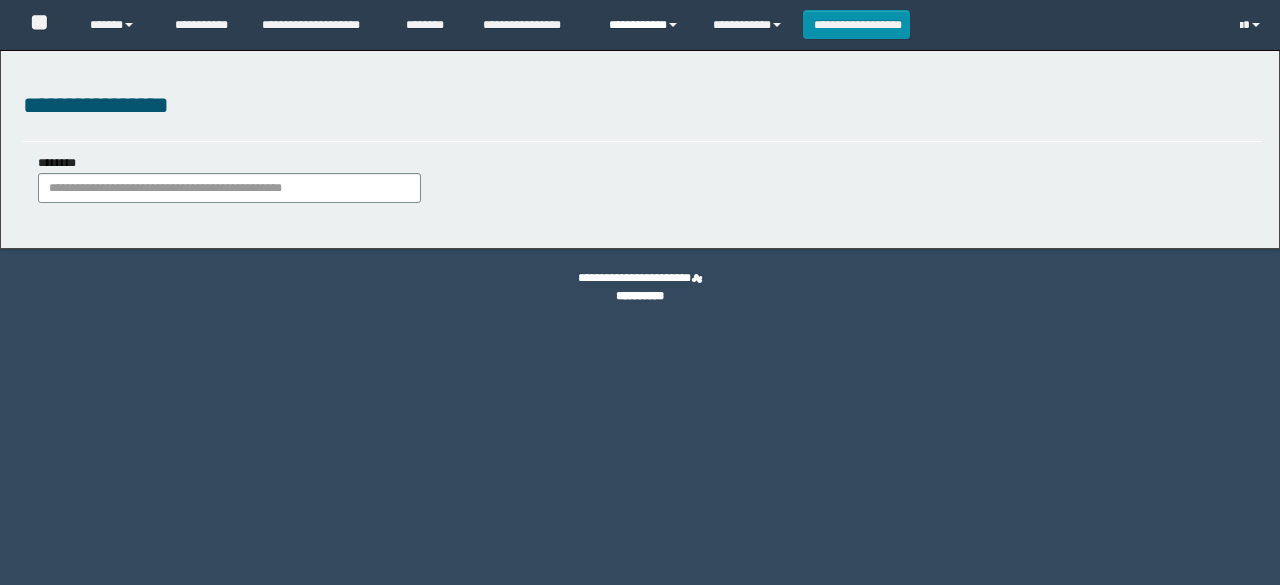scroll, scrollTop: 0, scrollLeft: 0, axis: both 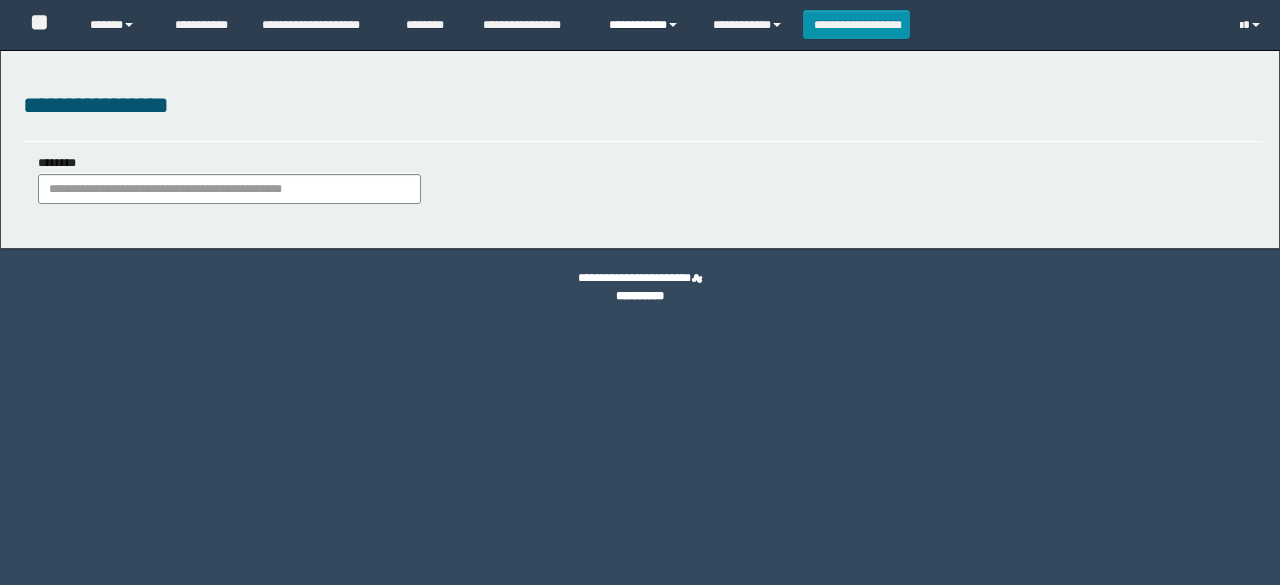click on "**********" at bounding box center (646, 25) 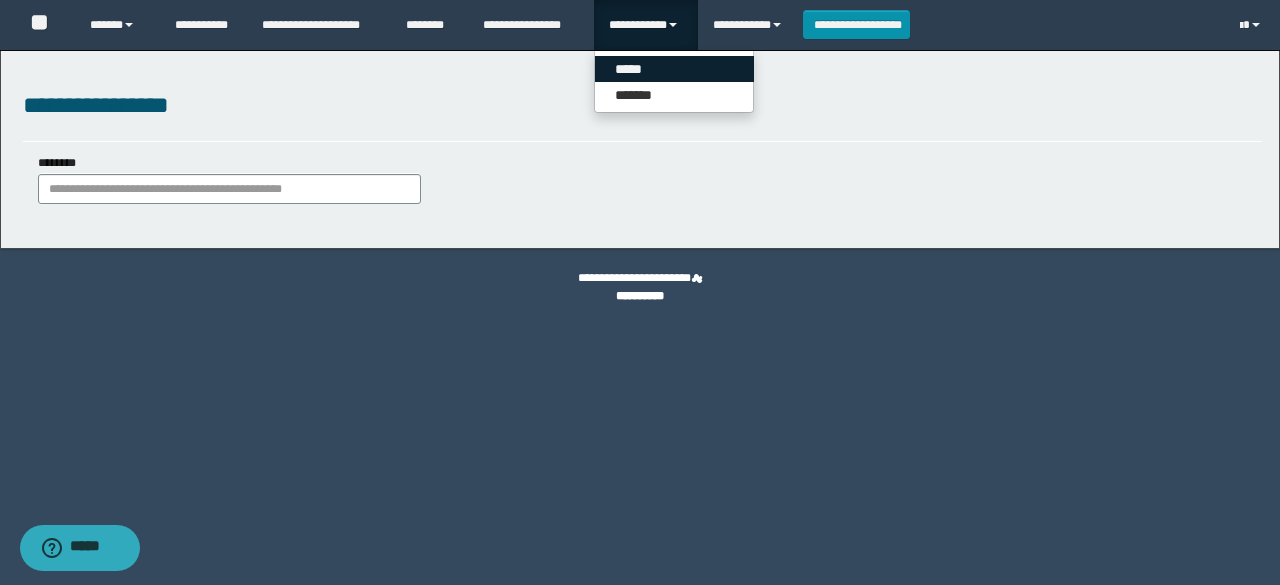 click on "*****" at bounding box center (674, 69) 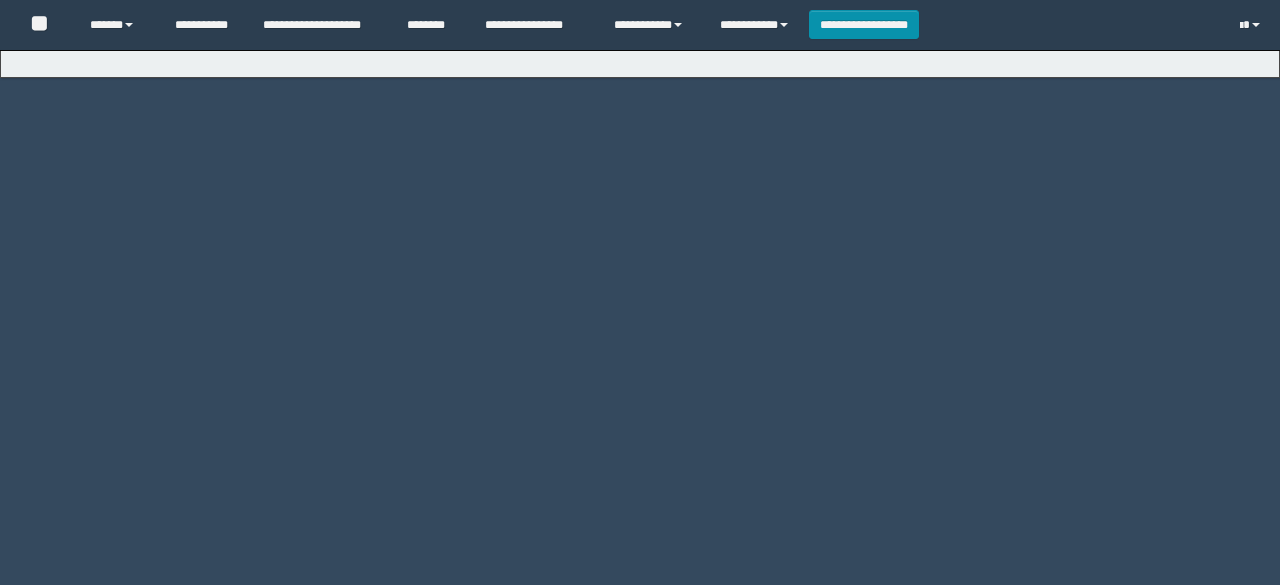 scroll, scrollTop: 0, scrollLeft: 0, axis: both 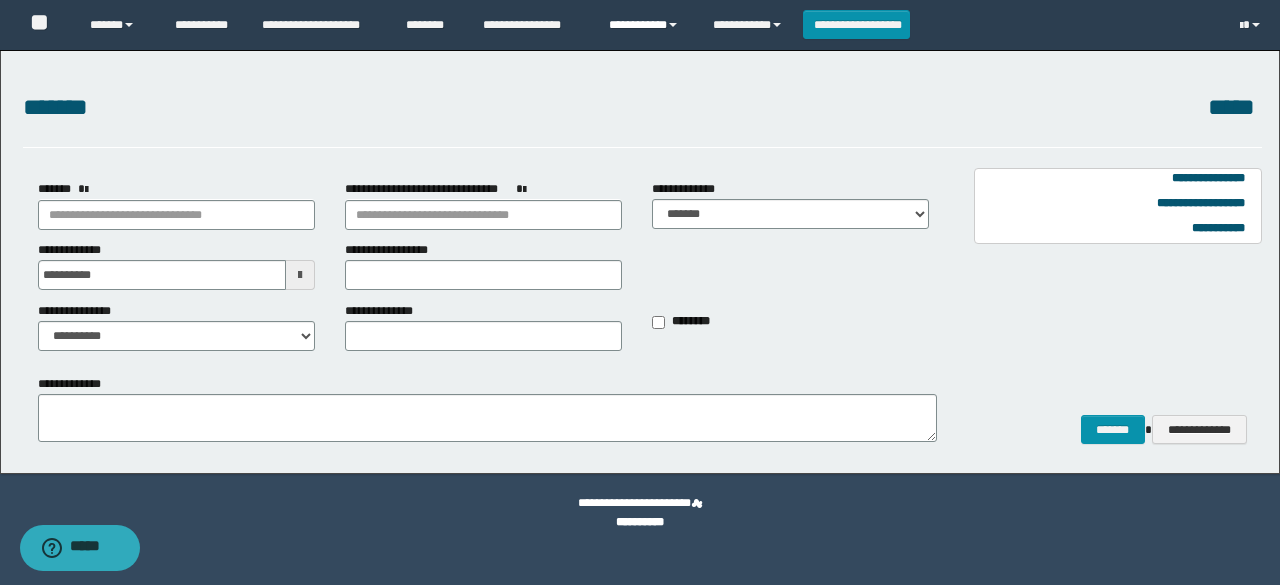 click on "**********" at bounding box center [646, 25] 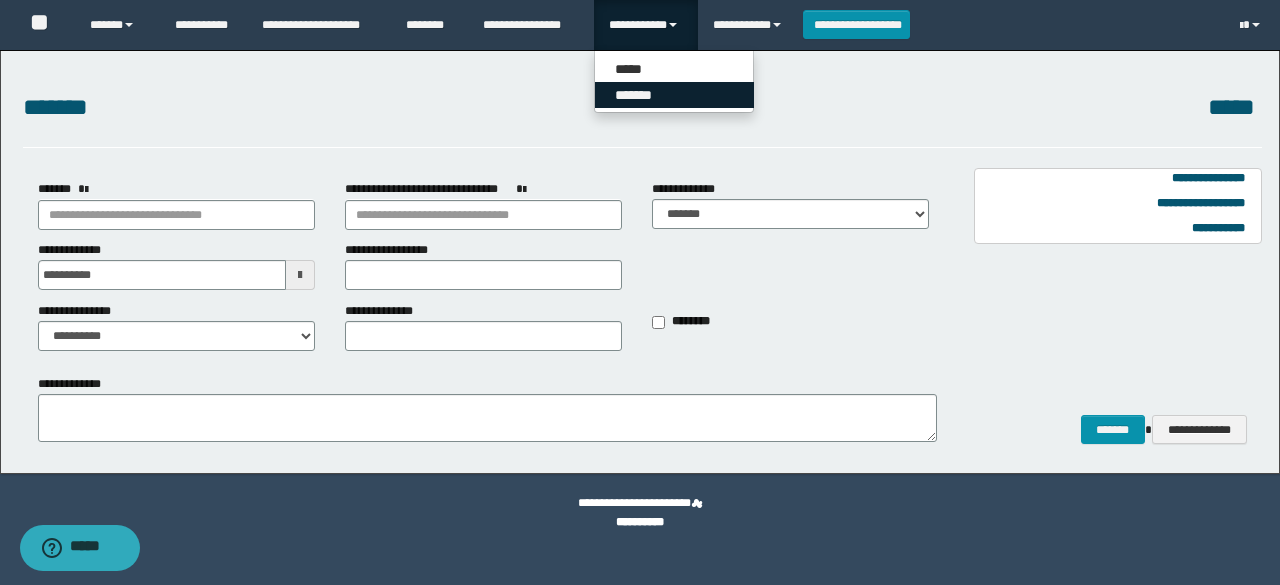 click on "*******" at bounding box center (674, 95) 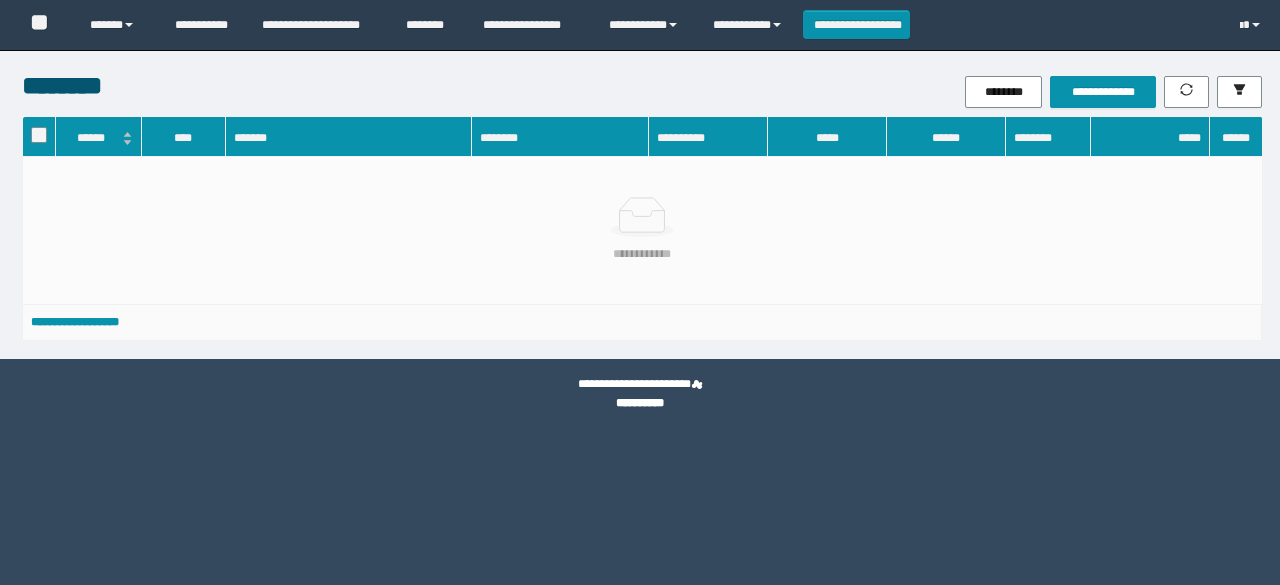 scroll, scrollTop: 0, scrollLeft: 0, axis: both 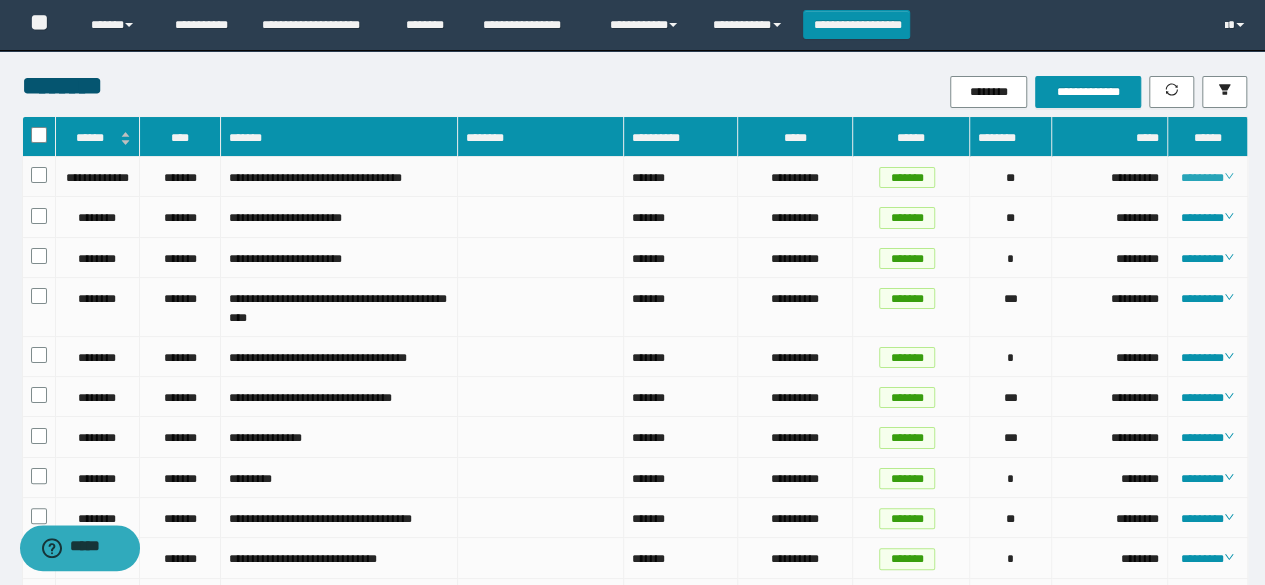 click 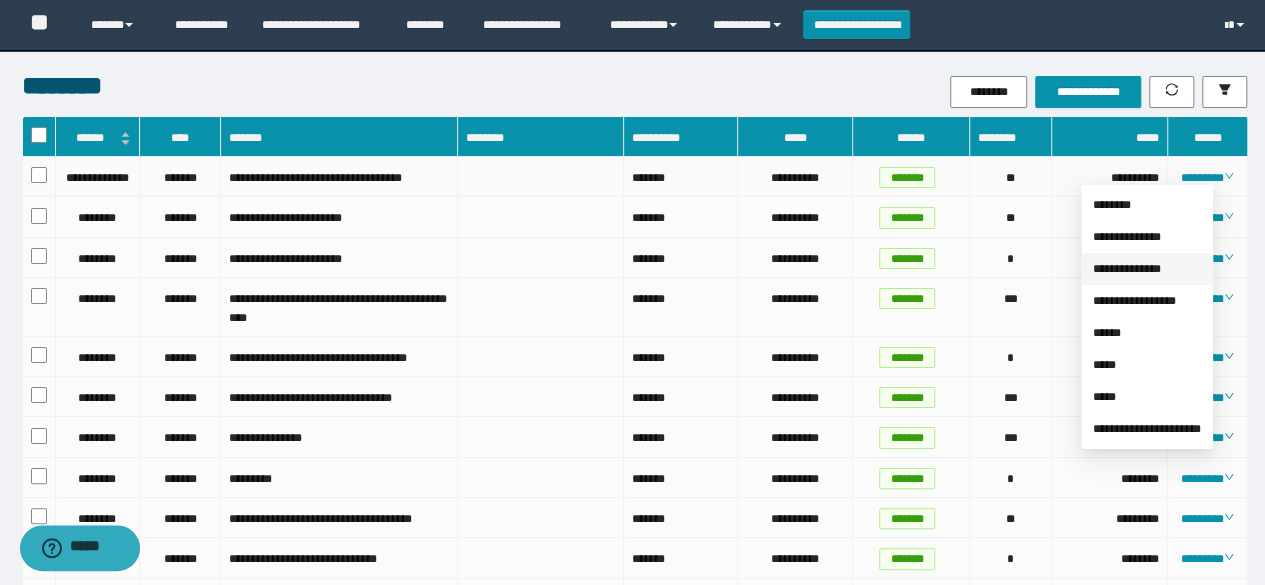 click on "**********" at bounding box center [1127, 269] 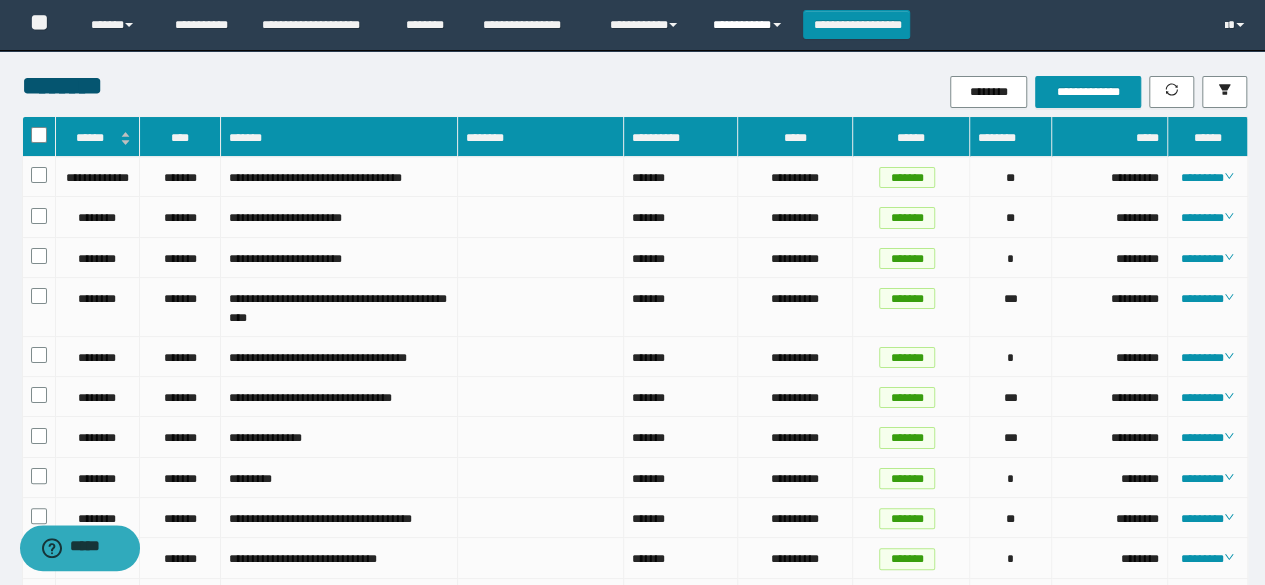 click on "**********" at bounding box center [750, 25] 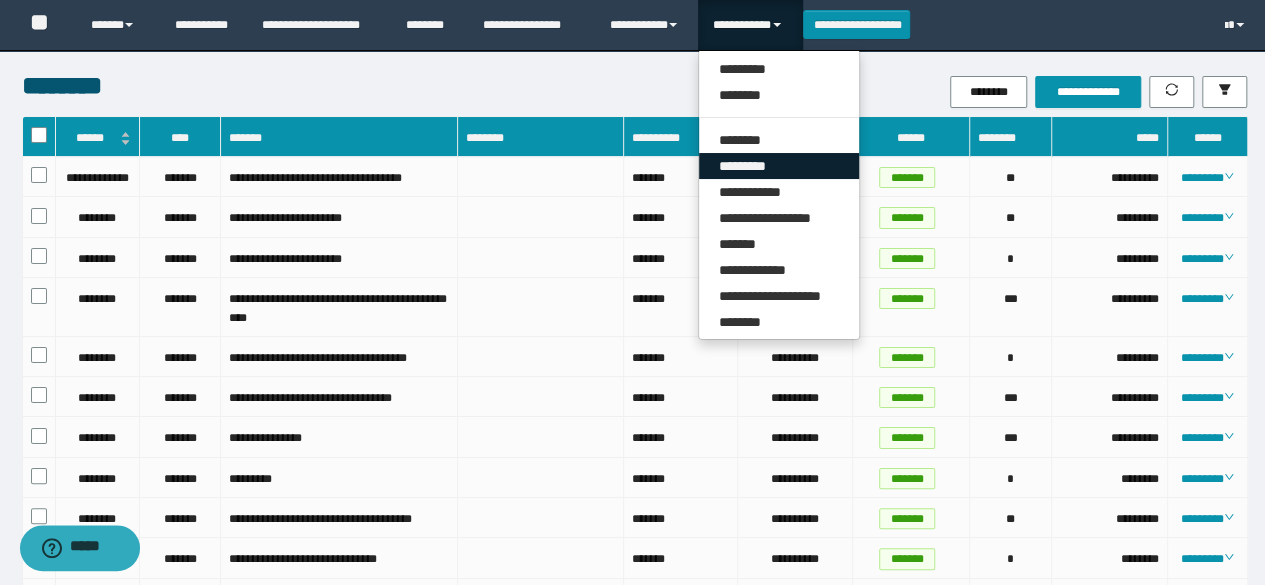 click on "*********" at bounding box center (779, 166) 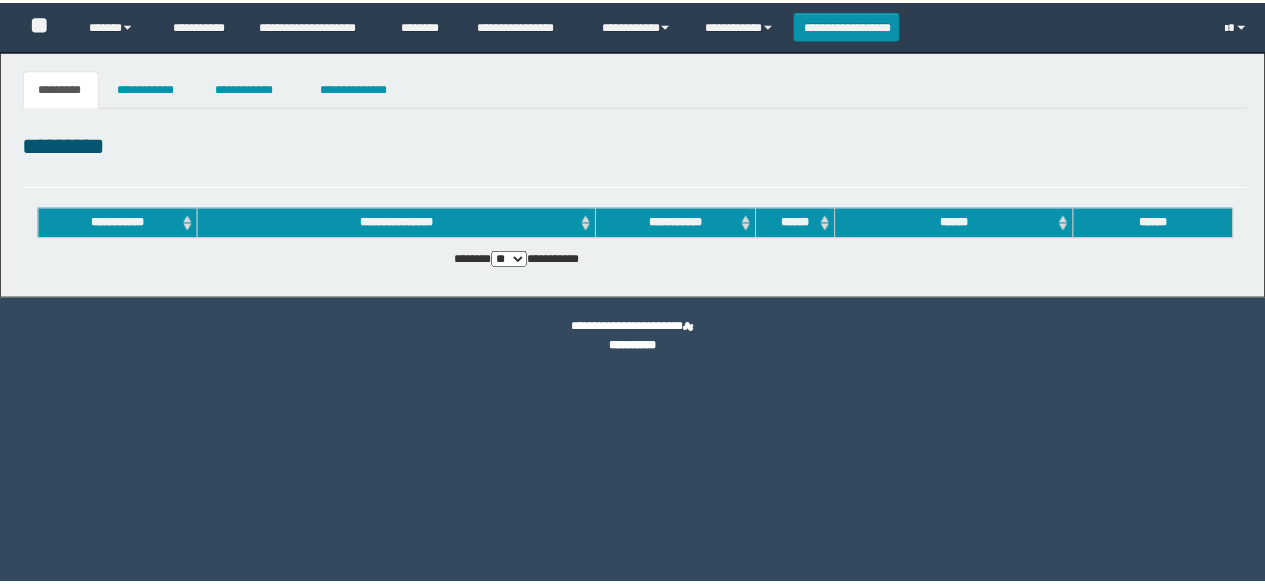 scroll, scrollTop: 0, scrollLeft: 0, axis: both 